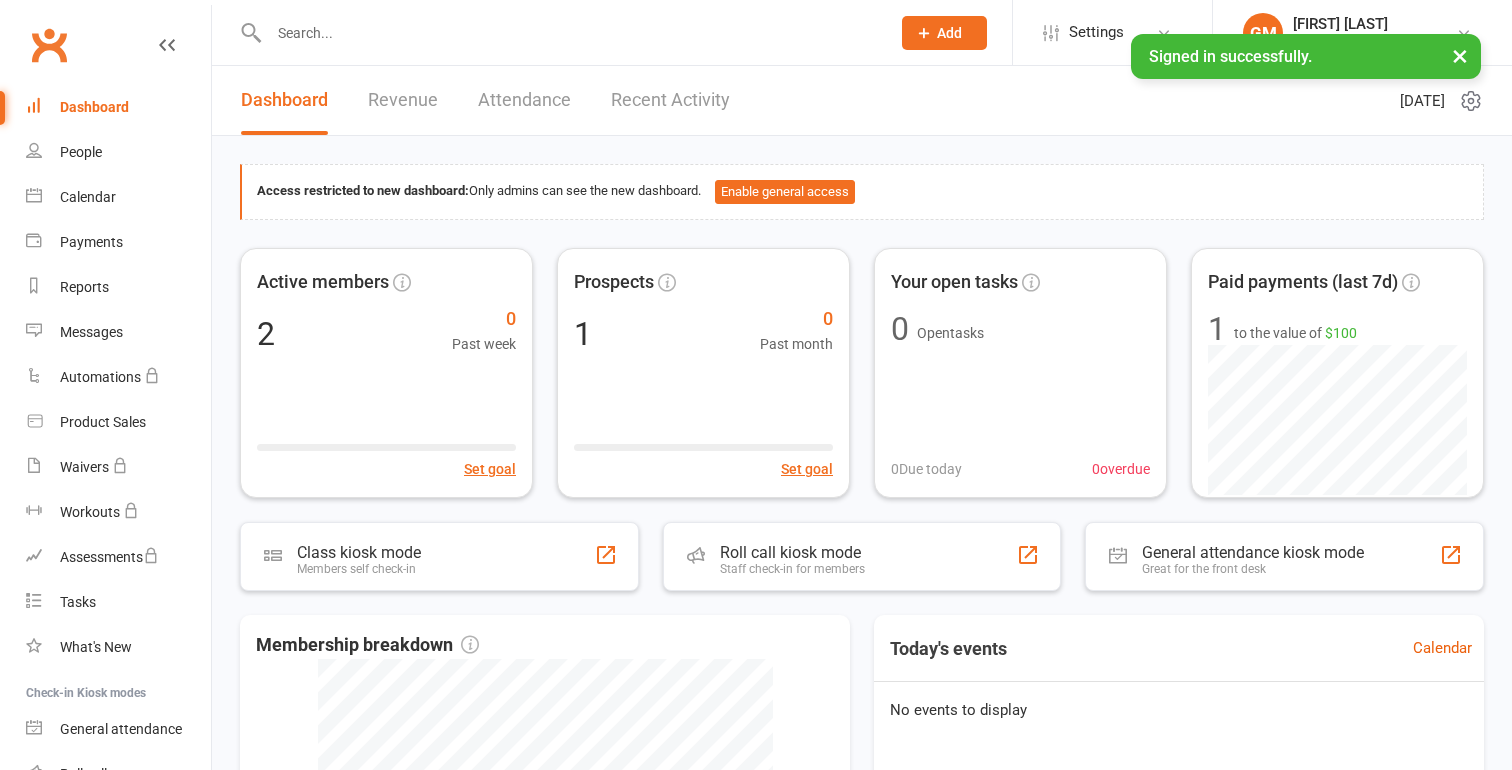 scroll, scrollTop: 0, scrollLeft: 0, axis: both 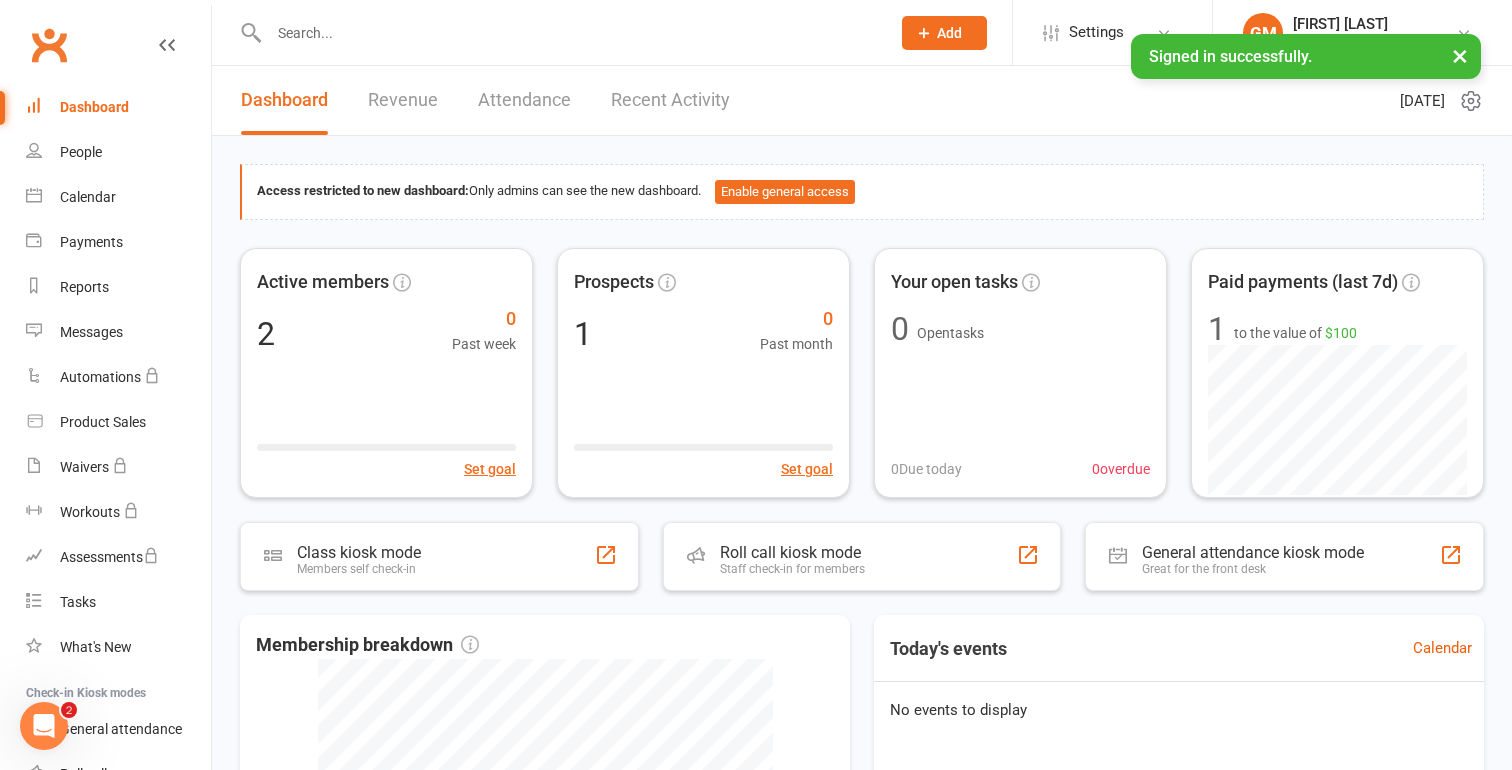 click on "×" at bounding box center (1460, 55) 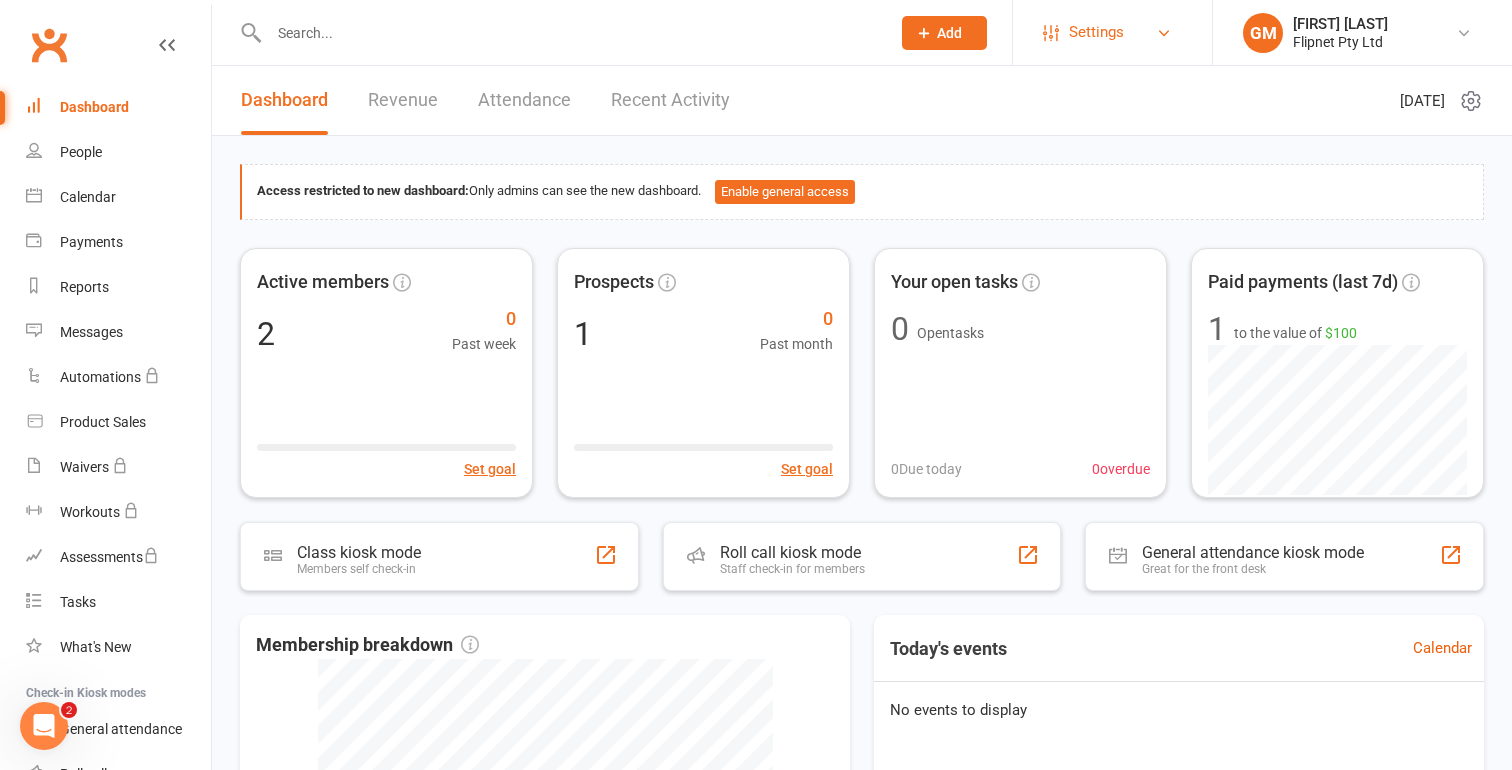 click on "Settings" at bounding box center [1112, 32] 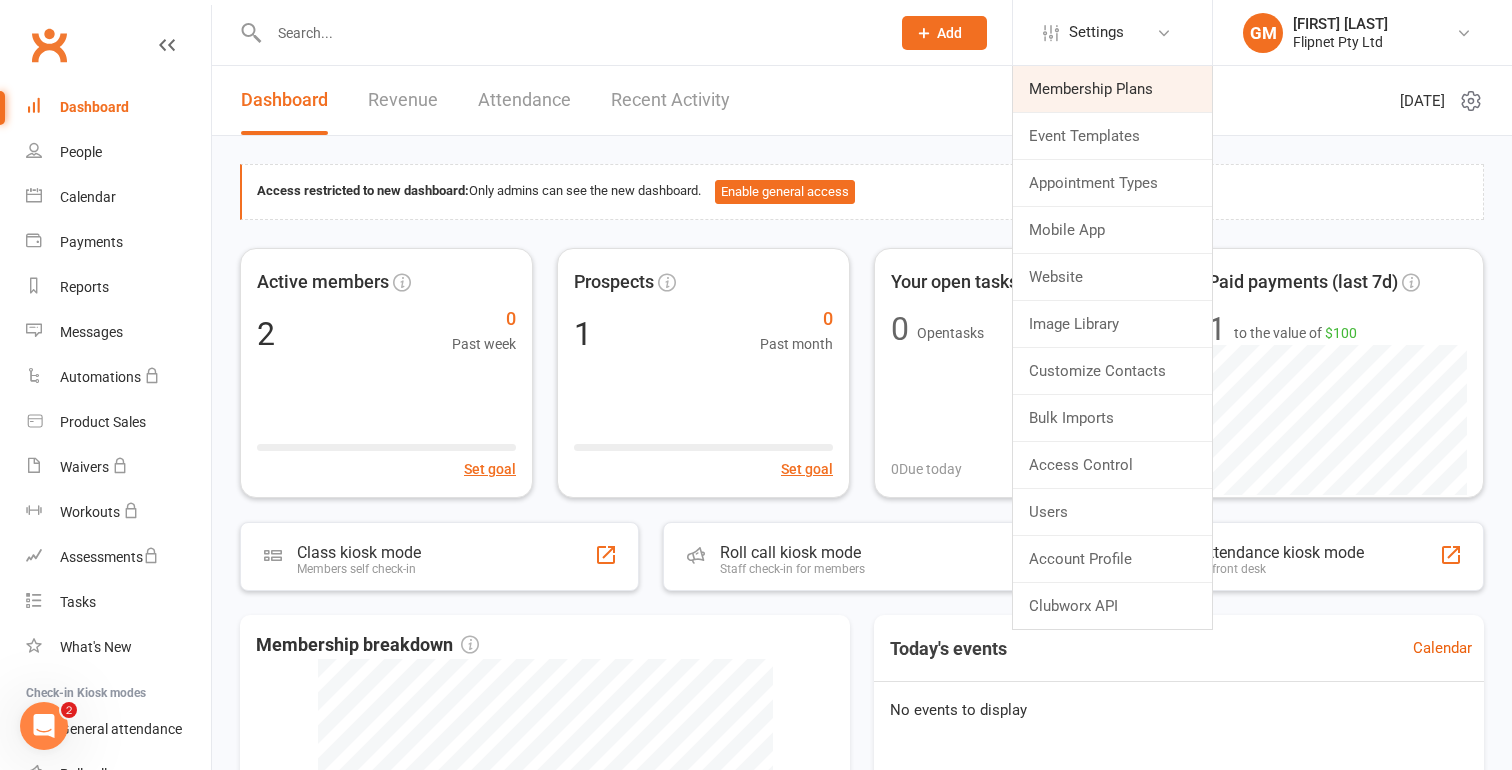 click on "Membership Plans" at bounding box center (1112, 89) 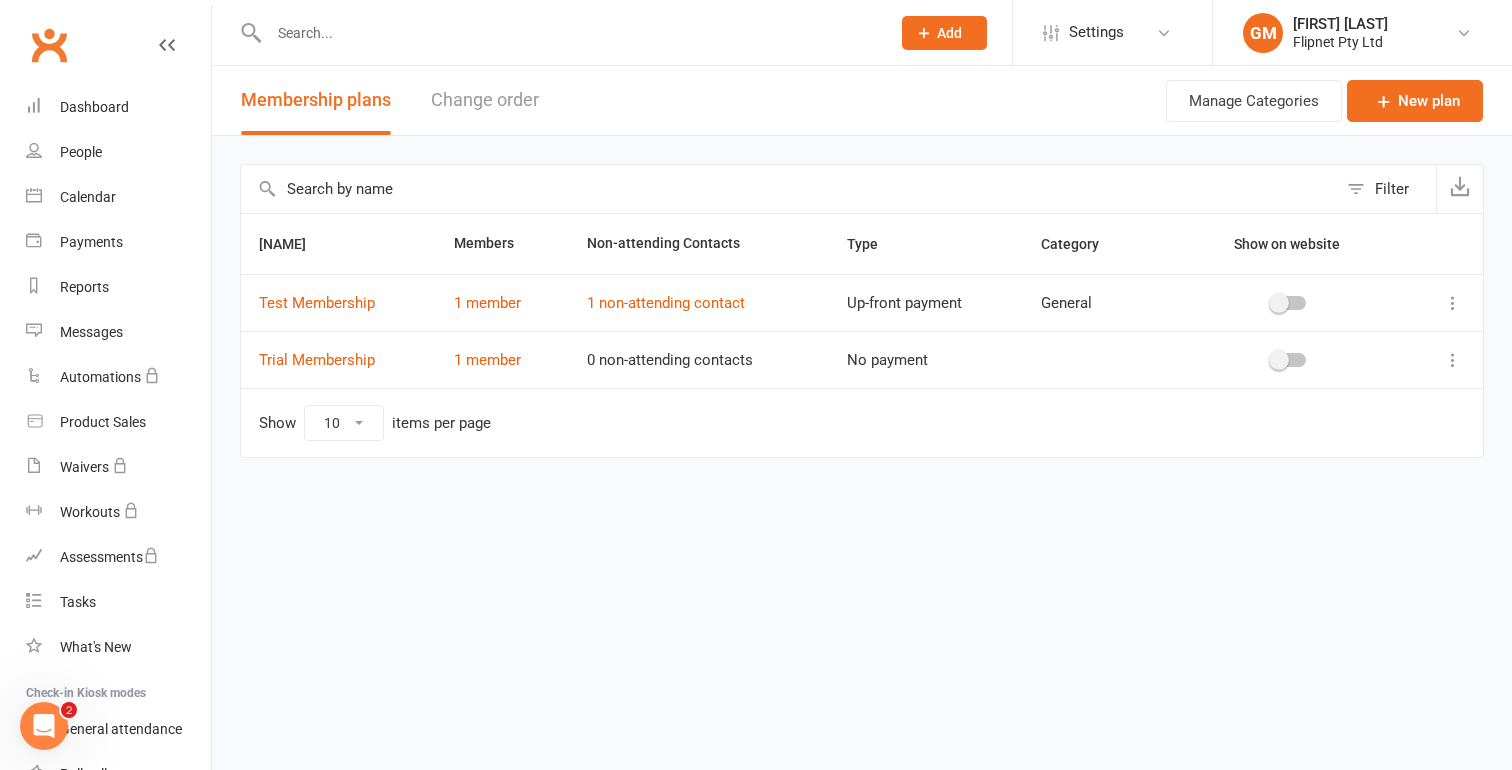 click on "Change order" at bounding box center [485, 100] 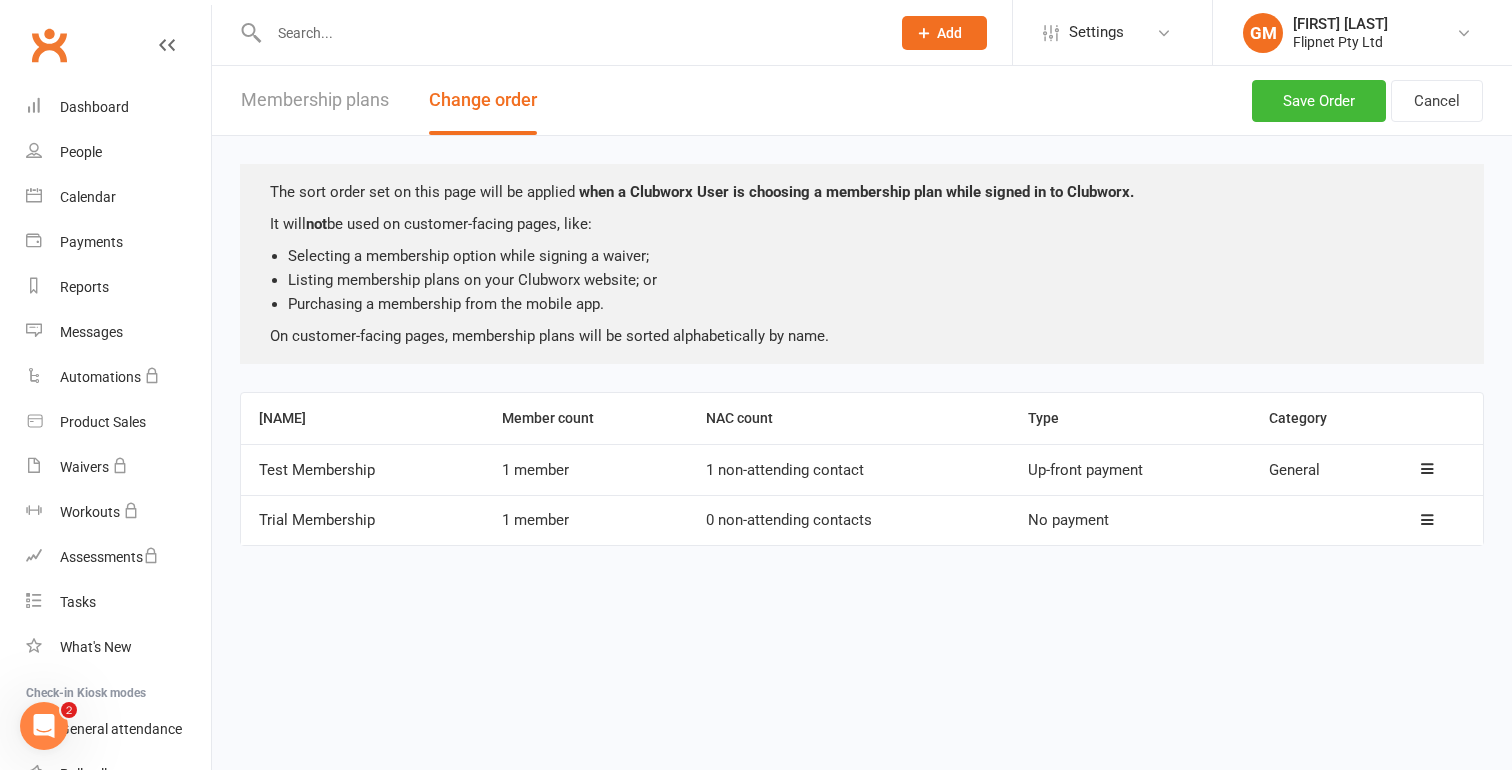 click on "Membership plans" at bounding box center (315, 100) 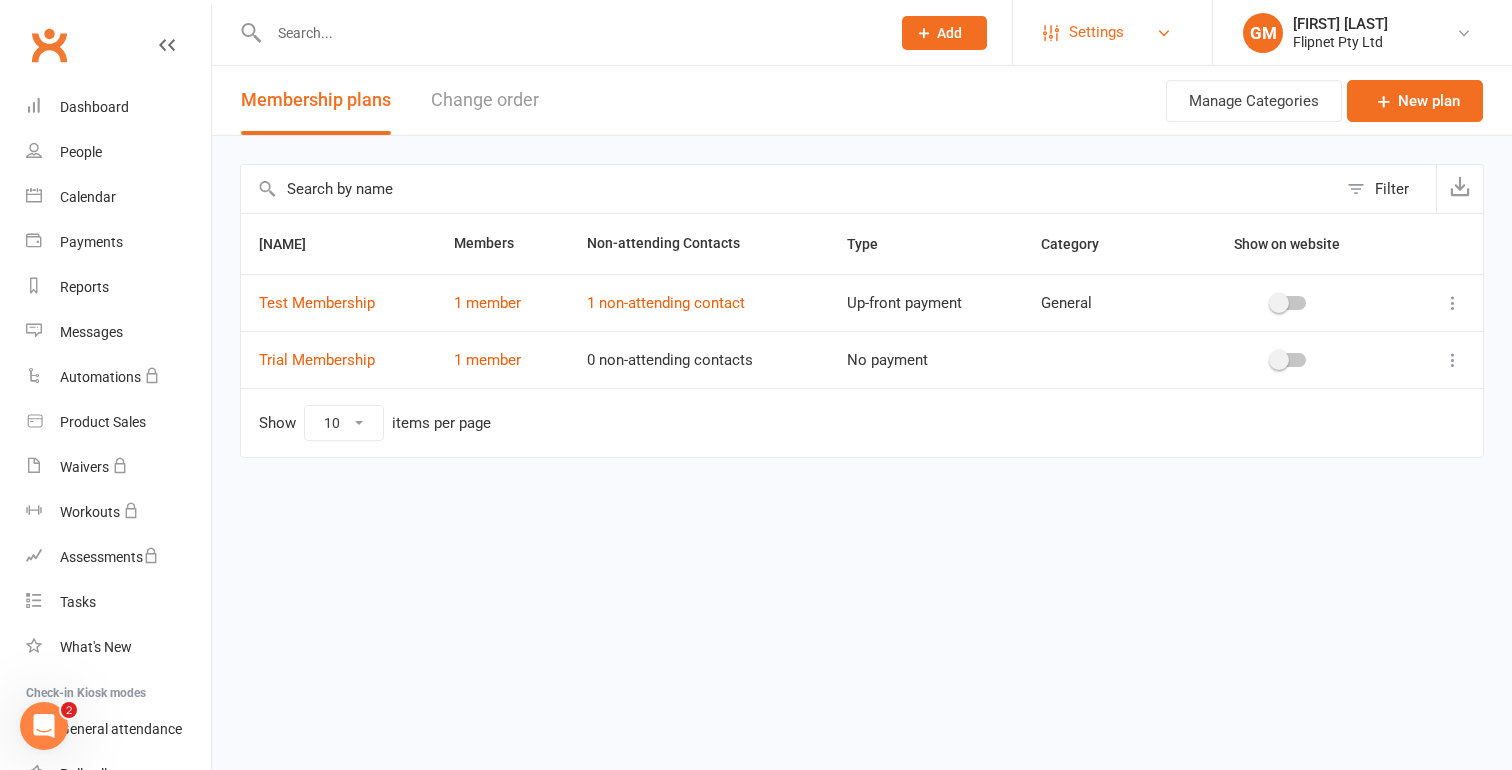 click on "Settings" at bounding box center [1096, 32] 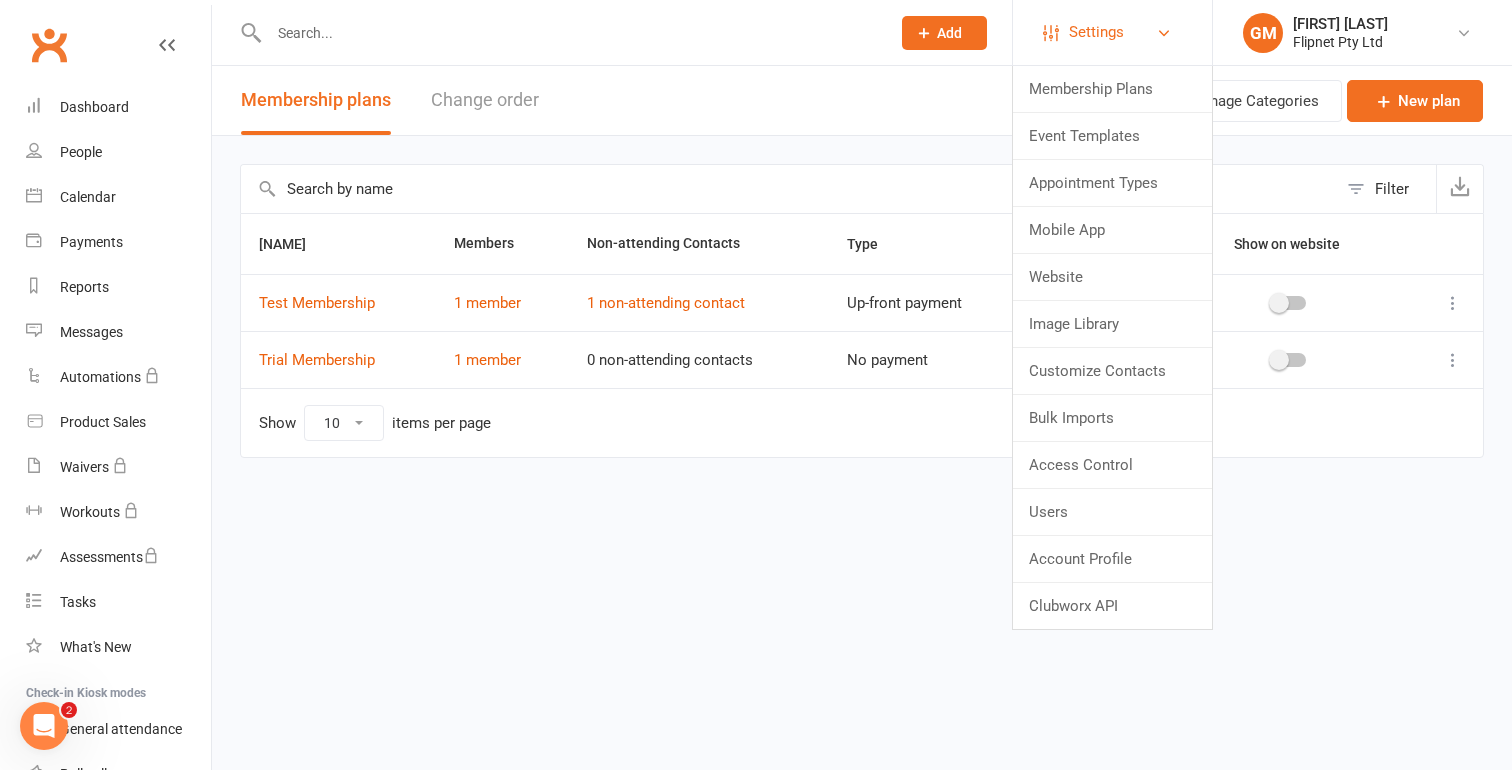 click on "Settings" at bounding box center [1096, 32] 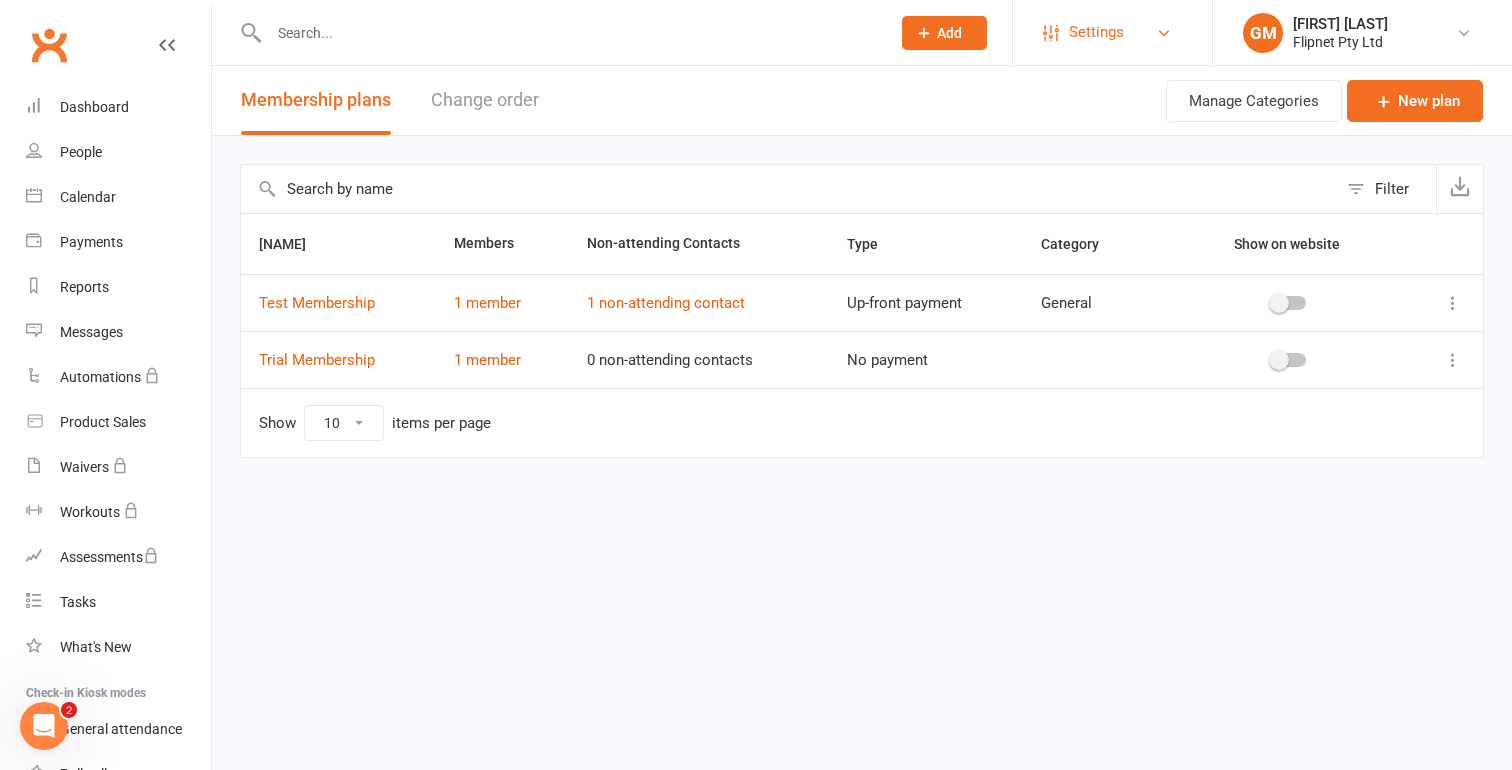 click on "Settings" at bounding box center [1112, 32] 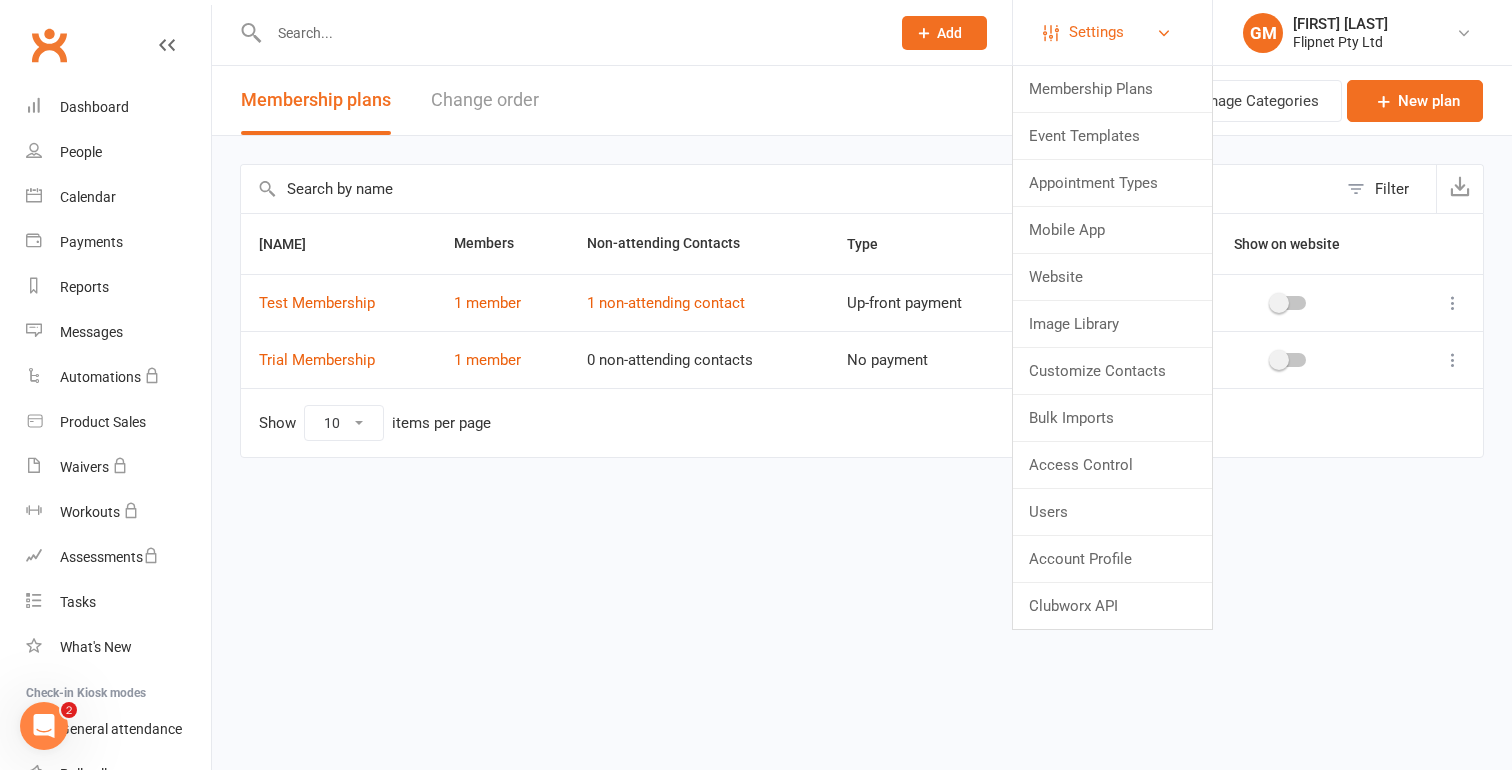 click on "Settings" at bounding box center (1112, 32) 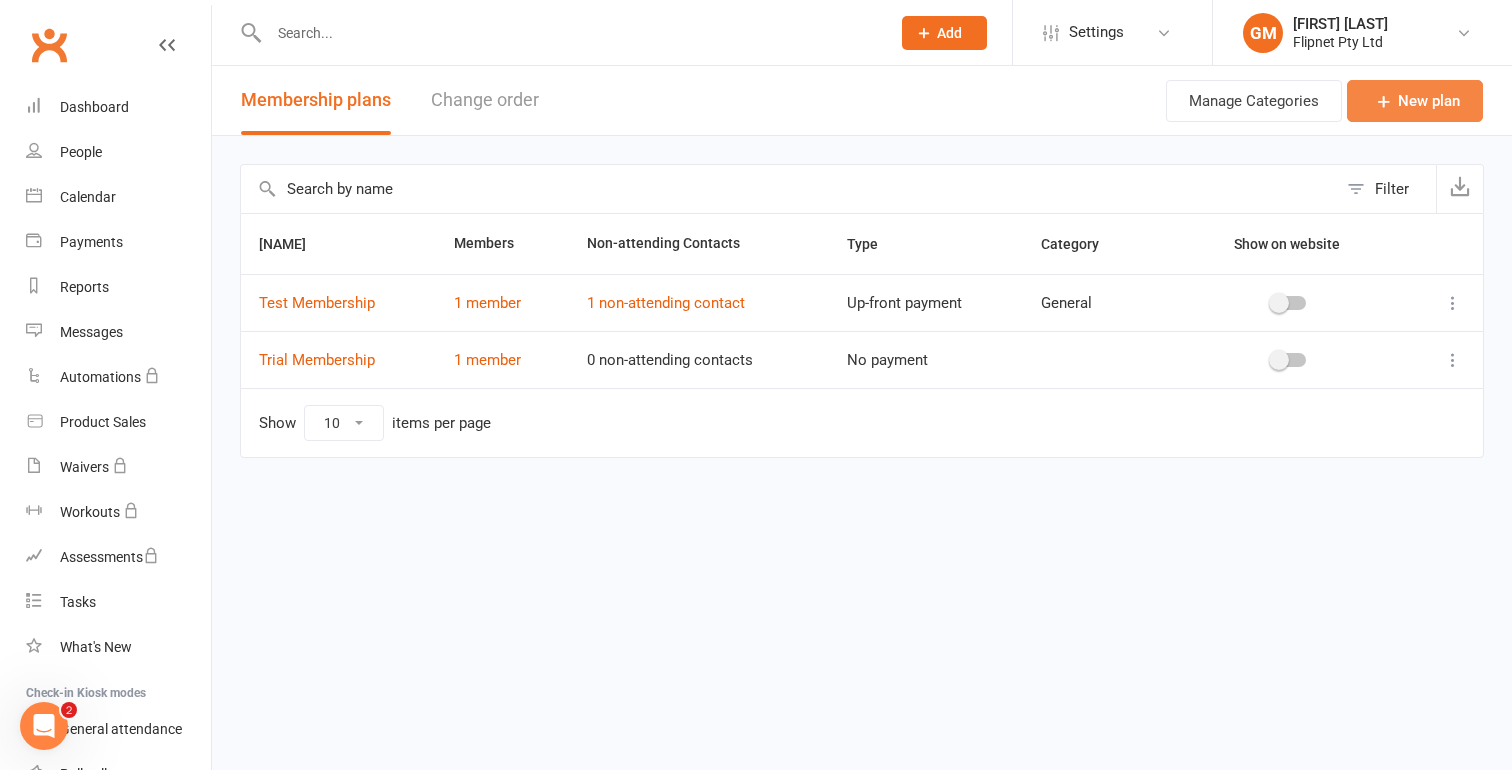 click on "New plan" at bounding box center (1415, 101) 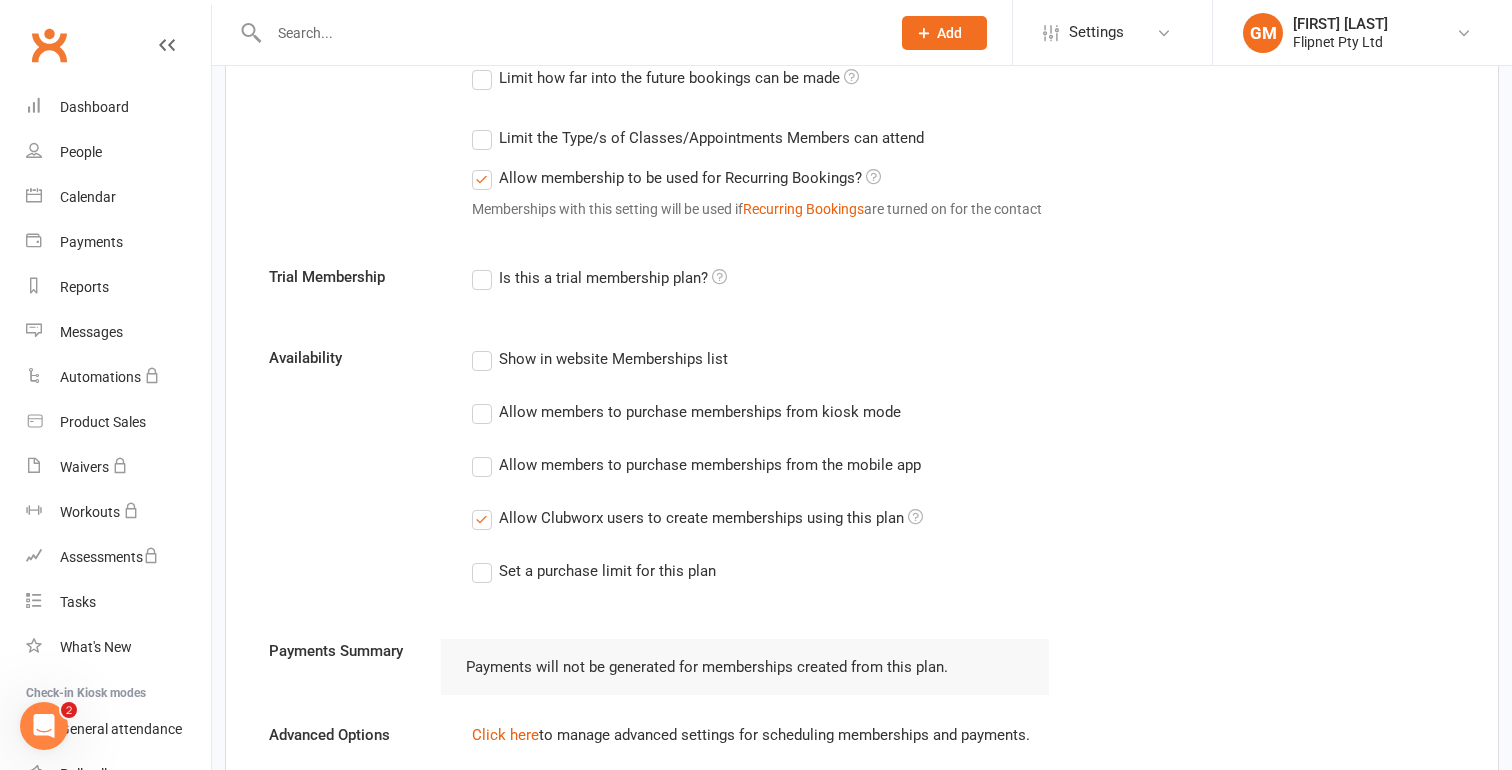 scroll, scrollTop: 891, scrollLeft: 0, axis: vertical 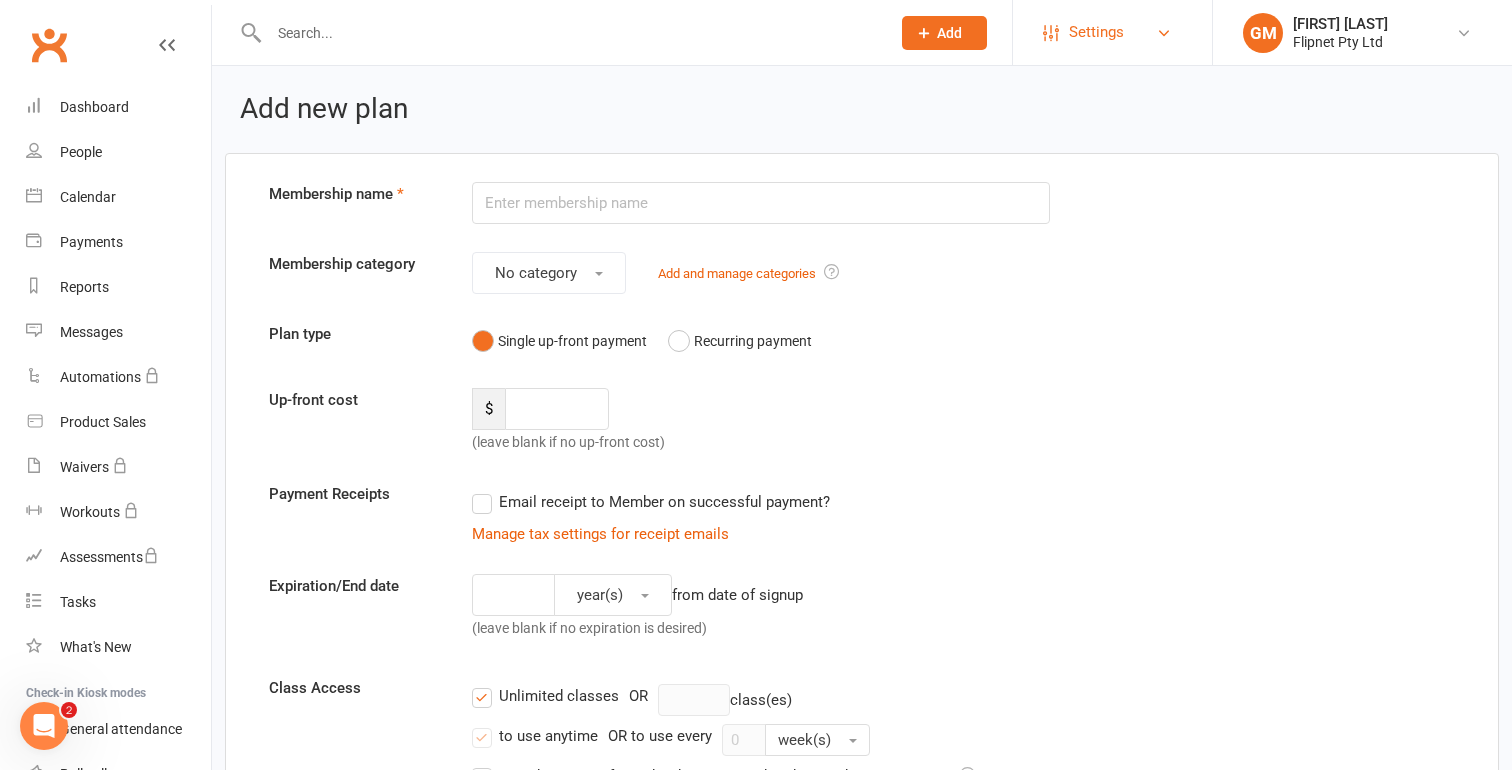 click on "Settings" at bounding box center [1112, 32] 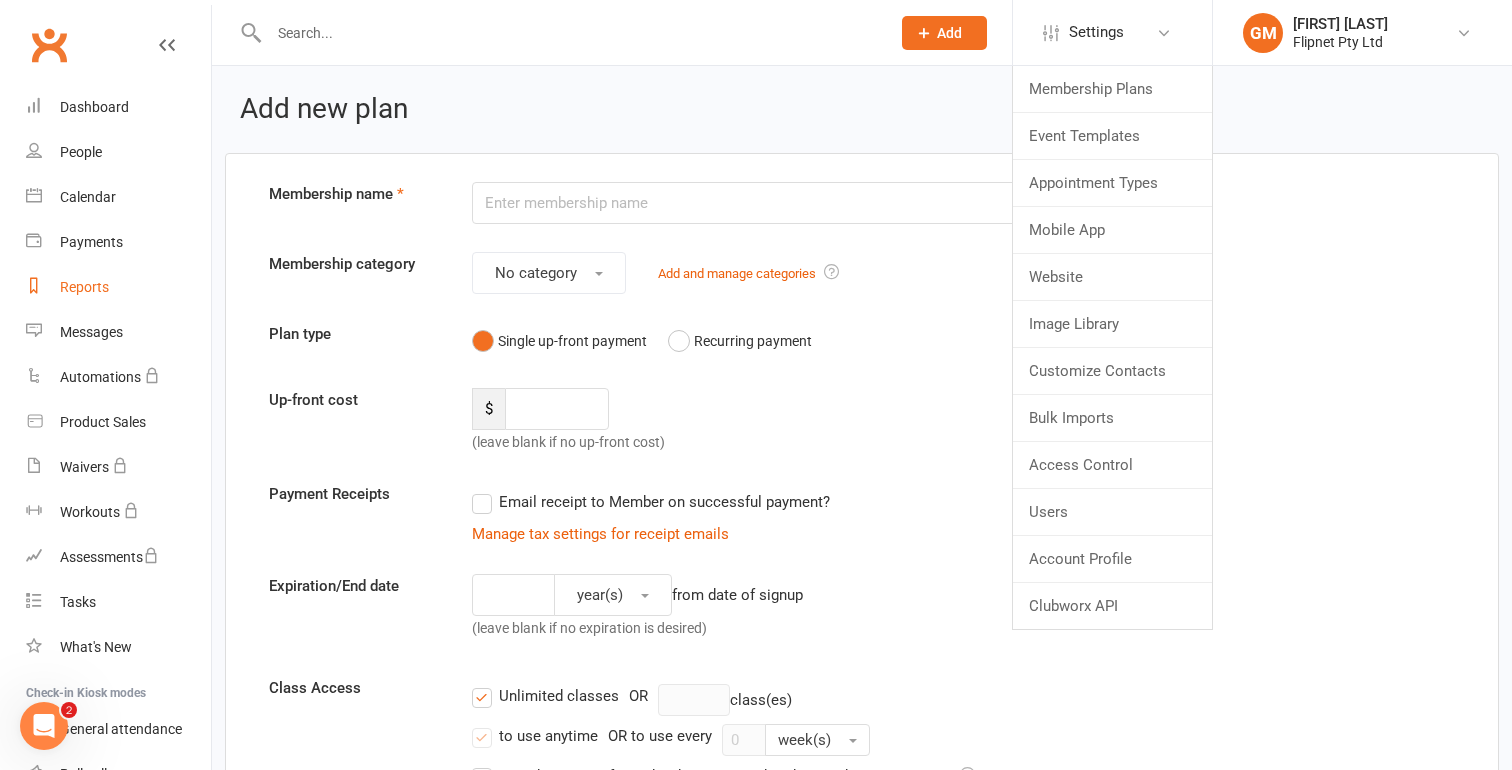 click on "Reports" at bounding box center (118, 287) 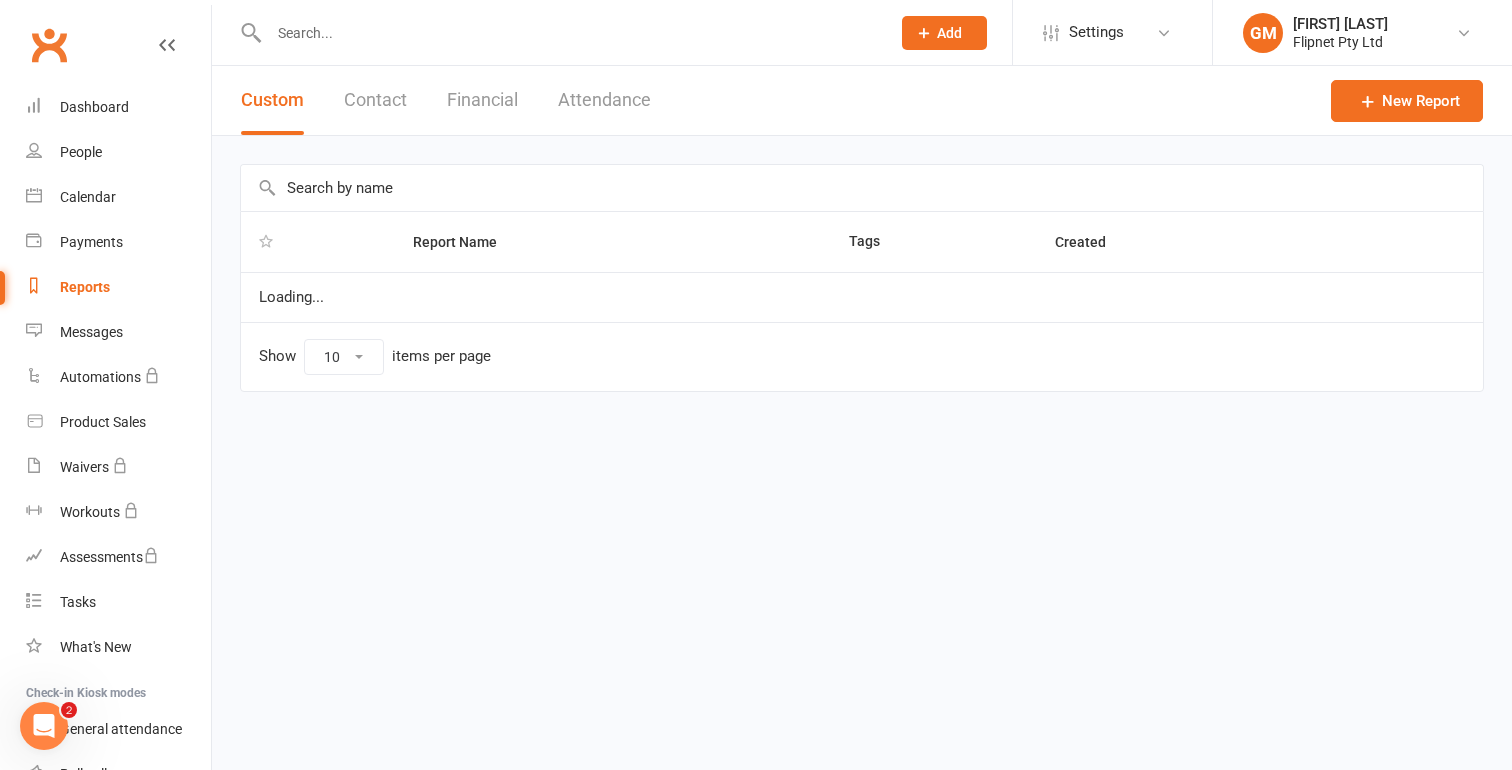 select on "50" 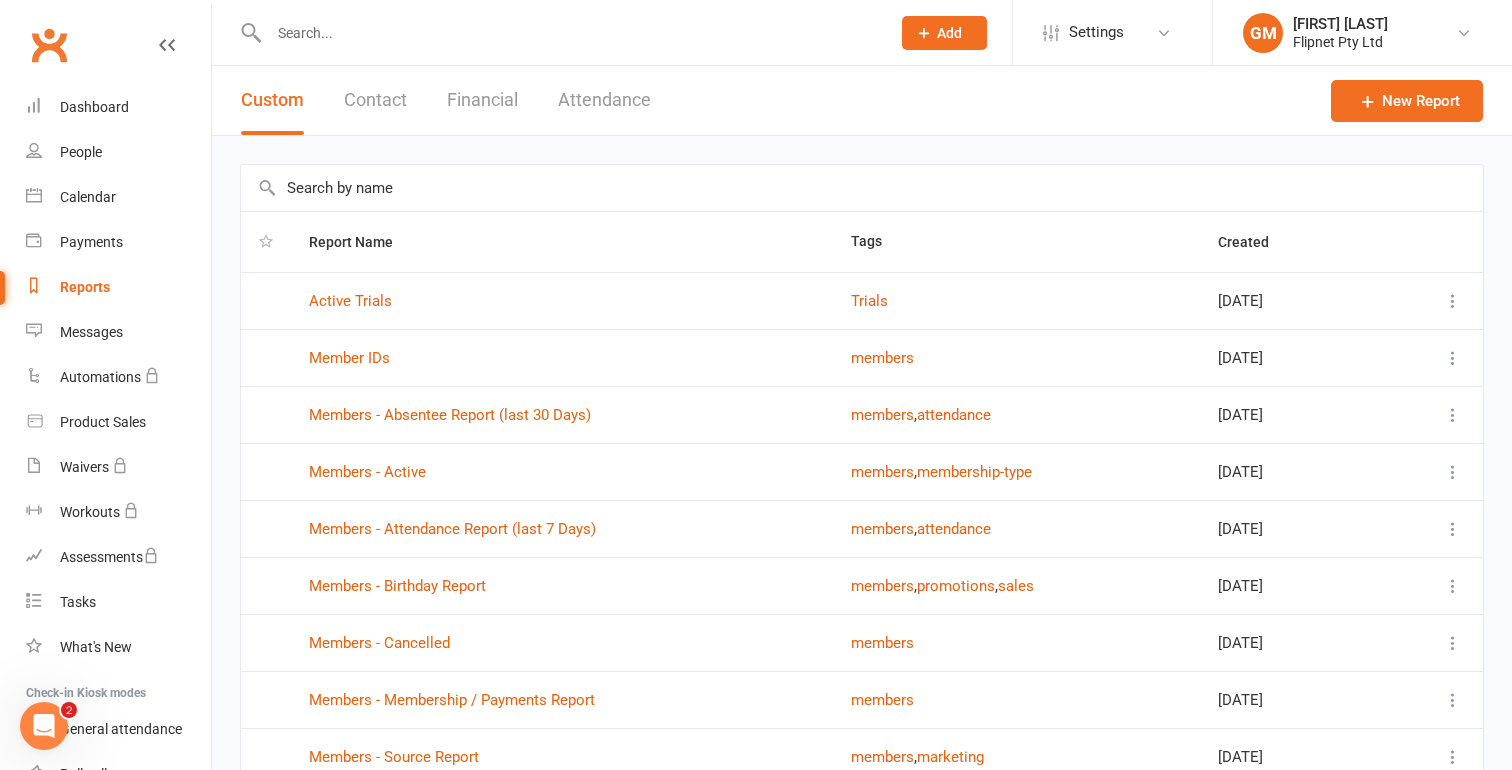 click on "New Report" at bounding box center (1407, 100) 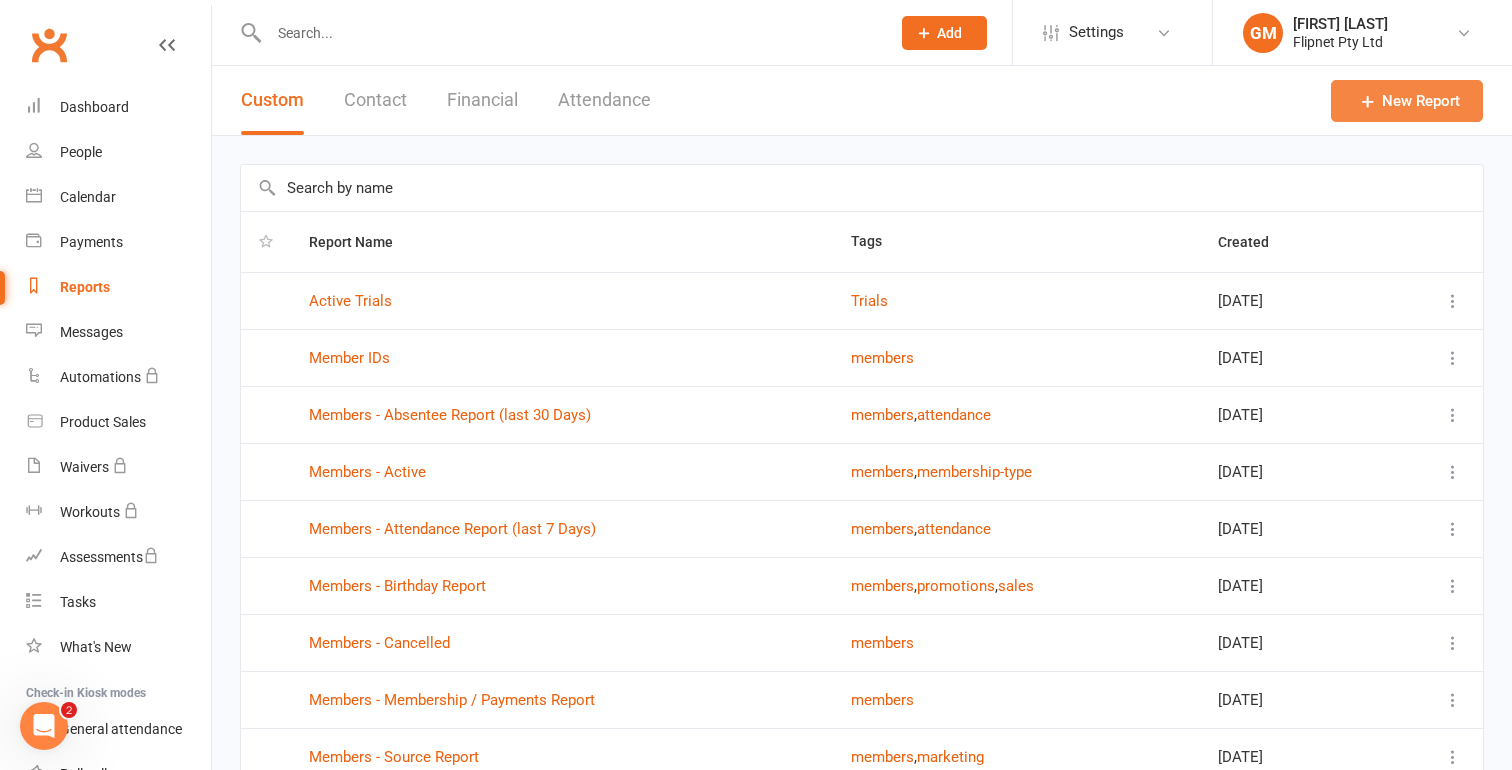 click at bounding box center (1368, 101) 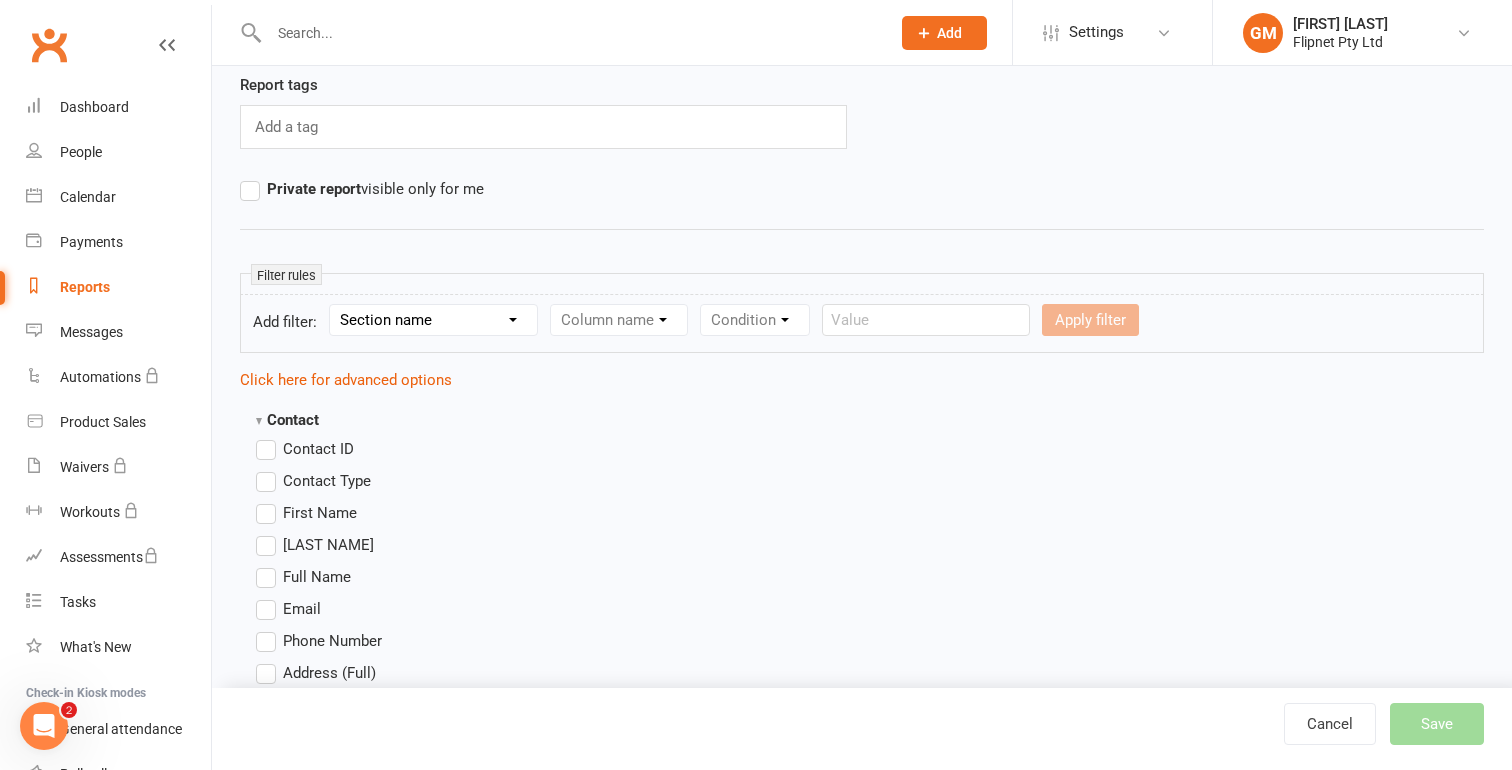 scroll, scrollTop: 160, scrollLeft: 0, axis: vertical 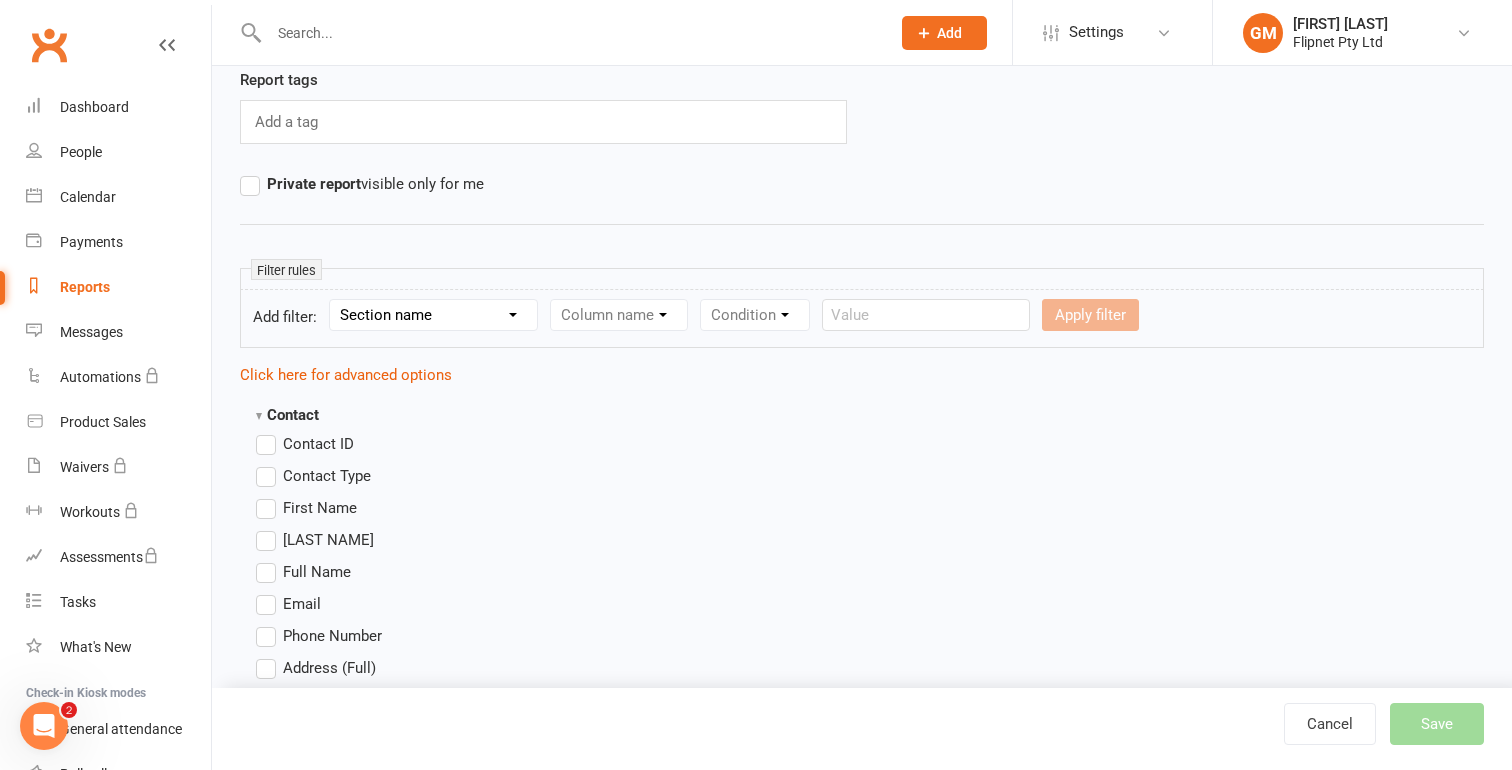 click on "Category Filter Class Access Refresh My-Reports Limit the Type/s of Classes/Appointments Members can attend Cancelled Bookings Late-cancelled Bookings Recurring Booking Aggregate Booking Communication Comms Recipients Membership Payment Mobile App Suspensions Signed Waivers Family Members Public Tasks Body Composition Fitness Goals Key Demographics Marketing Information" at bounding box center (433, 315) 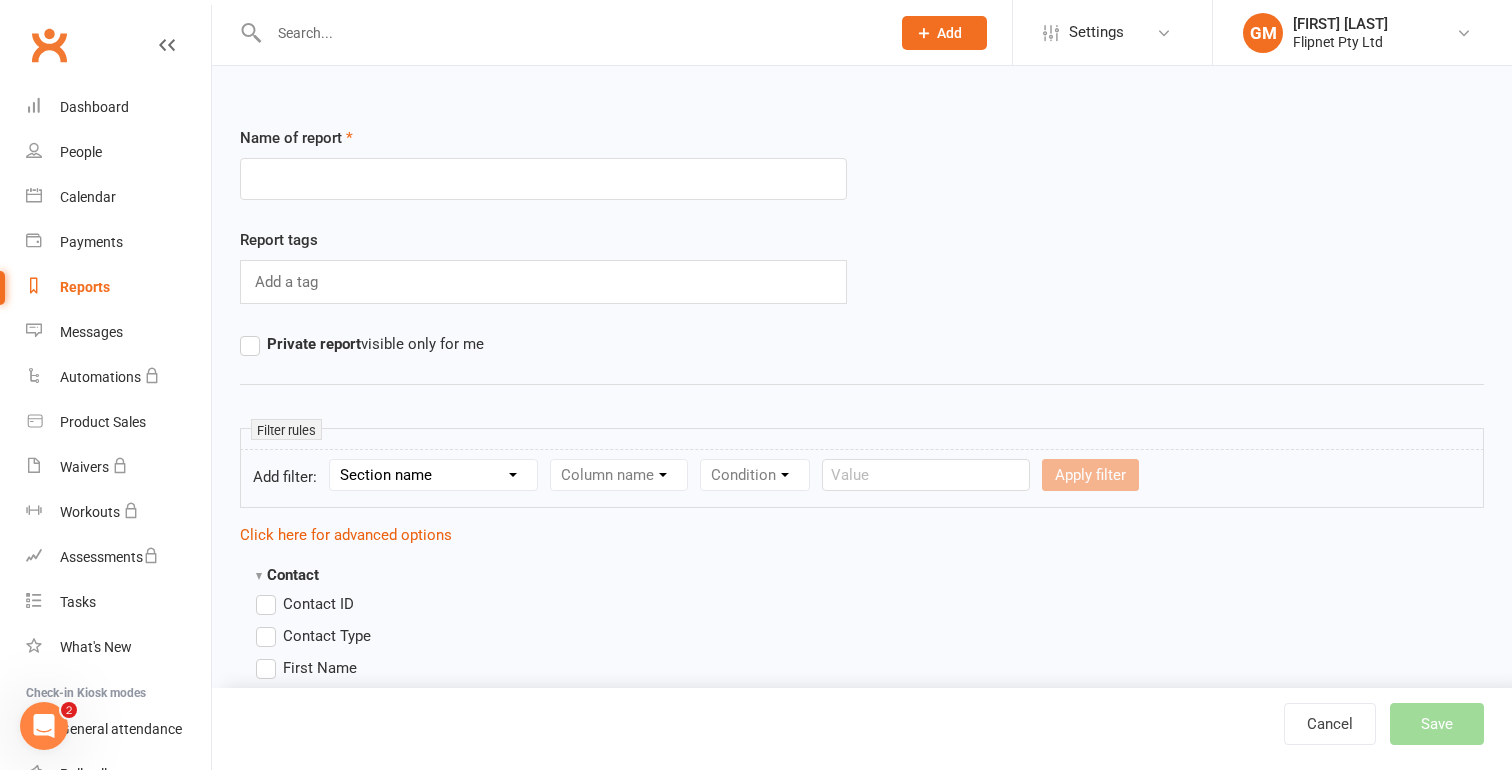 scroll, scrollTop: 333, scrollLeft: 0, axis: vertical 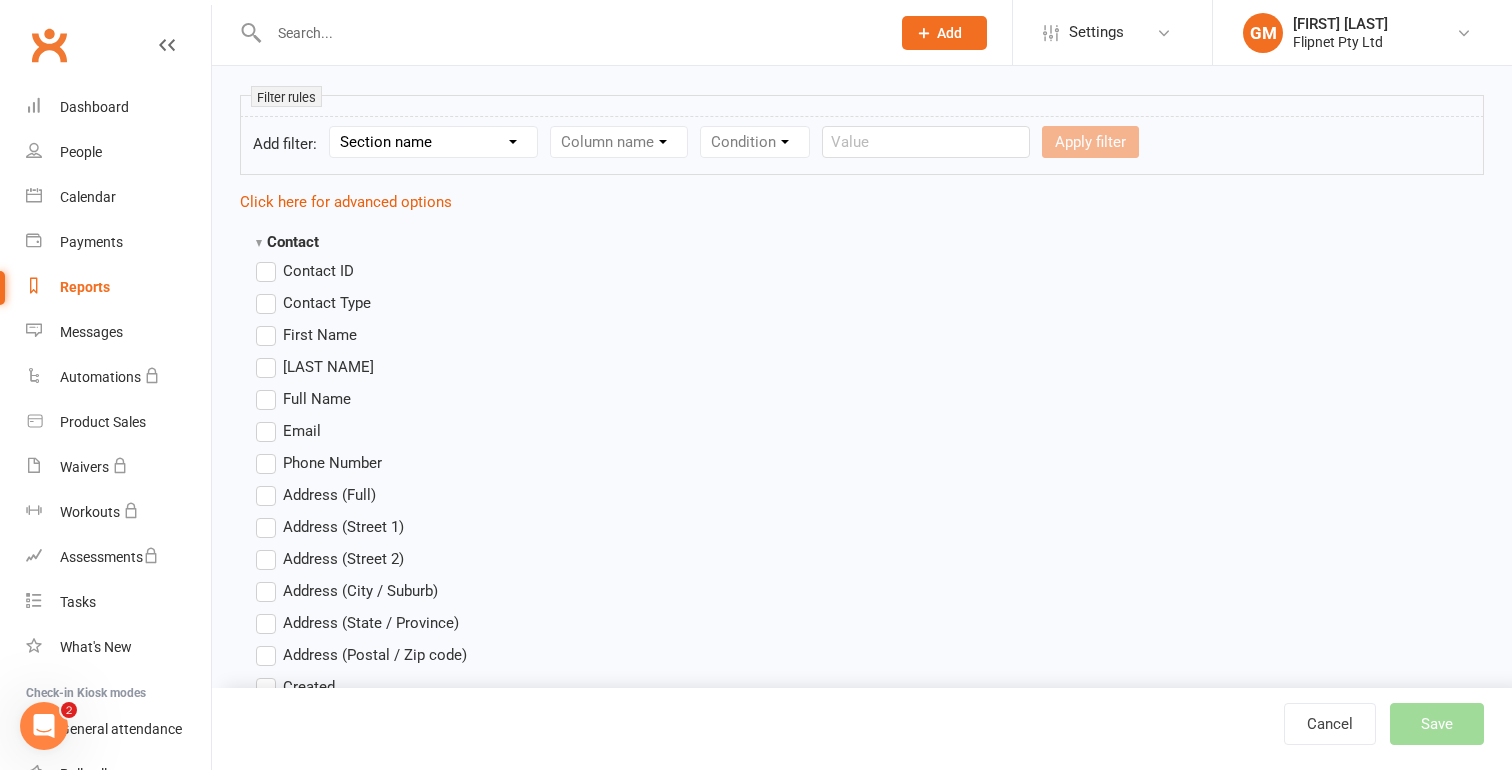 click on "Contact" at bounding box center (287, 242) 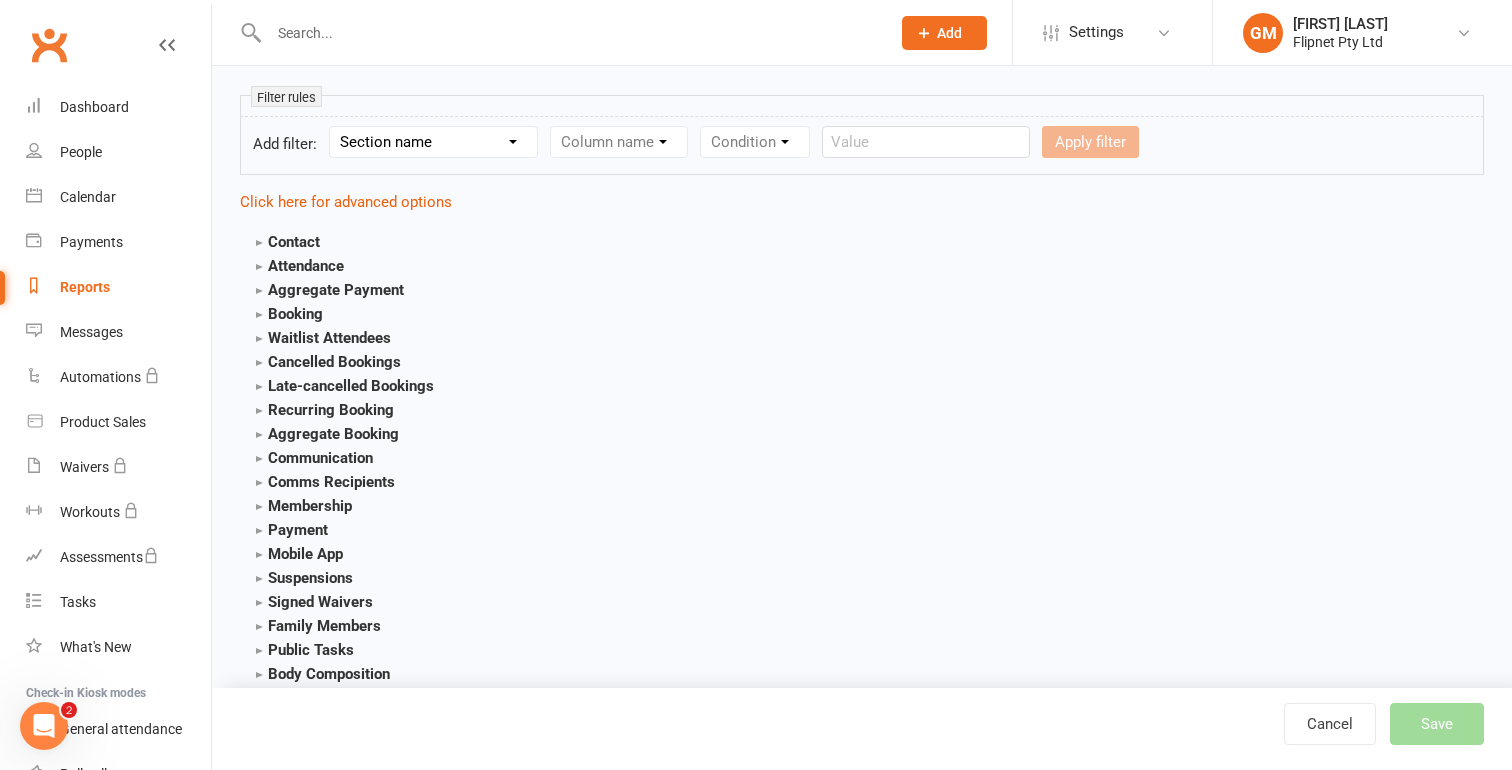 click on "Attendance" at bounding box center [300, 266] 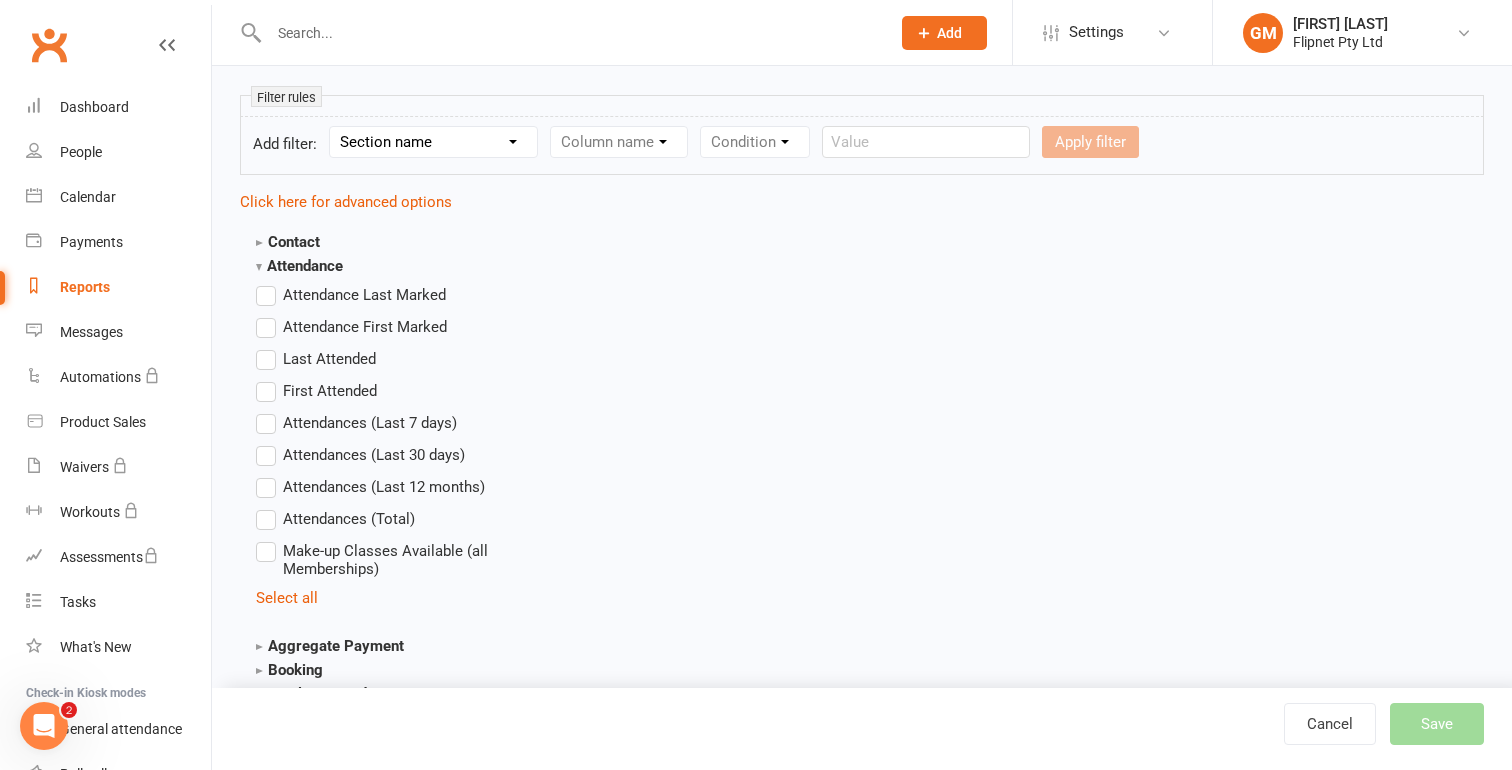 click on "Attendance" at bounding box center [299, 266] 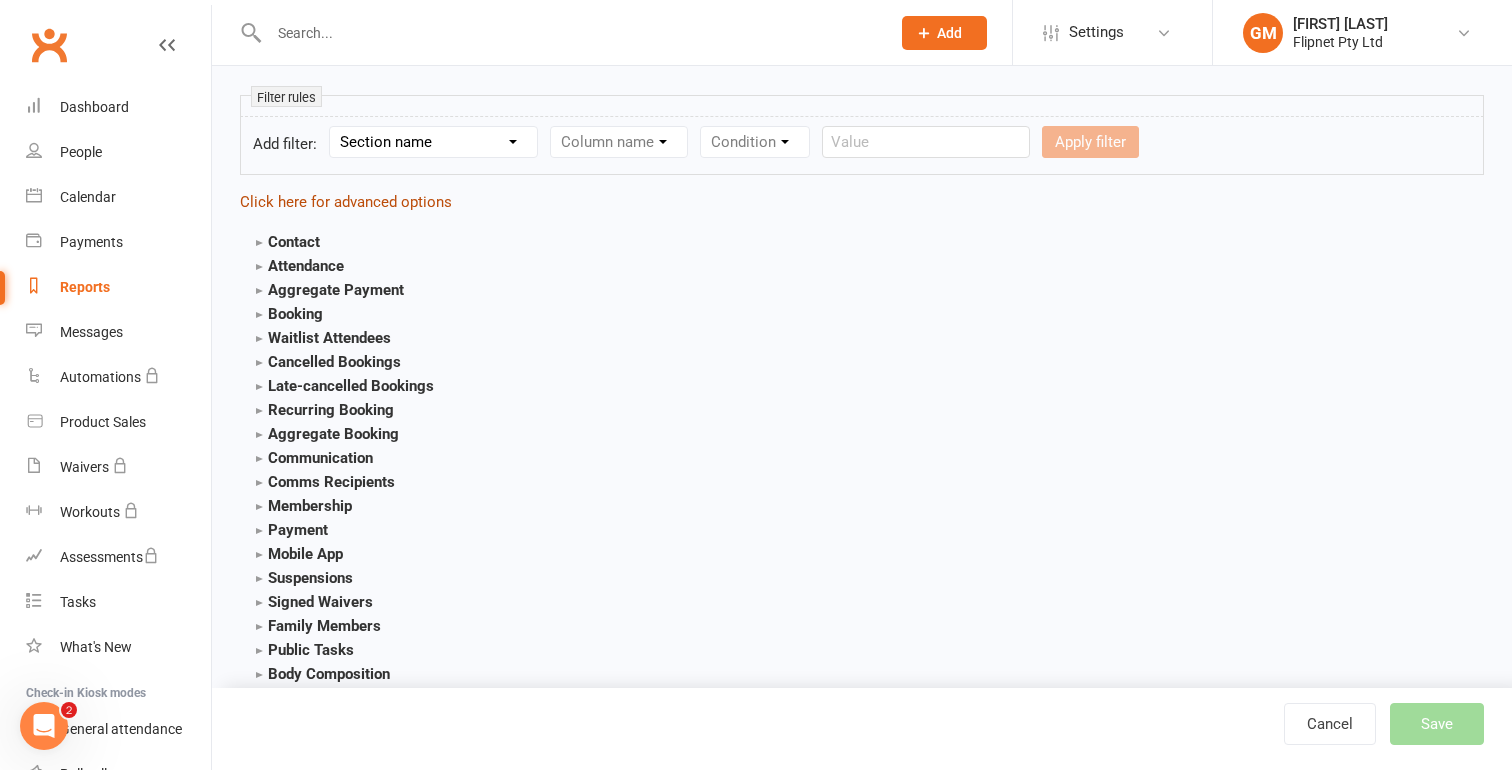 click on "Click here for advanced options" 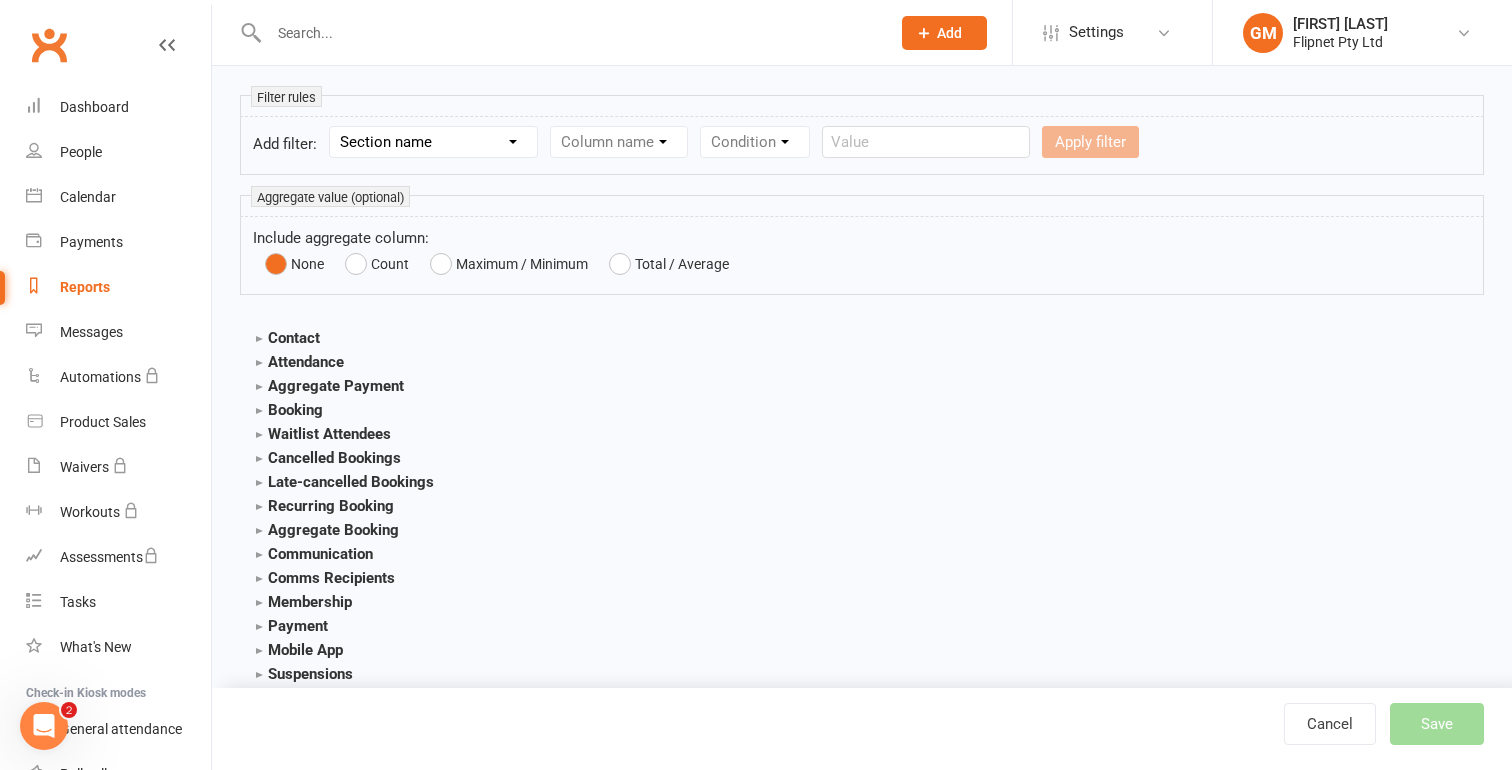 scroll, scrollTop: 542, scrollLeft: 0, axis: vertical 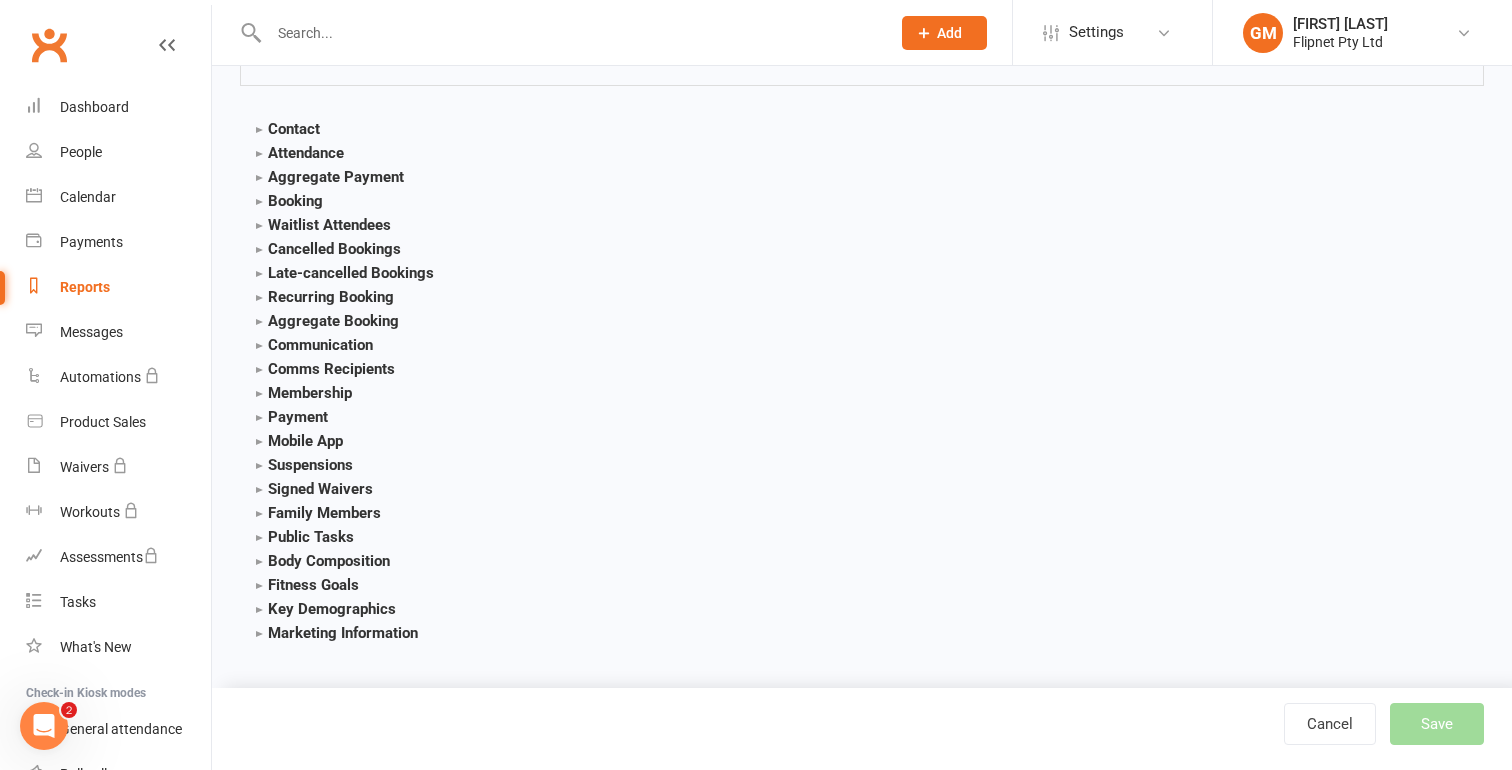 click on "Membership" at bounding box center [304, 393] 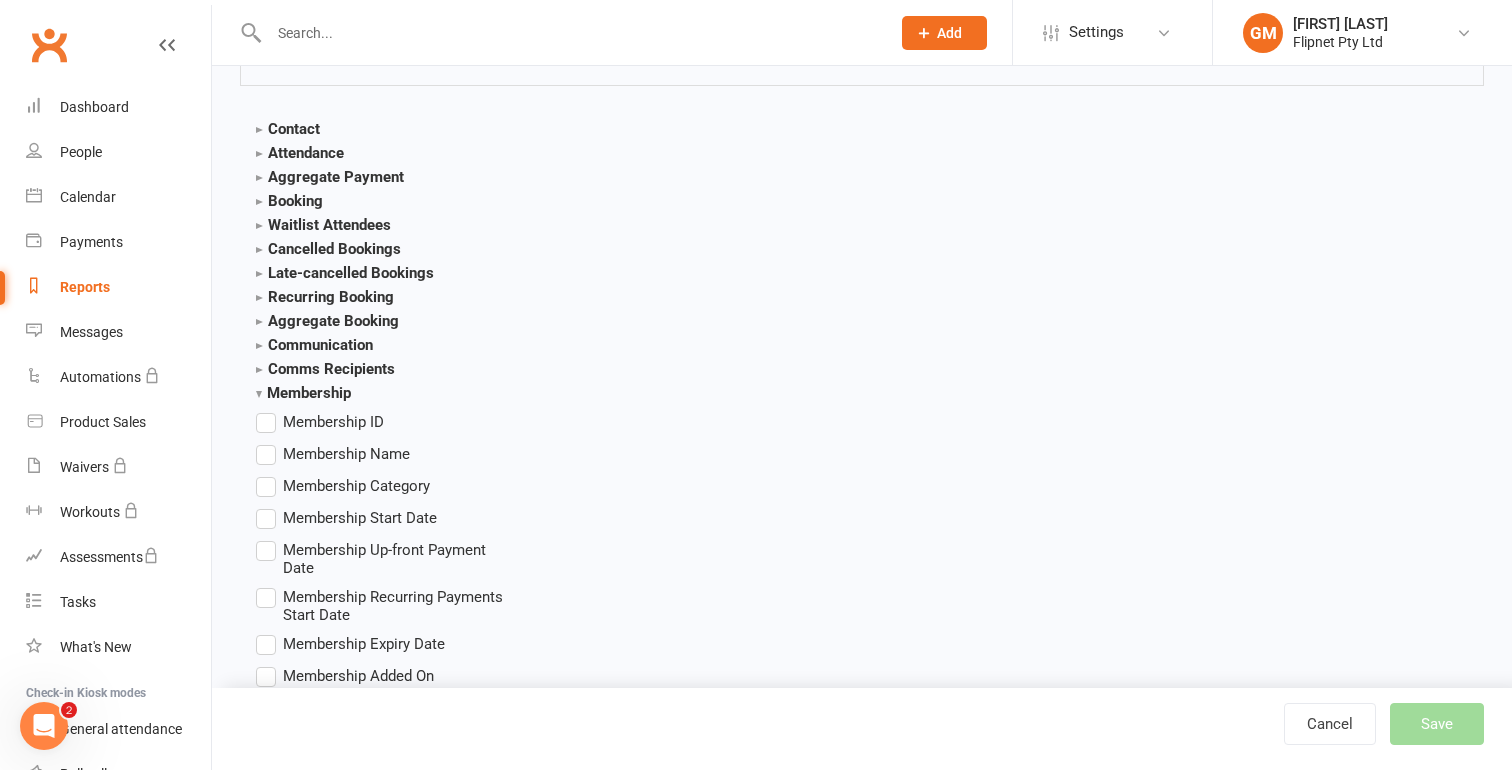 click on "Membership ID" at bounding box center [320, 422] 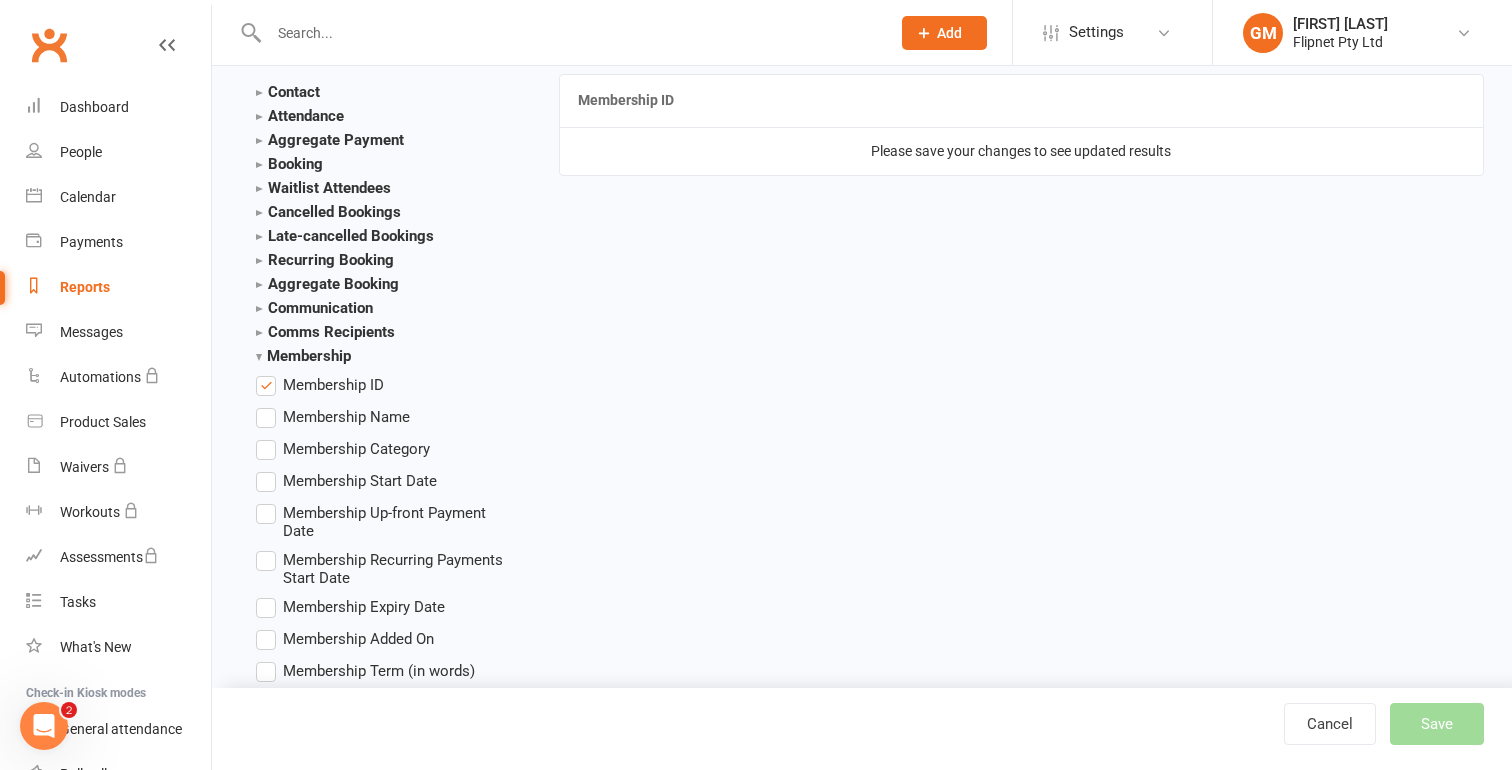 scroll, scrollTop: 459, scrollLeft: 0, axis: vertical 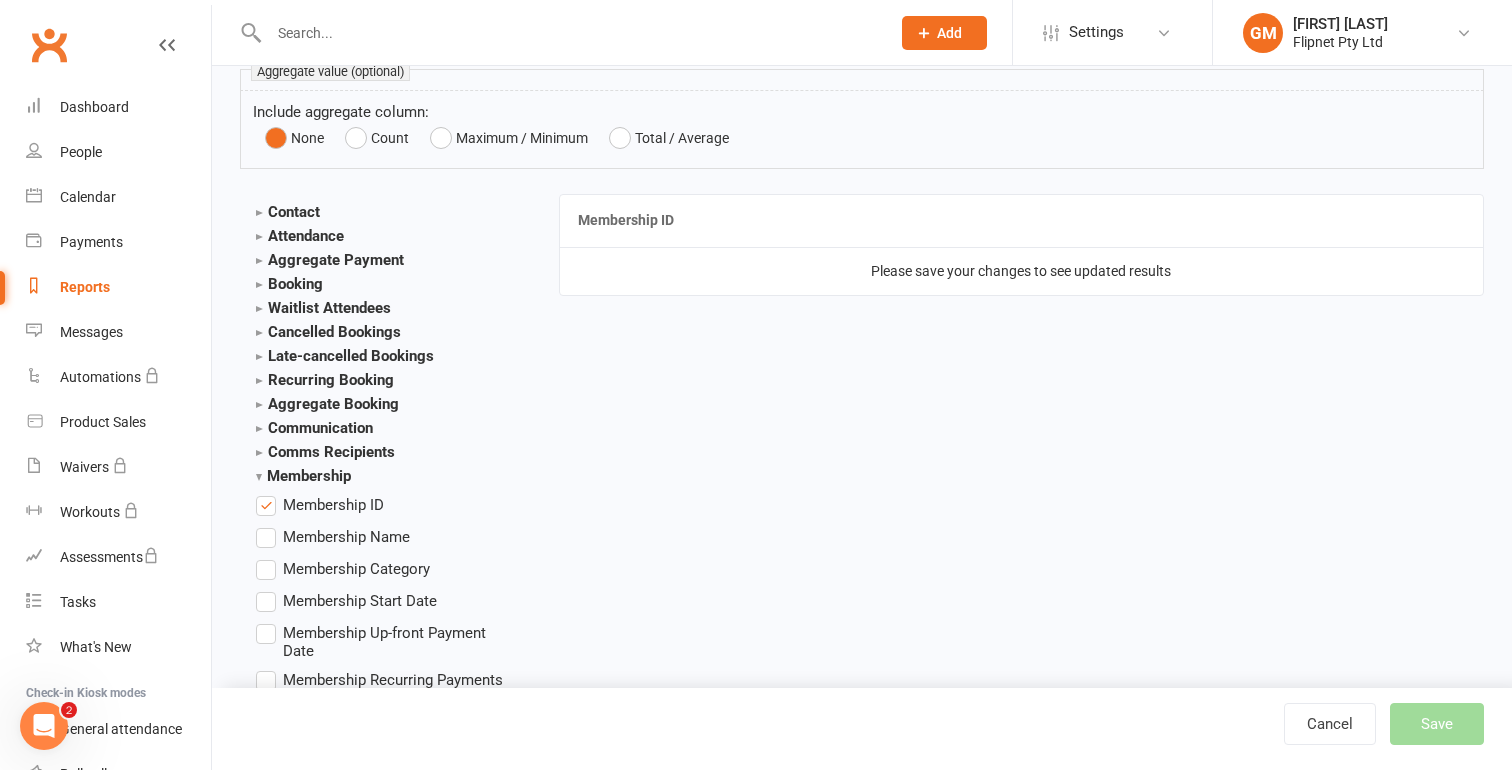 click on "Recurring Booking" at bounding box center [325, 380] 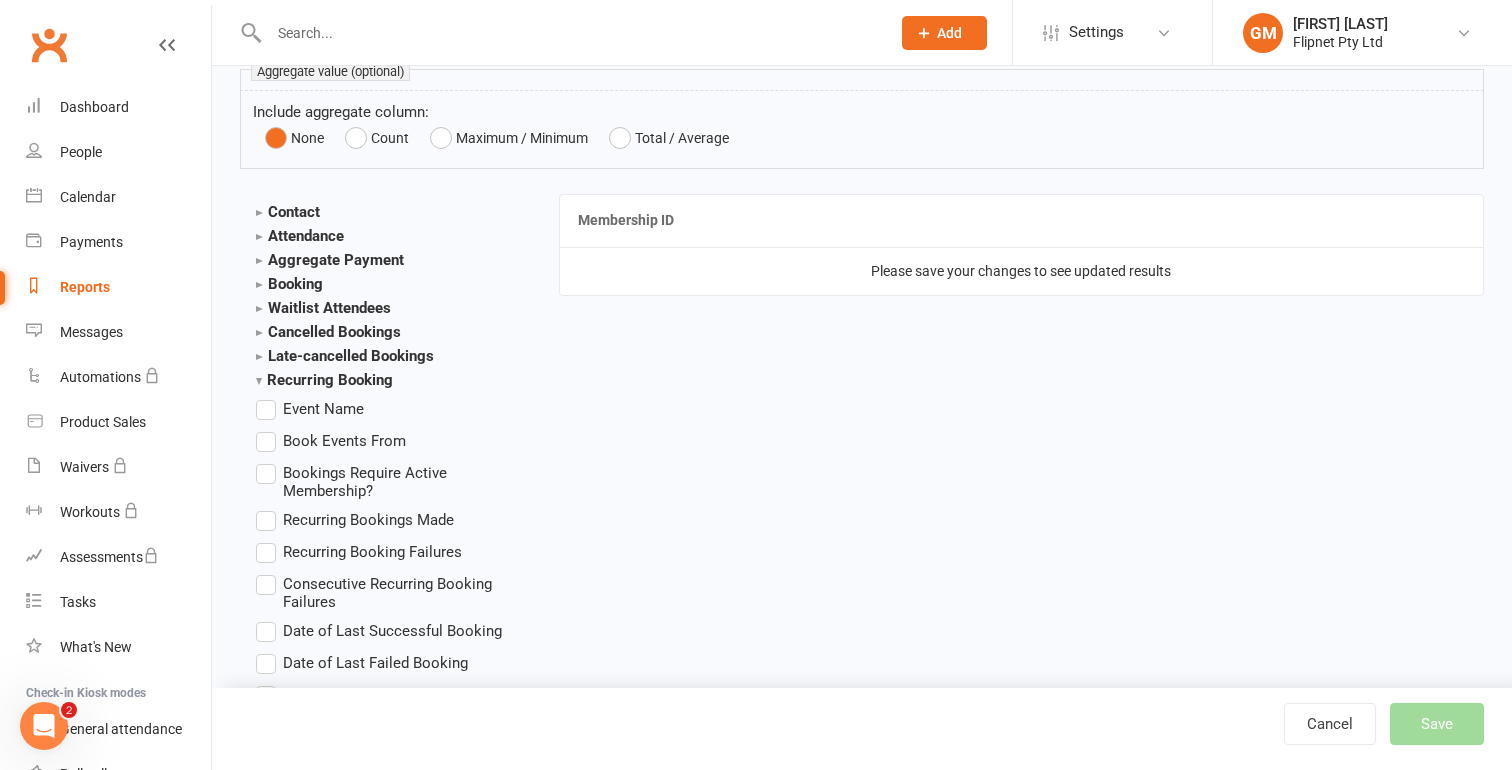 click on "Recurring Booking" at bounding box center (324, 380) 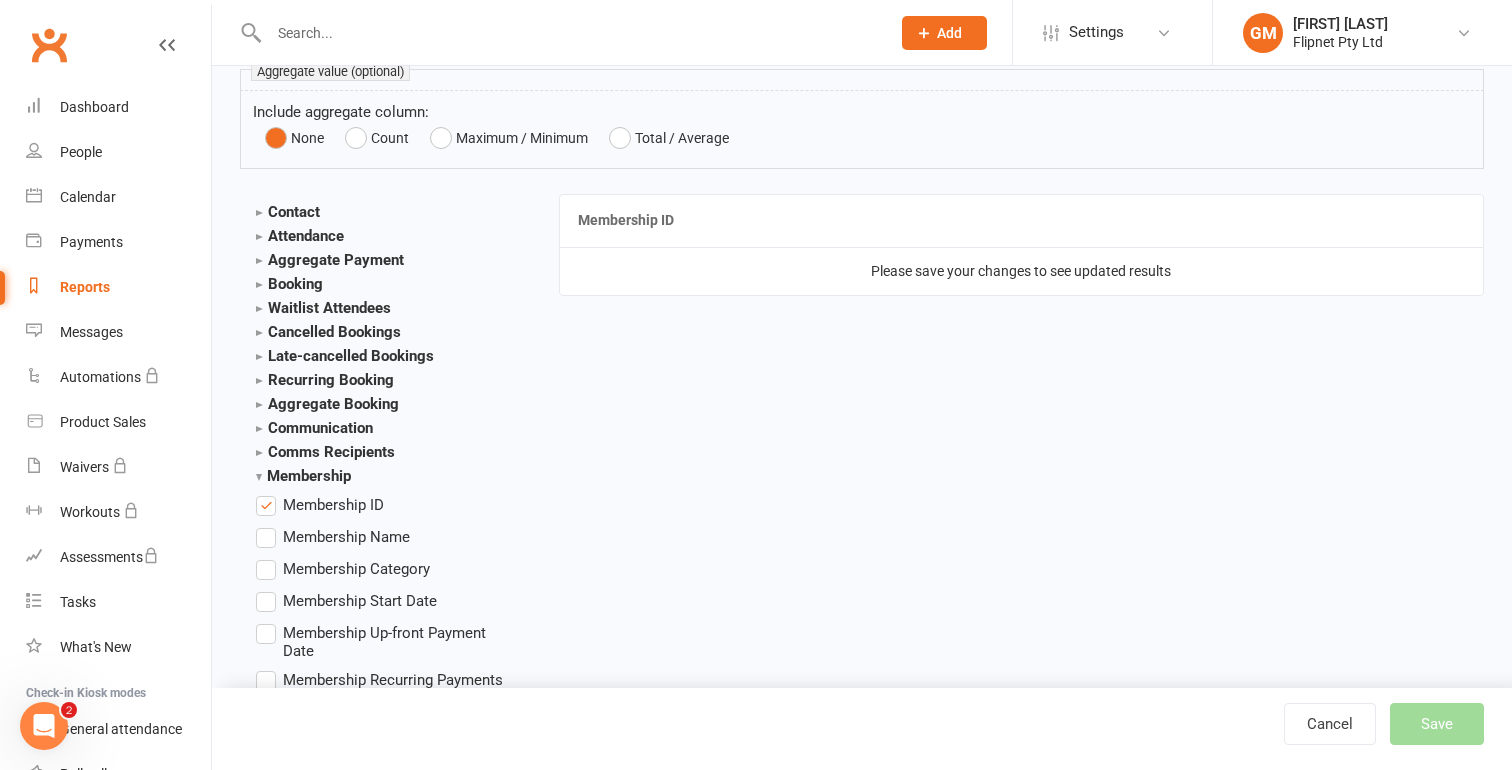 click on "Contact  Contact ID Contact Type First Name Last Name Full Name Email Phone Number Address (Full) Address (Street 1) Address (Street 2) Address (City / Suburb) Address (State / Province) Address (Postal / Zip code) Created First Activated Days since added to Clubworx Days since First Activated Days since Last Activated Status Previous Status (Prospects only) Prospect Status Last Changed Trial Status Member Number Date of Birth Age Next Birthday Birth Month Unsubscribed from Email Unsubscribed from SMS Owner Location Converted to Member Converted to NAC Wallet Details Credit Card Expires Source Related contacts exist? Related members exist? Related active members exist? Related prospects exist? Related non-attending contacts exist? Related non-attending contacts (with active memberships) exist? Parent(s) exist in Clubworx? Children exist in Clubworx? Profile picture attached? Credit balance Flagged? Flag Titles Select all" at bounding box center [384, 212] 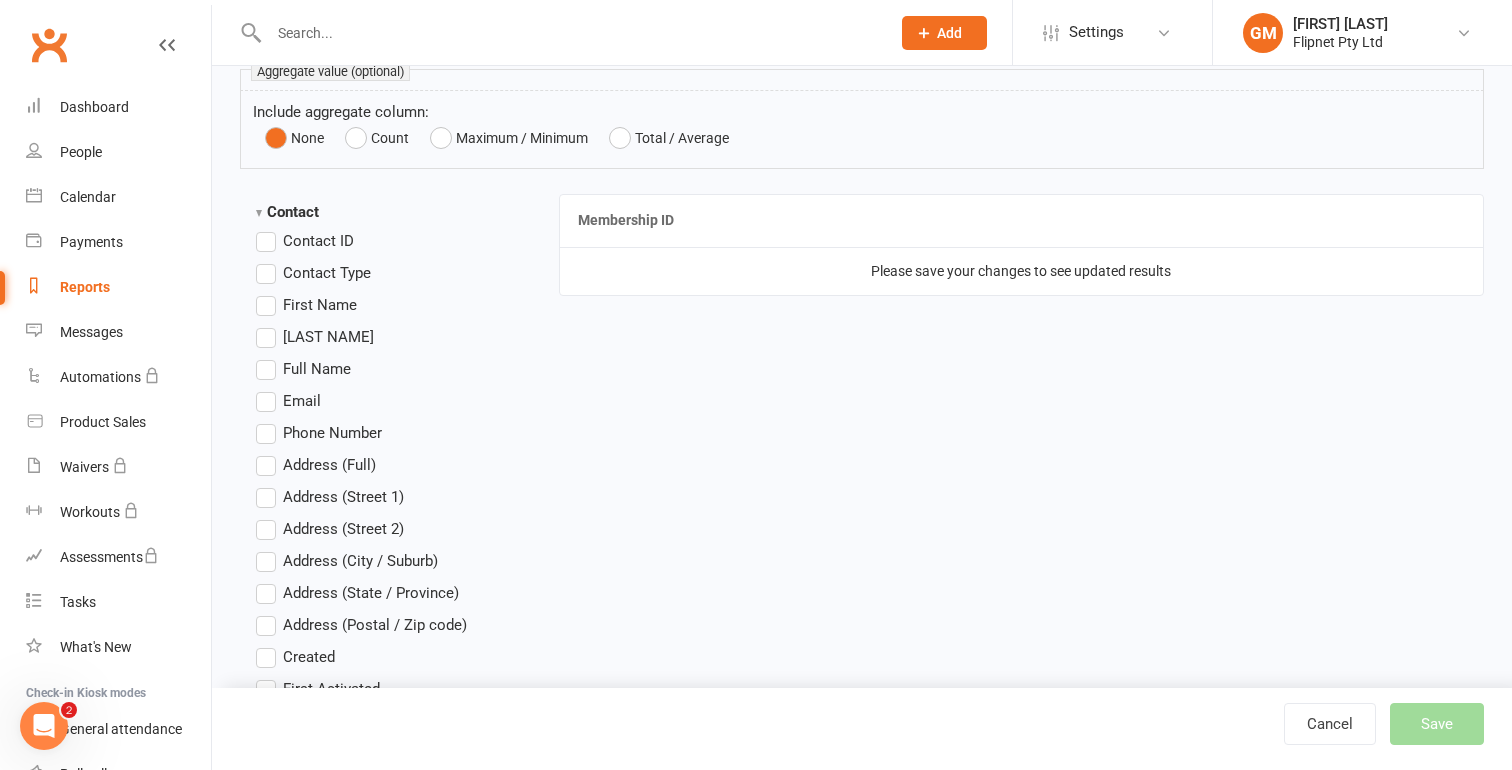 click on "Contact ID" at bounding box center (305, 241) 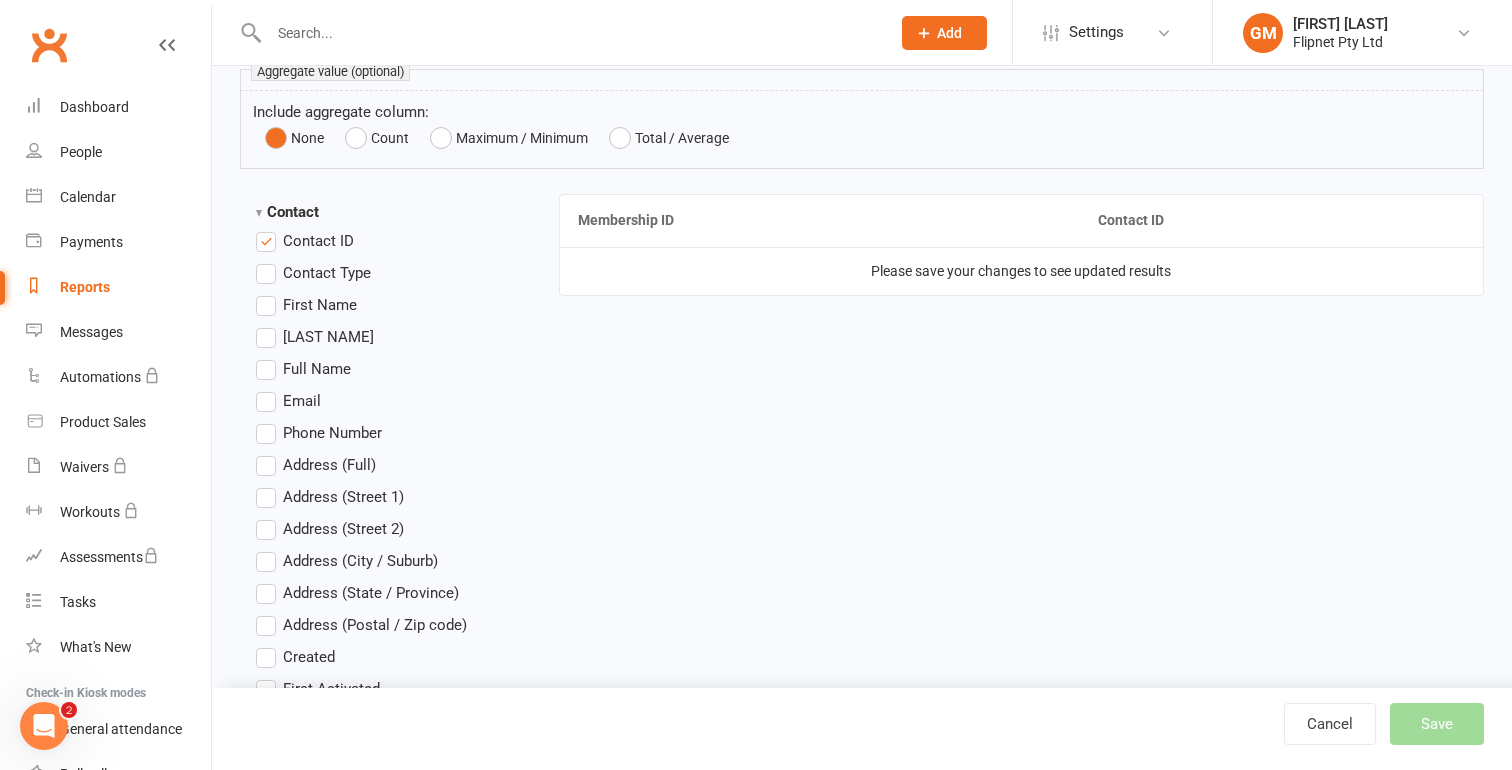 click on "Contact ID" at bounding box center [305, 241] 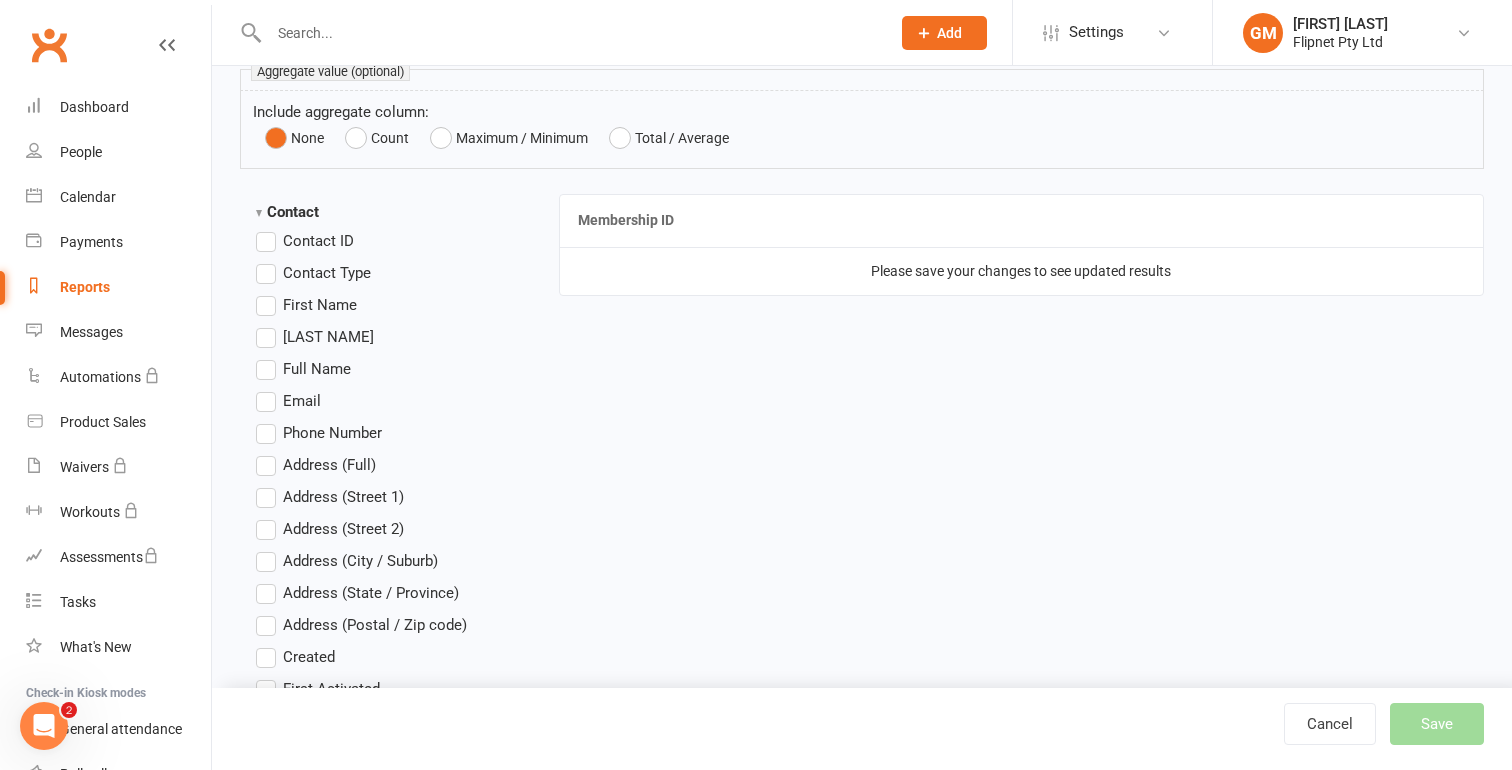 click on "First Name" at bounding box center (306, 305) 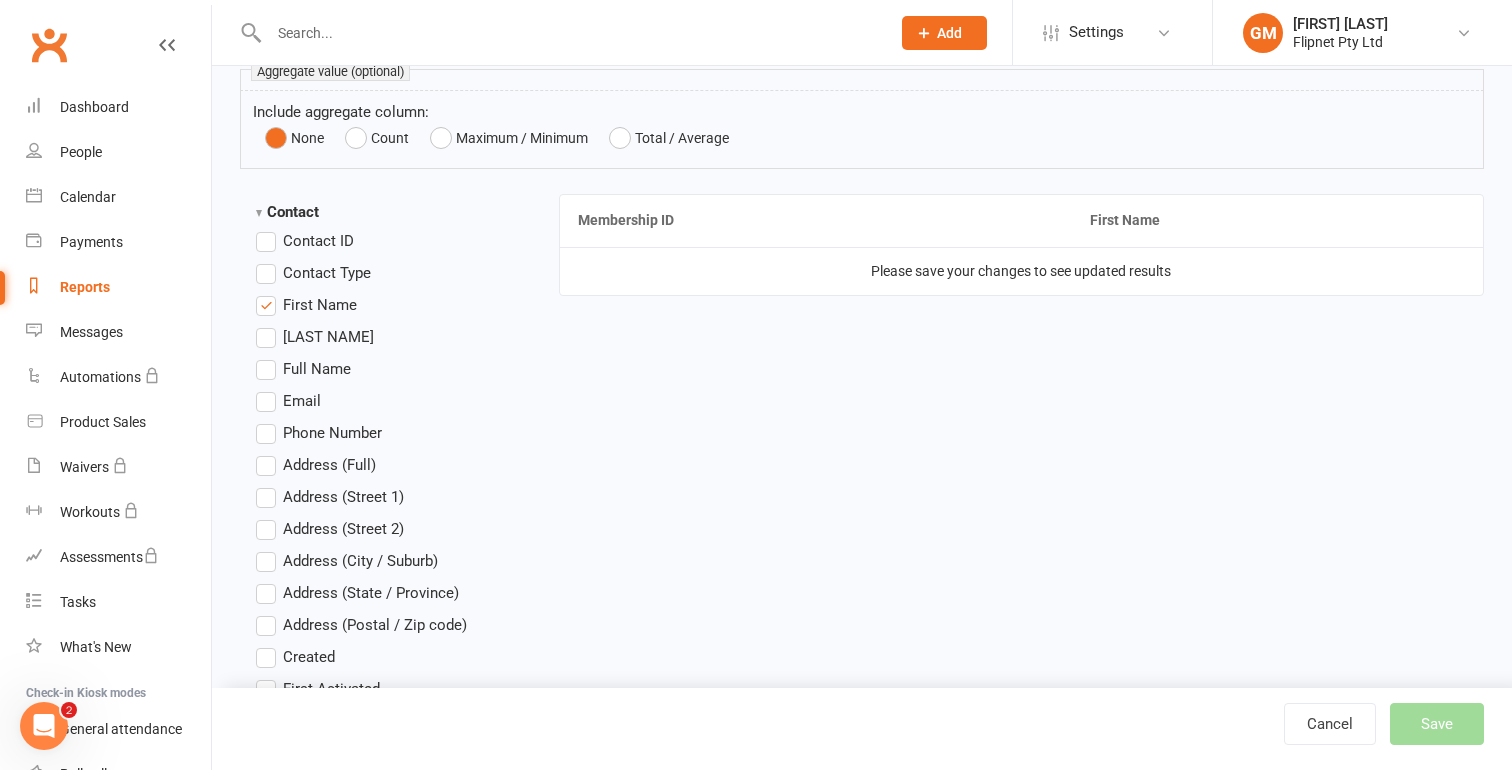 click on "First Name" at bounding box center (306, 305) 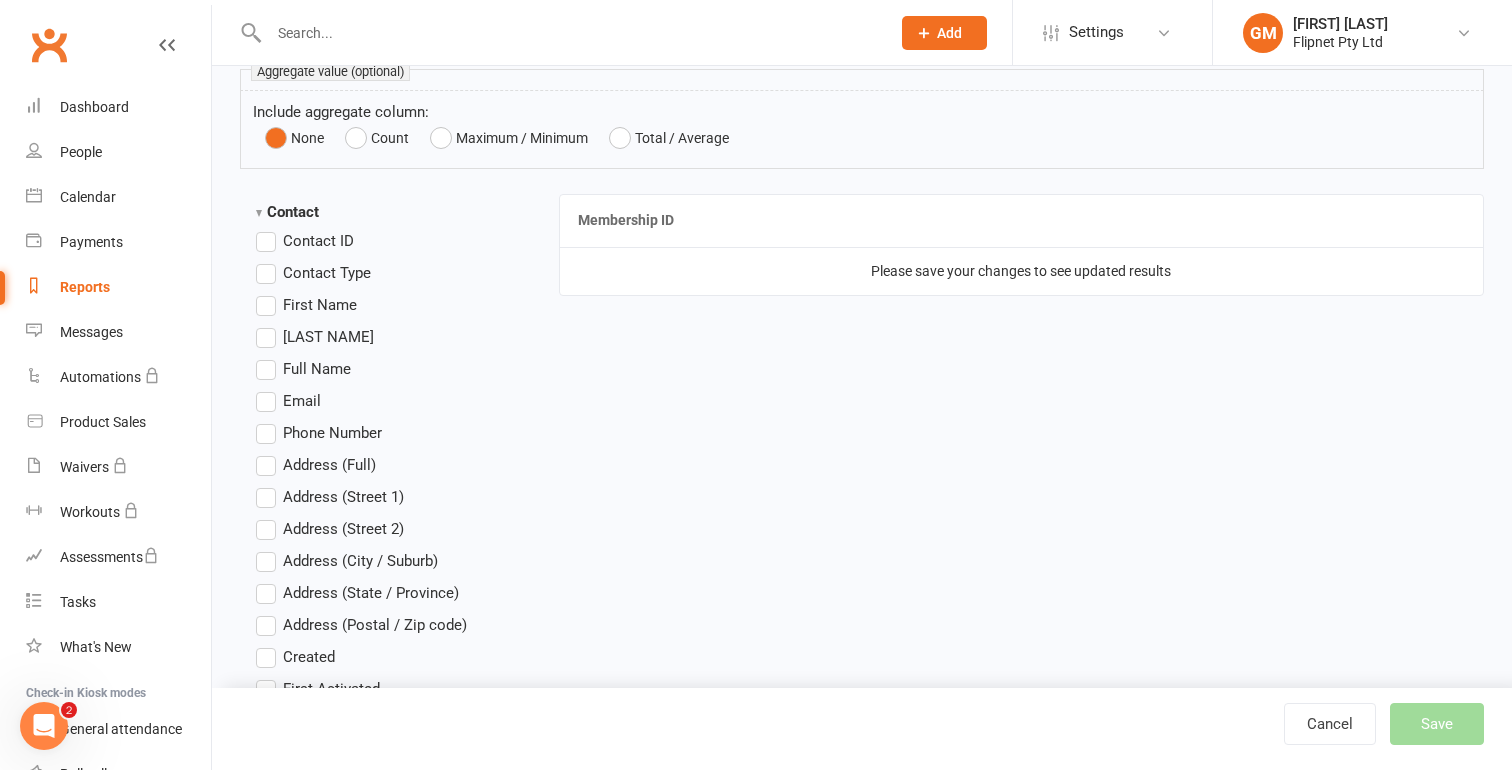 click on "First Name" at bounding box center (306, 305) 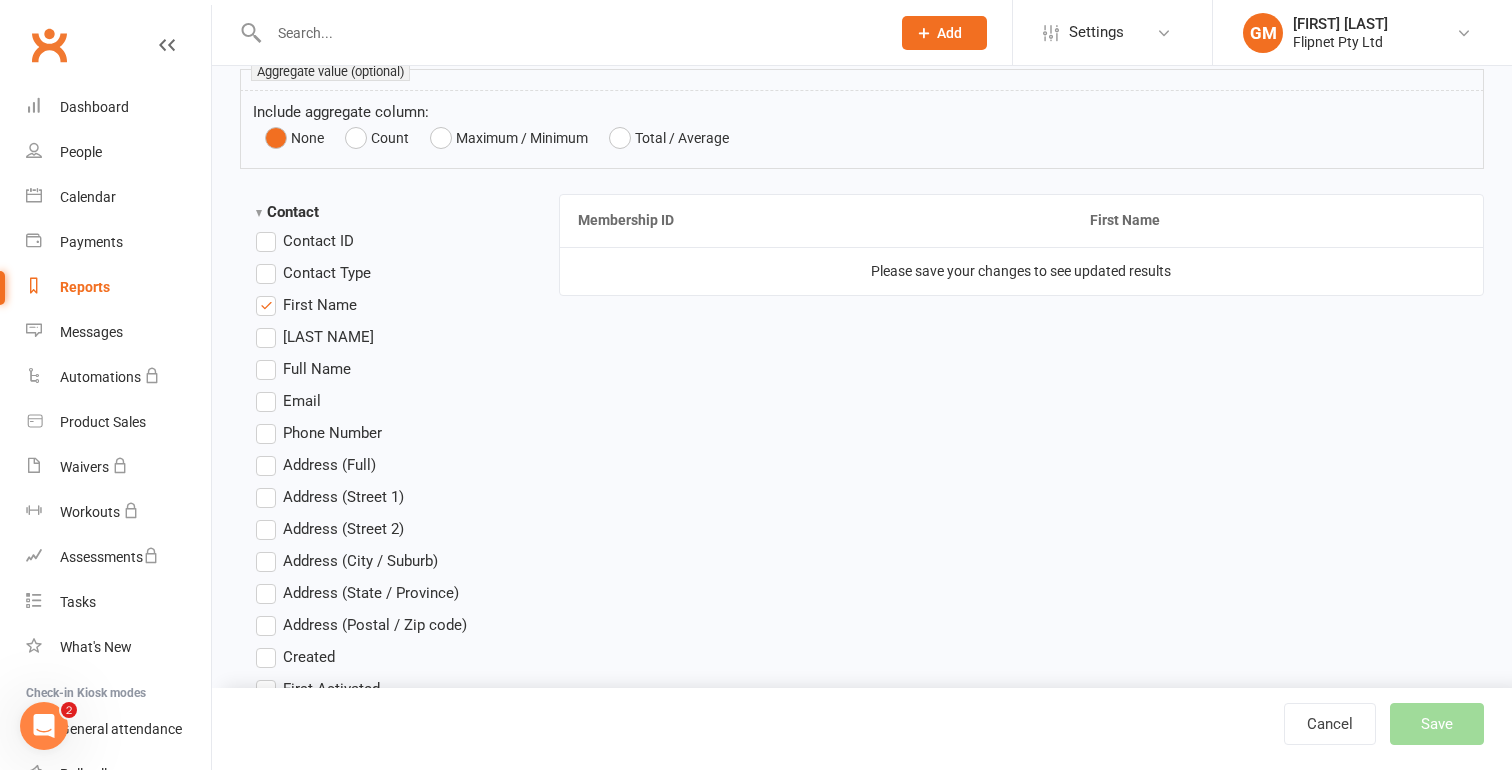 click on "[LAST NAME]" at bounding box center (315, 337) 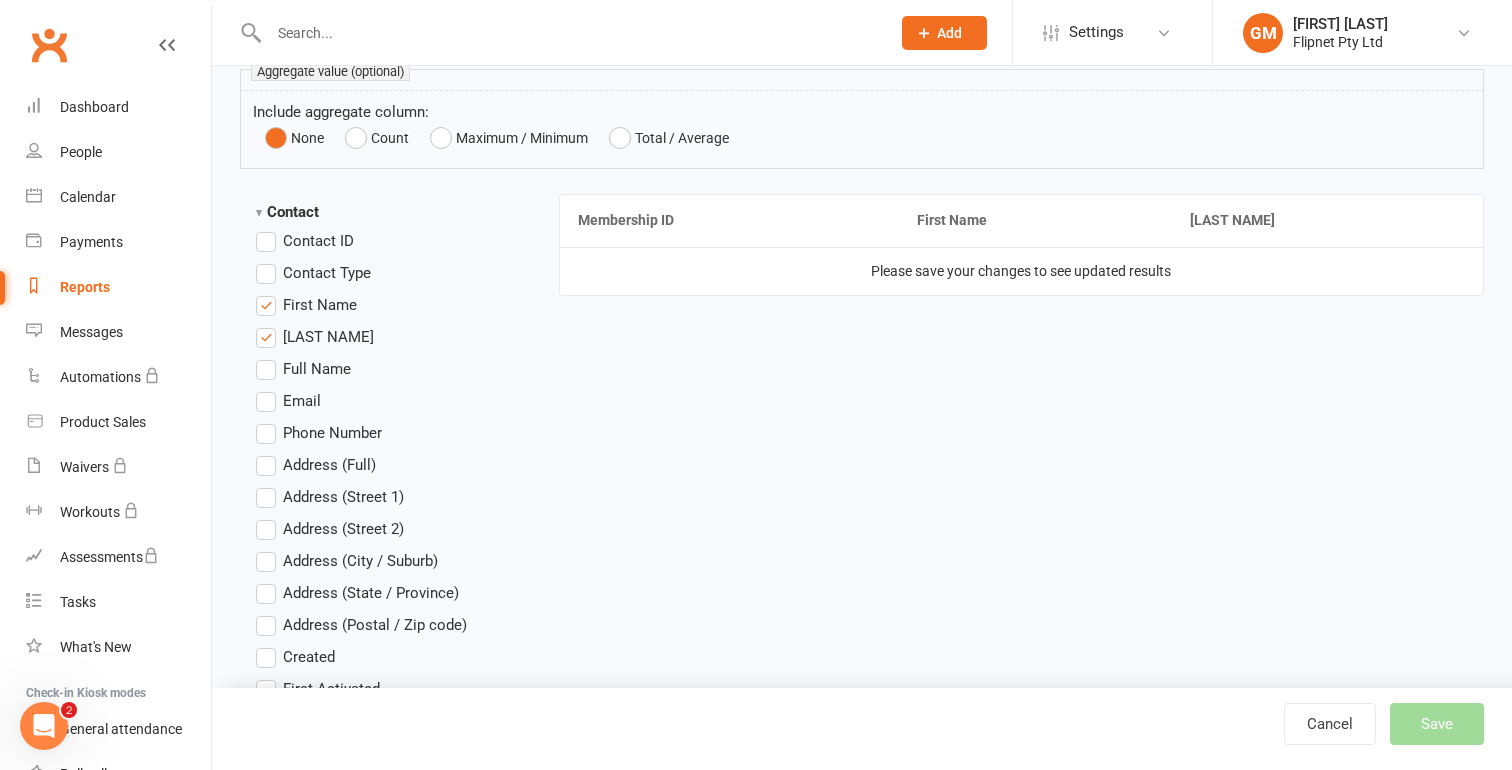 click on "Email" at bounding box center [288, 401] 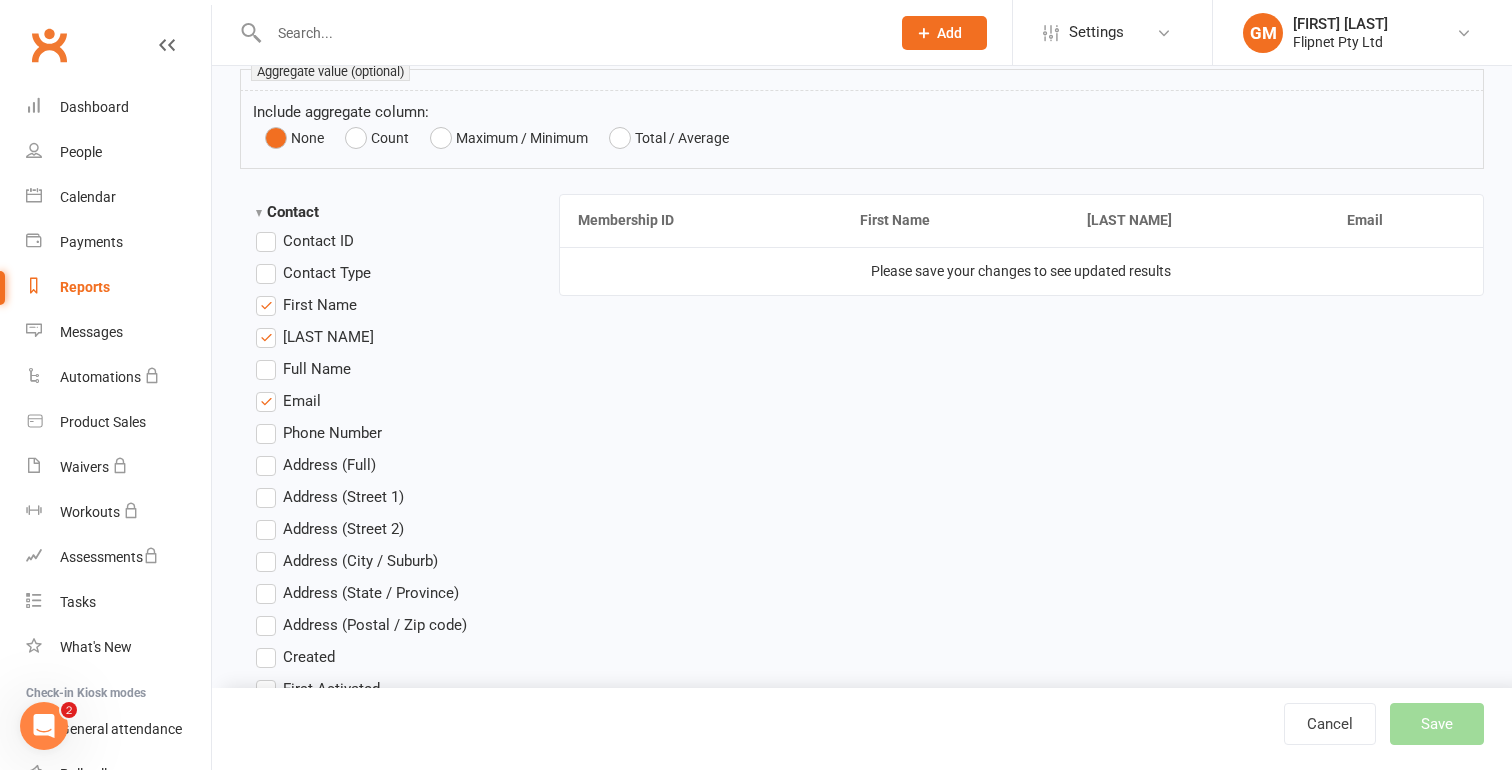 click on "Email" at bounding box center [288, 401] 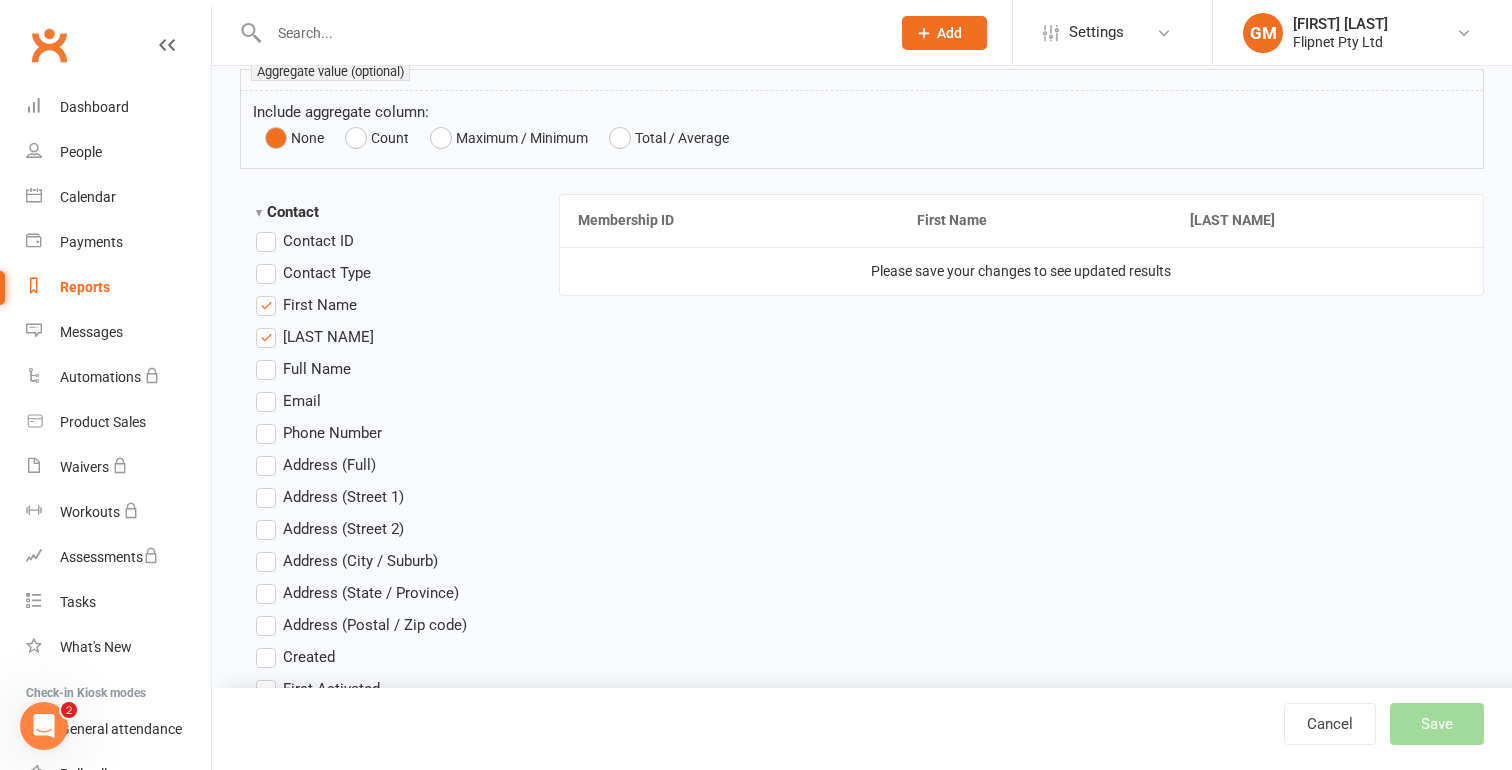 click on "Email" at bounding box center [288, 401] 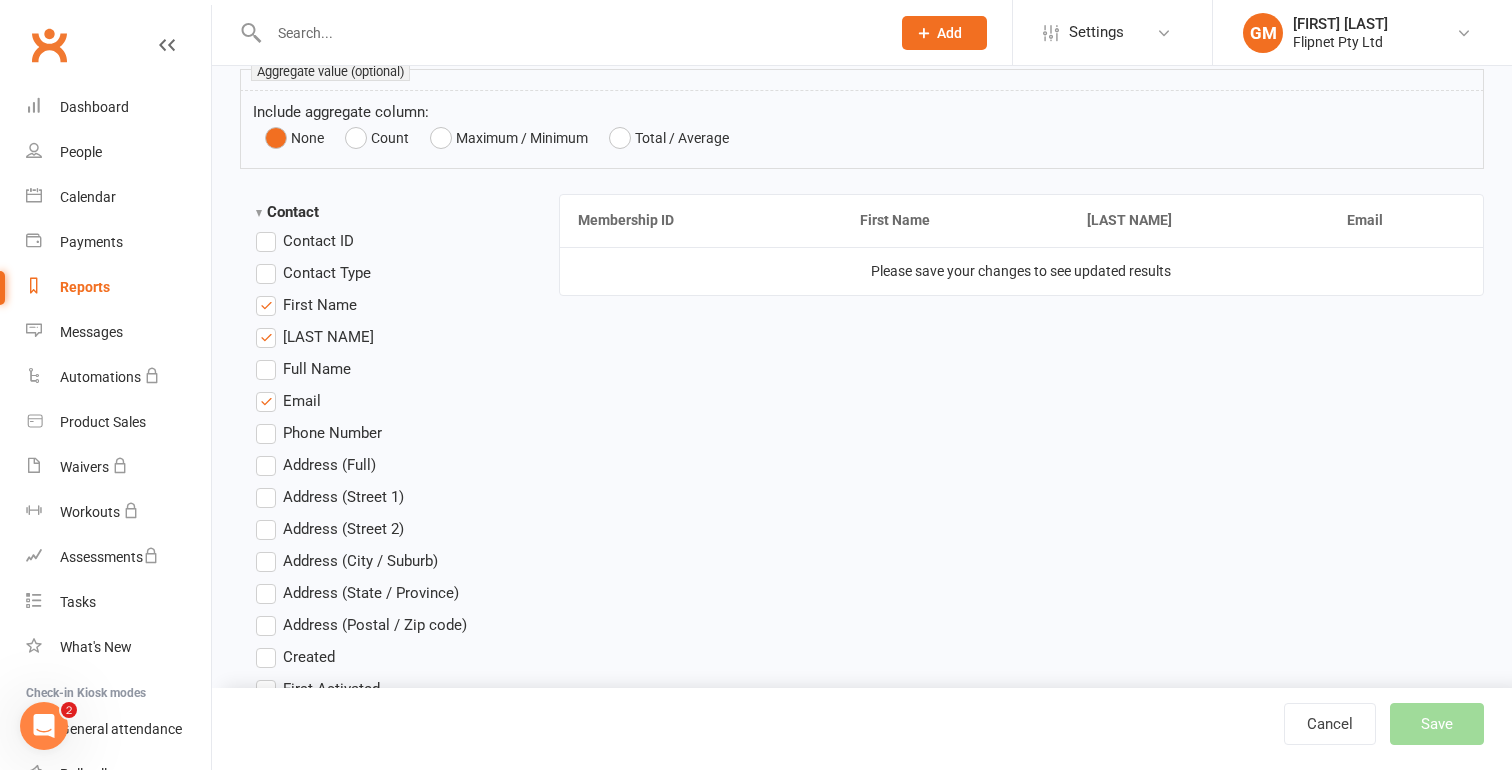 scroll, scrollTop: 0, scrollLeft: 0, axis: both 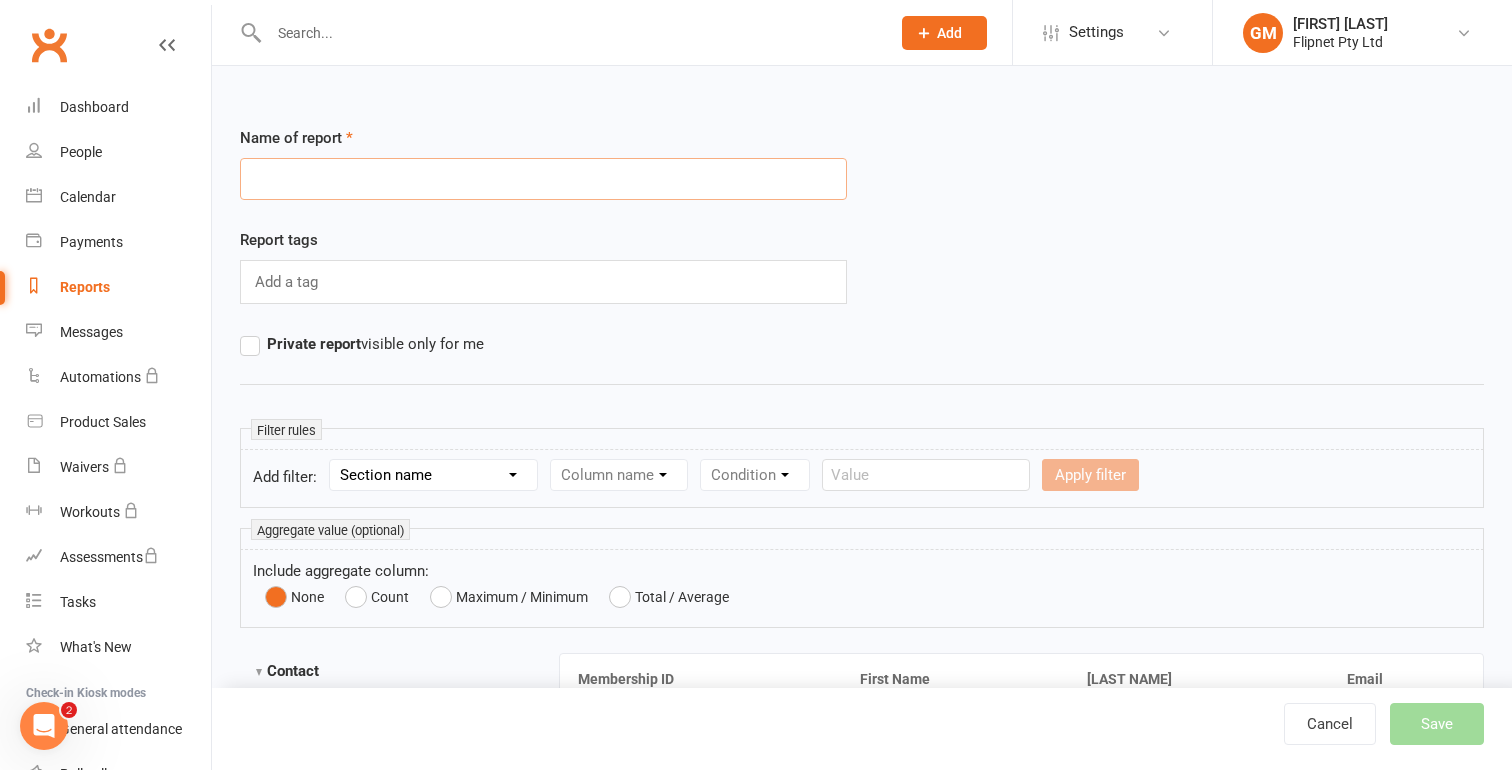 click at bounding box center (543, 179) 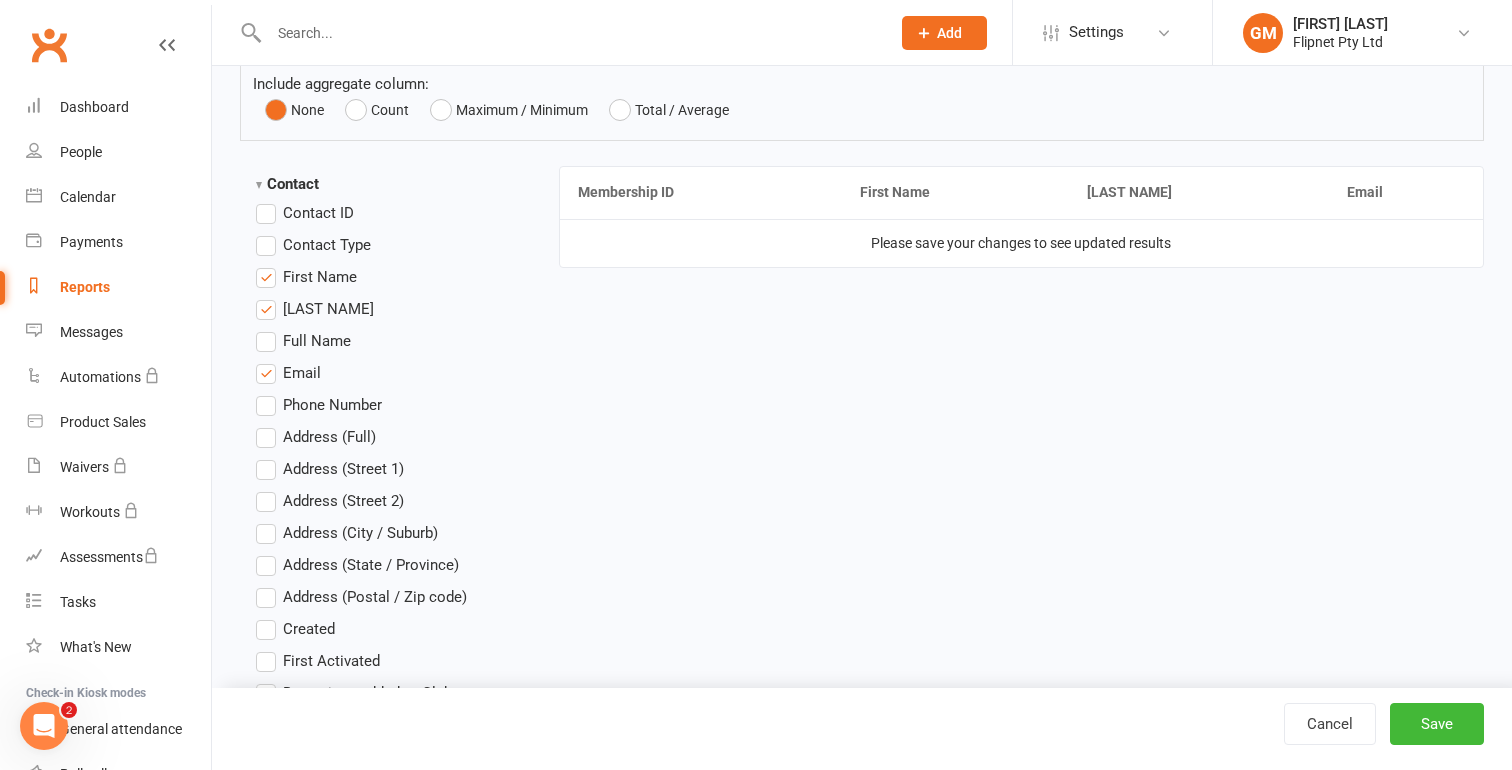 scroll, scrollTop: 532, scrollLeft: 0, axis: vertical 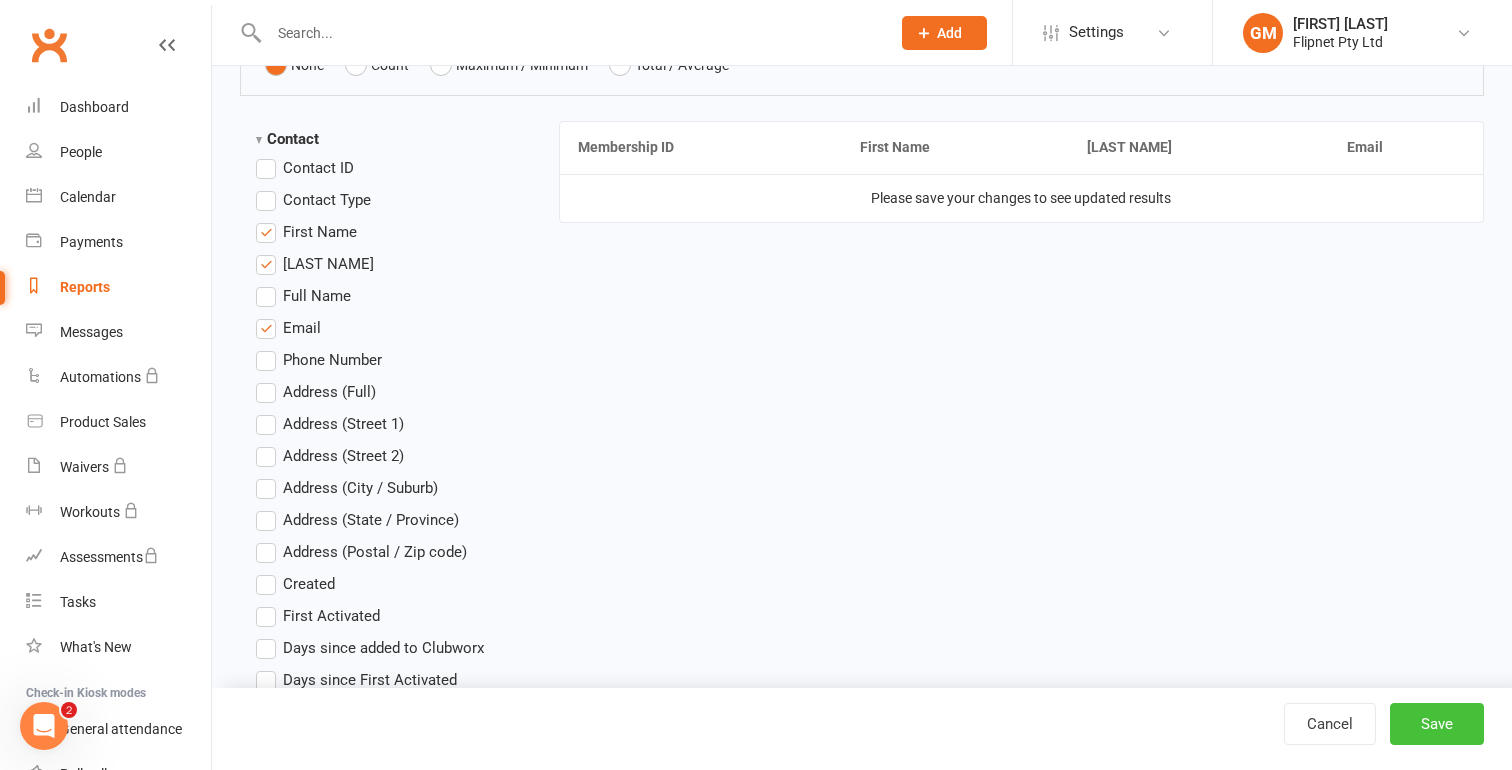 type on "Test" 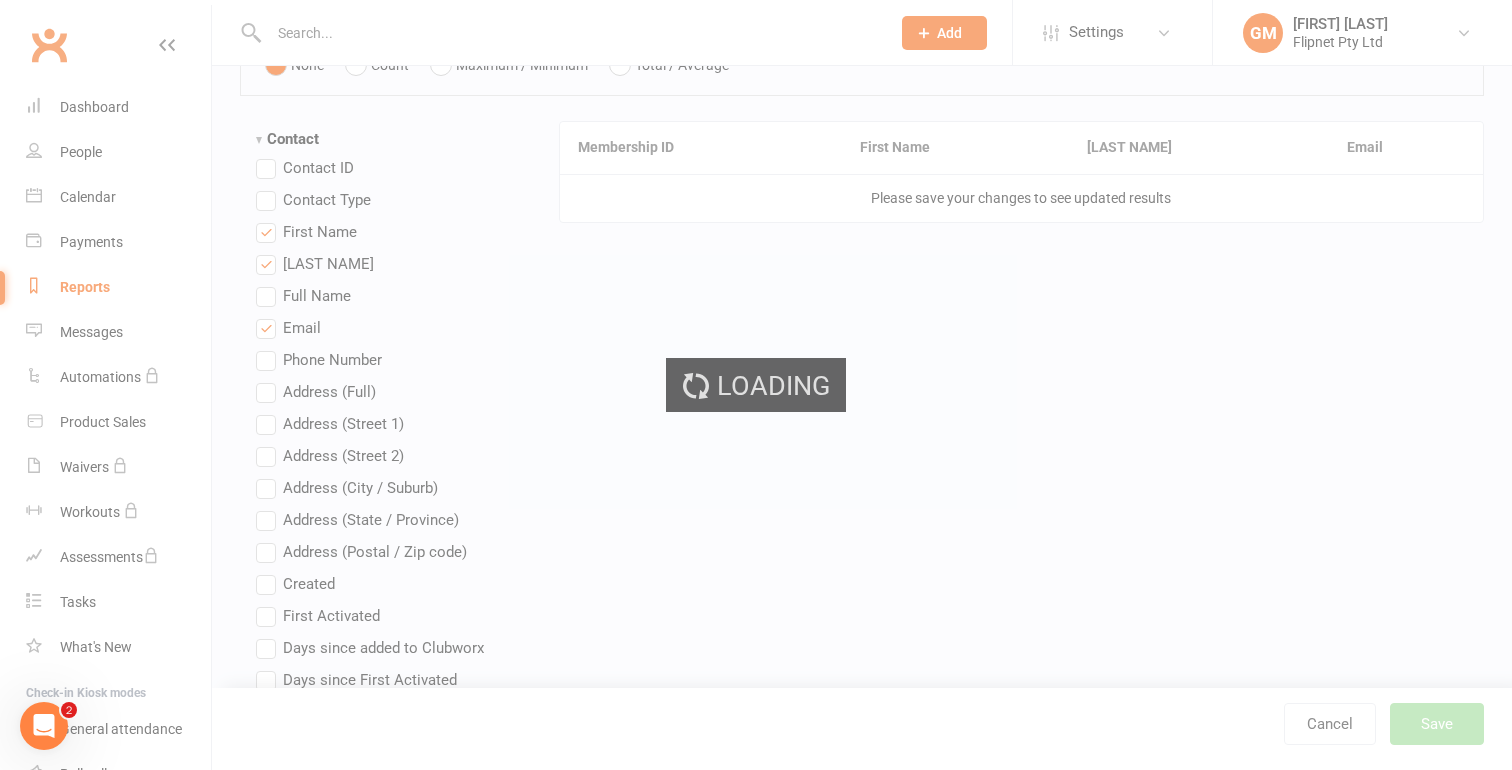 scroll, scrollTop: 0, scrollLeft: 0, axis: both 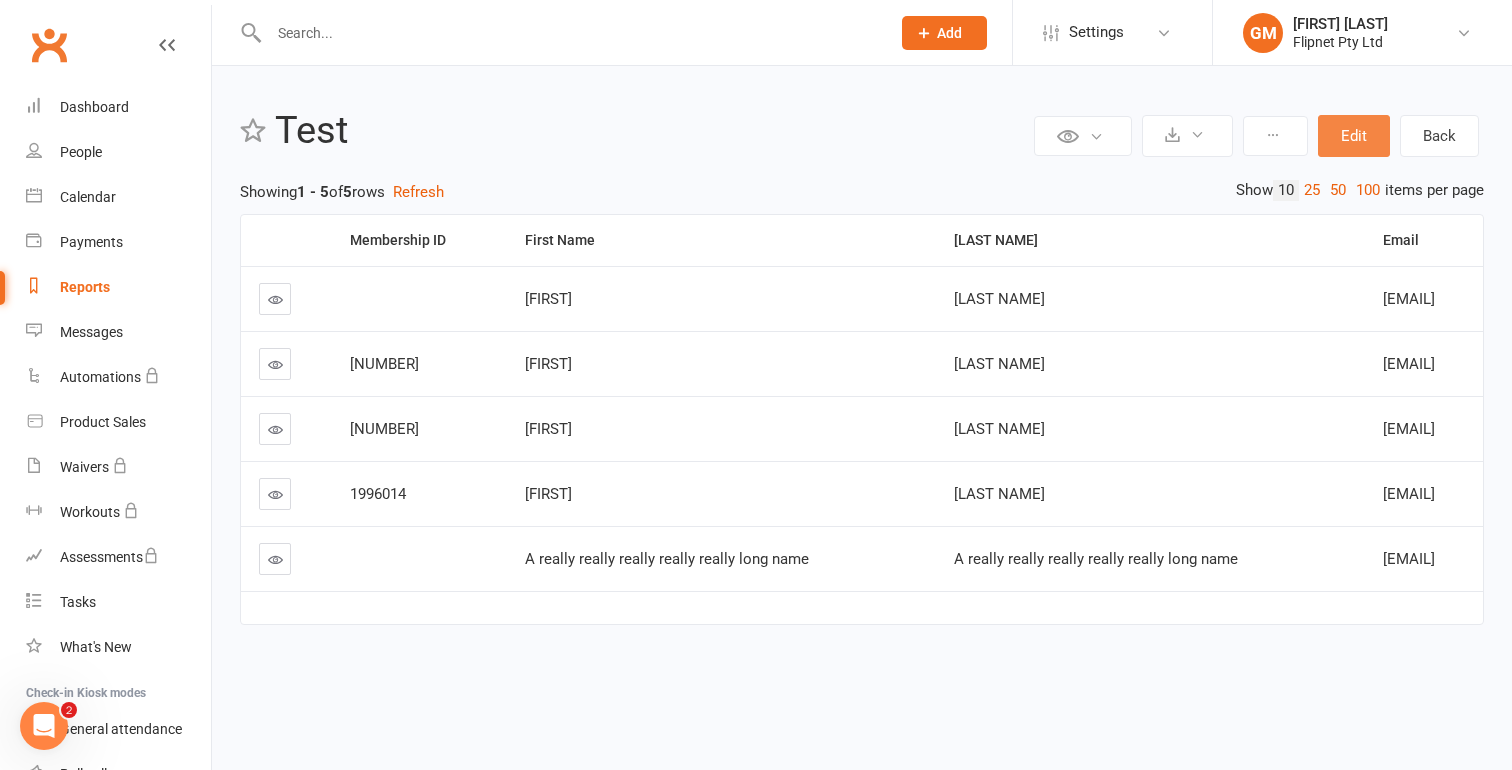 click on "Edit" at bounding box center [1354, 136] 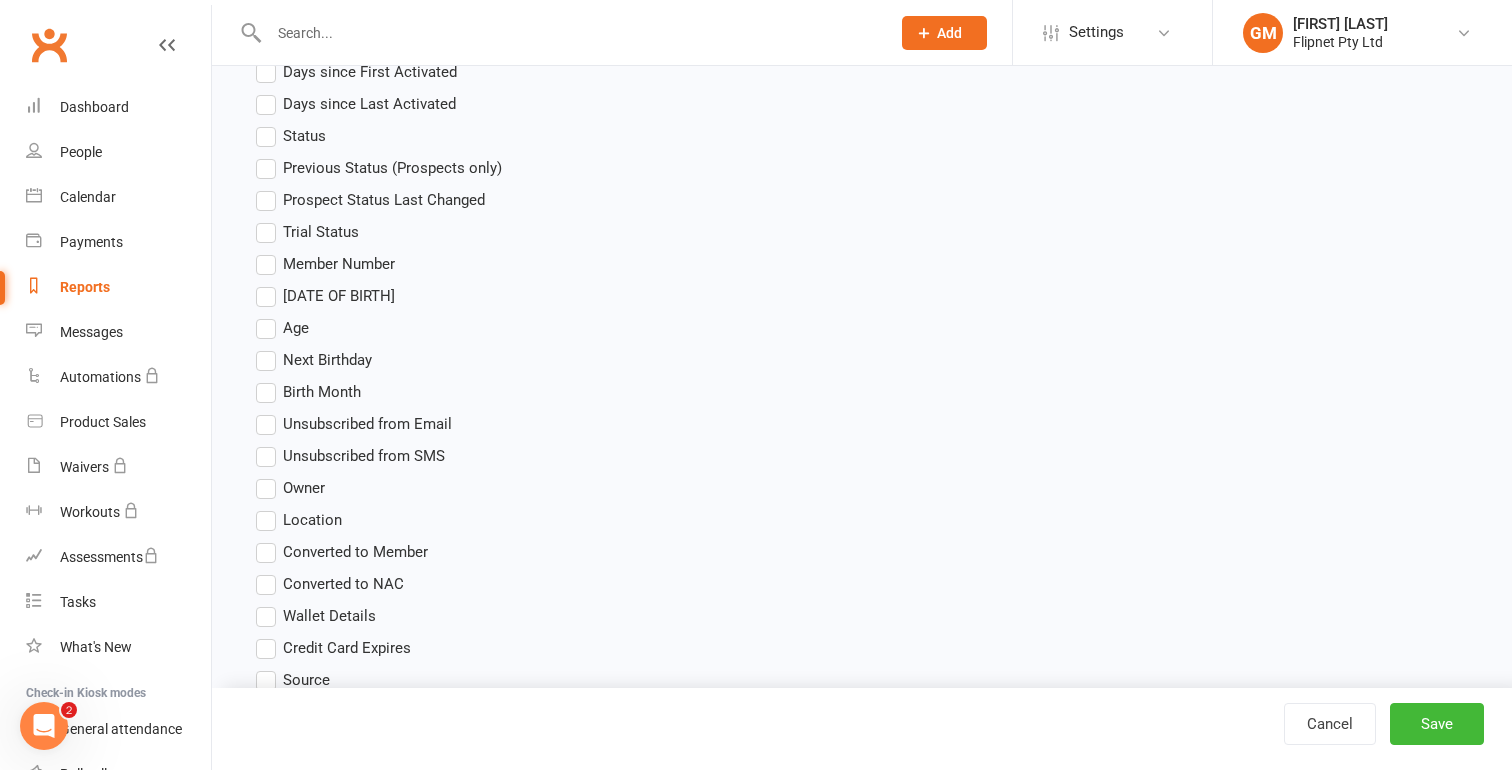 scroll, scrollTop: 1256, scrollLeft: 0, axis: vertical 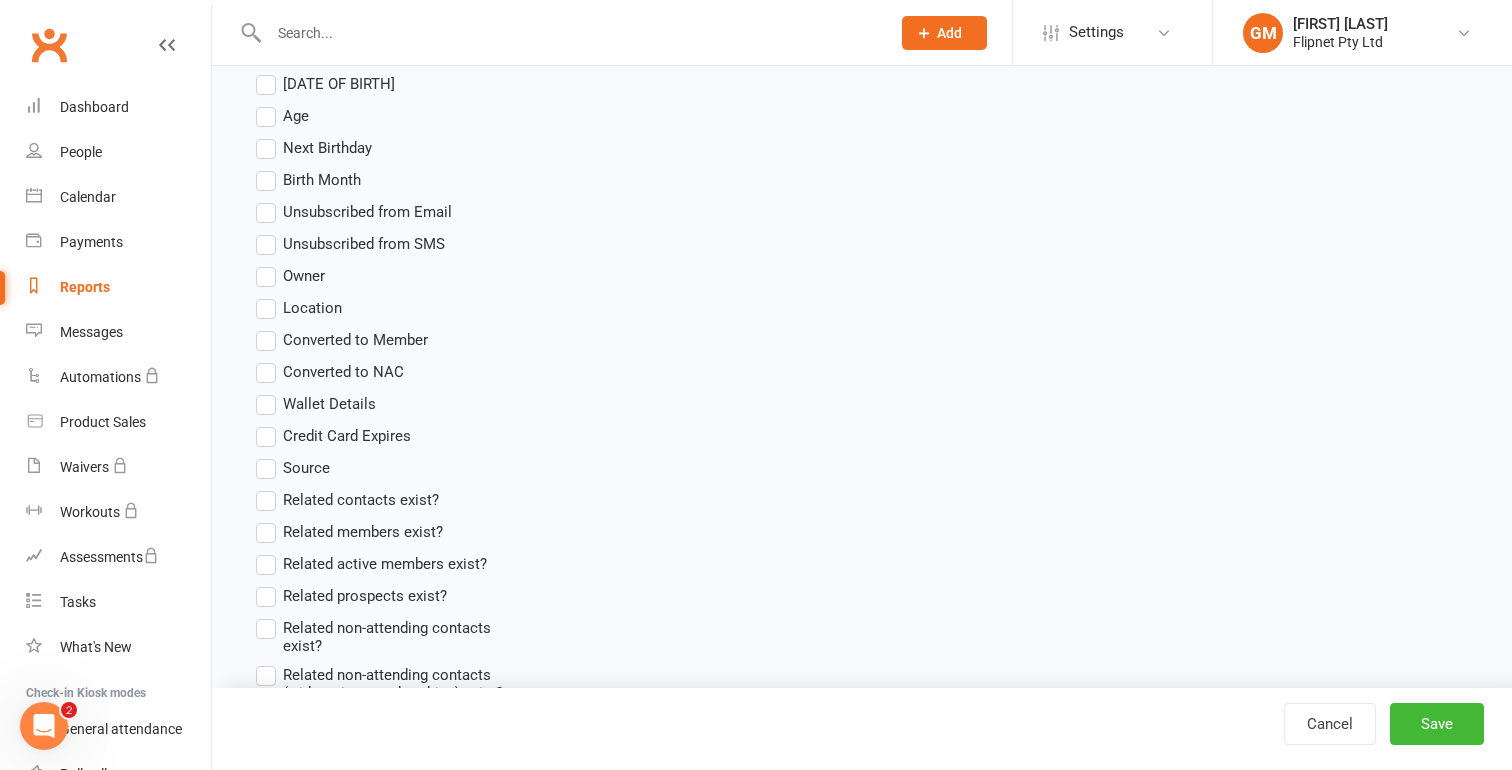 click on "Owner" at bounding box center (290, 276) 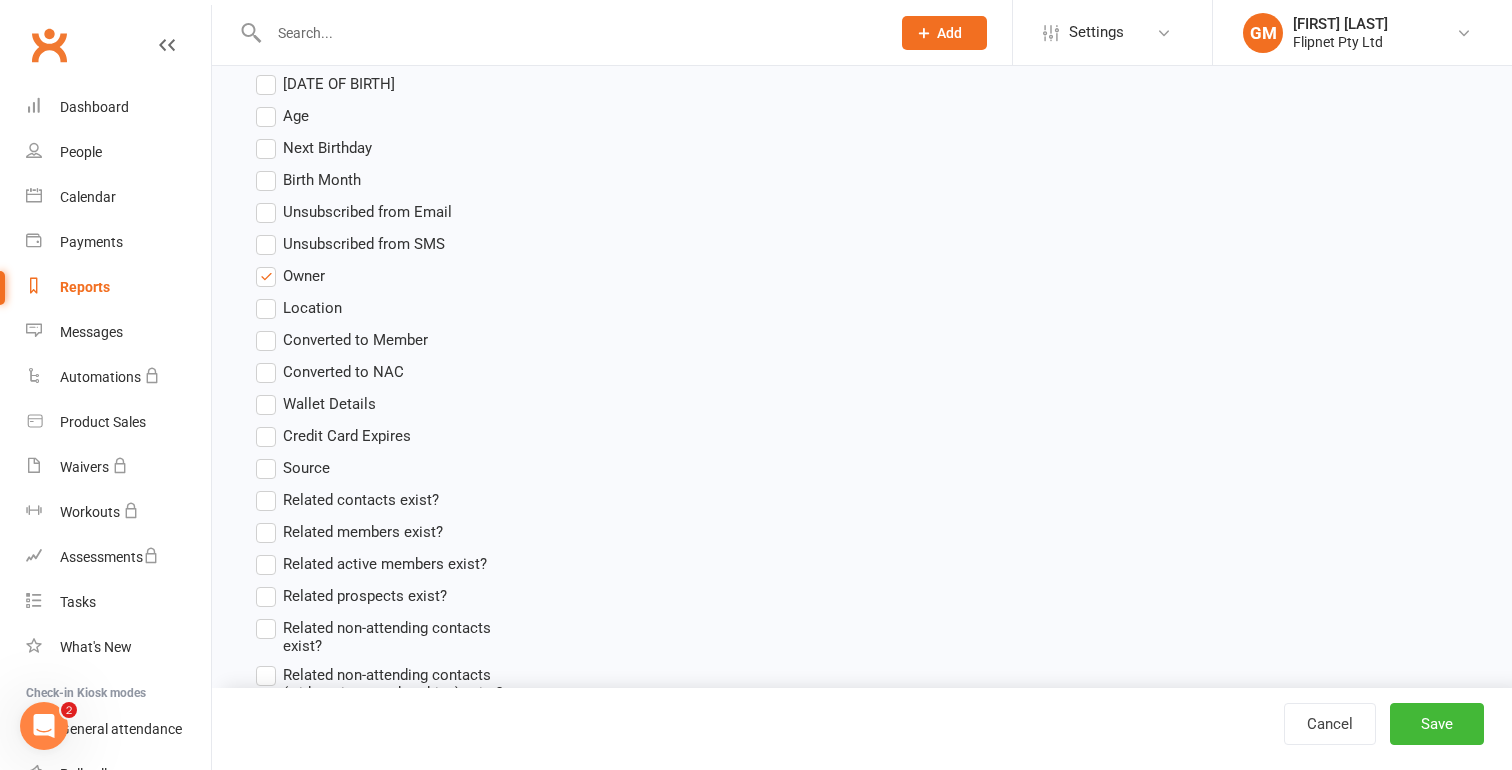 click on "Contact  Contact ID Contact Type First Name Last Name Full Name Email Phone Number Address (Full) Address (Street 1) Address (Street 2) Address (City / Suburb) Address (State / Province) Address (Postal / Zip code) Created First Activated Days since added to Clubworx Days since First Activated Days since Last Activated Status Previous Status (Prospects only) Prospect Status Last Changed Trial Status Member Number Date of Birth Age Next Birthday Birth Month Unsubscribed from Email Unsubscribed from SMS Owner Location Converted to Member Converted to NAC Wallet Details Credit Card Expires Source Related contacts exist? Related members exist? Related active members exist? Related prospects exist? Related non-attending contacts exist? Related non-attending contacts (with active memberships) exist? Parent(s) exist in Clubworx? Children exist in Clubworx? Profile picture attached? Credit balance Flagged? Flag Titles Select all" at bounding box center [384, 131] 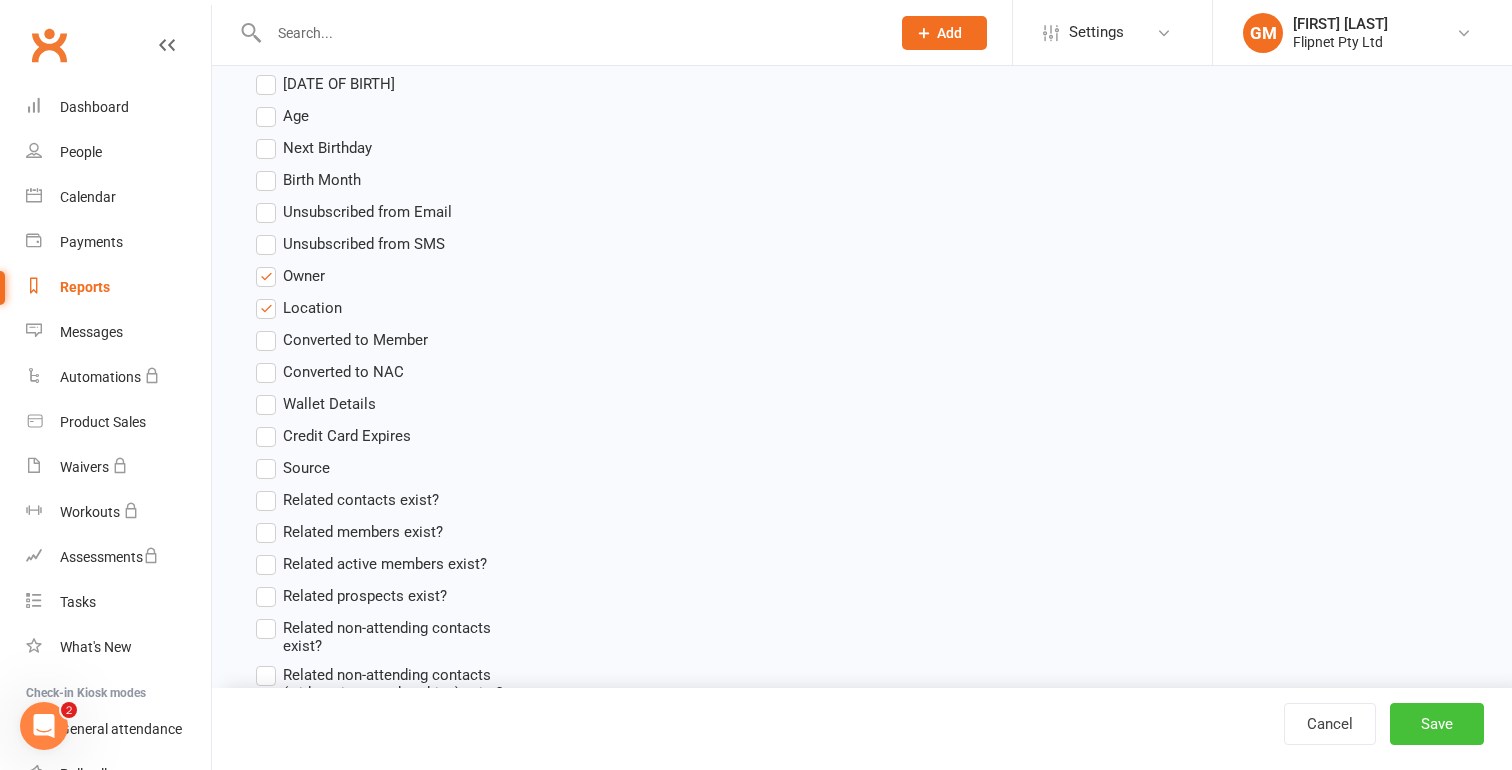 click on "Save" at bounding box center (1437, 724) 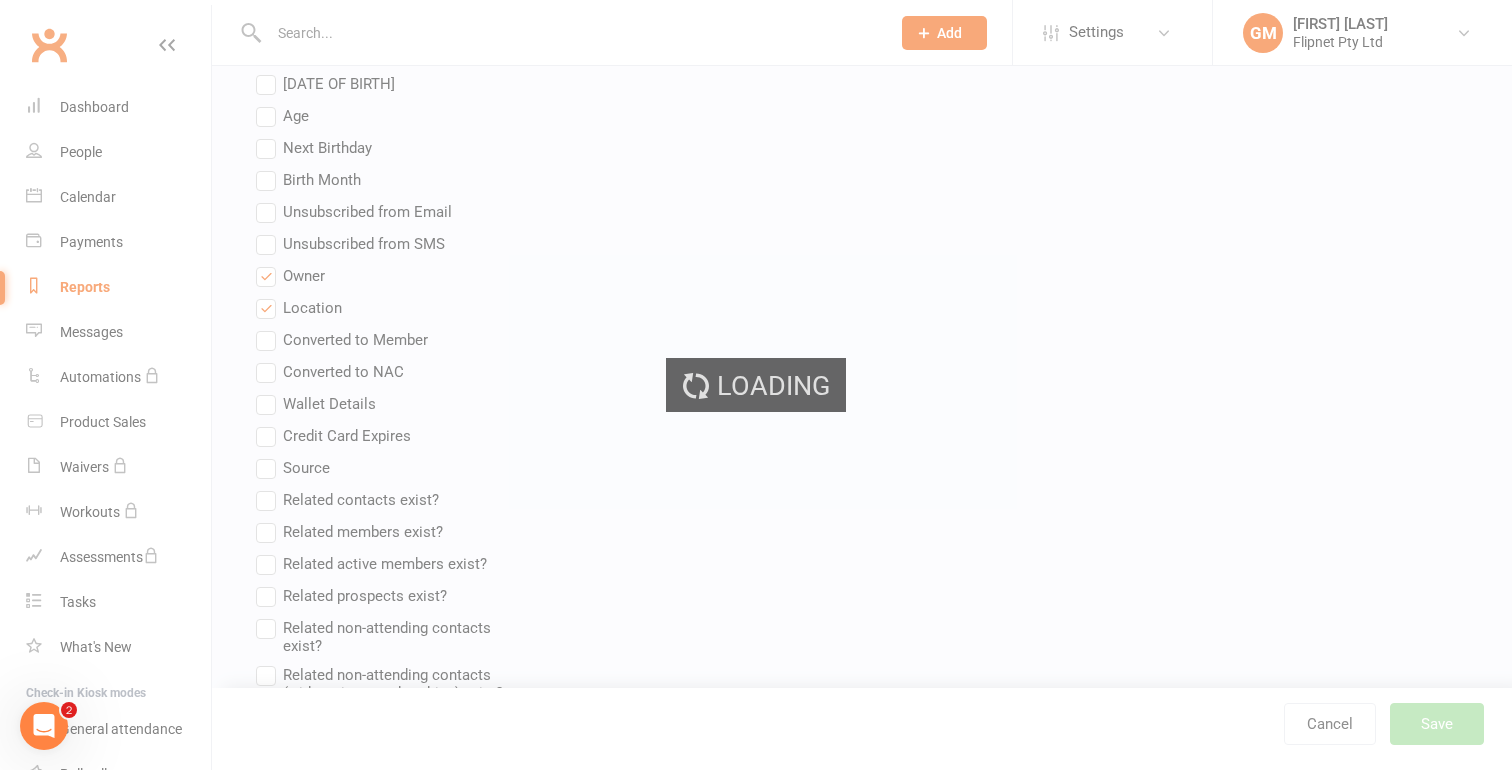scroll, scrollTop: 0, scrollLeft: 0, axis: both 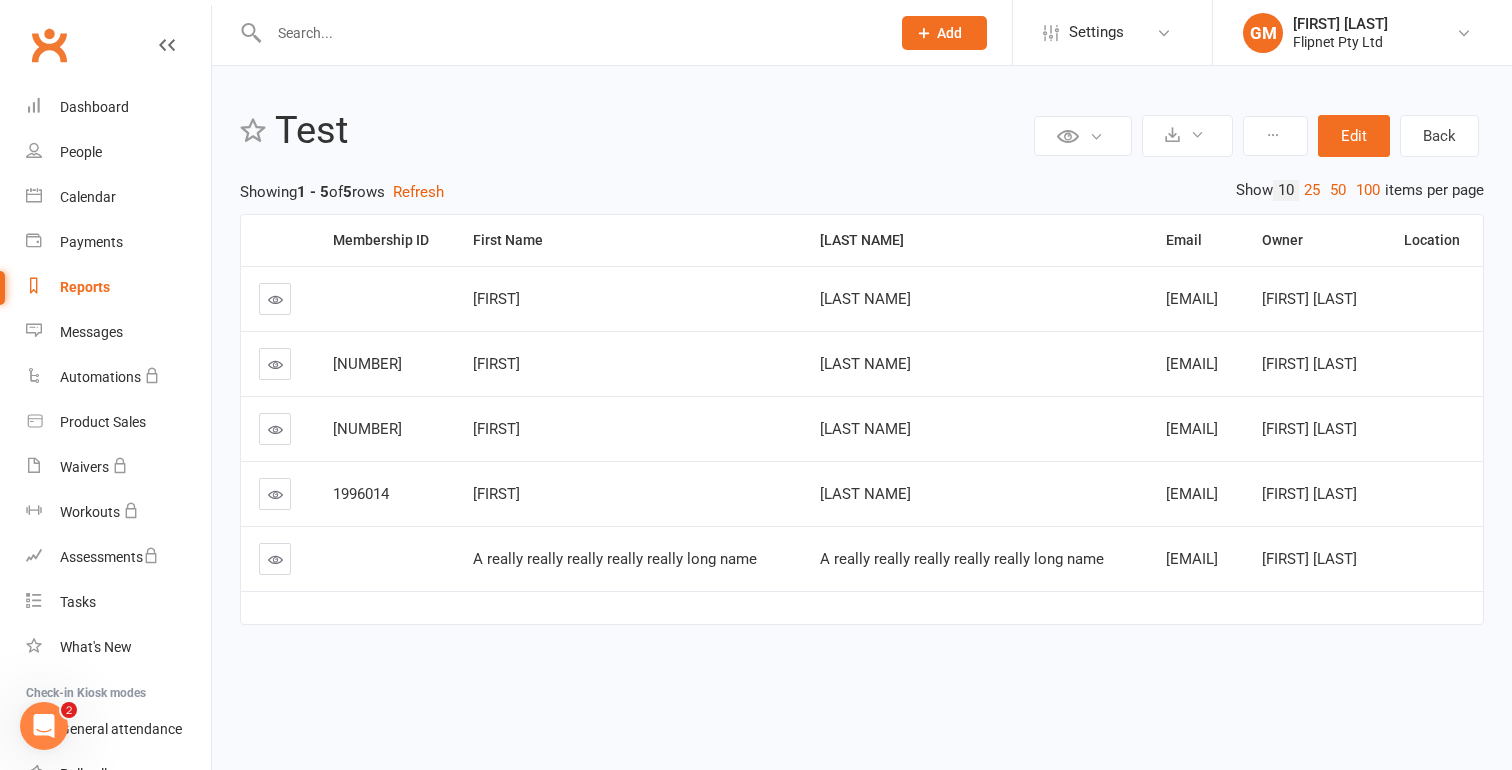 click on "Reports" at bounding box center (118, 287) 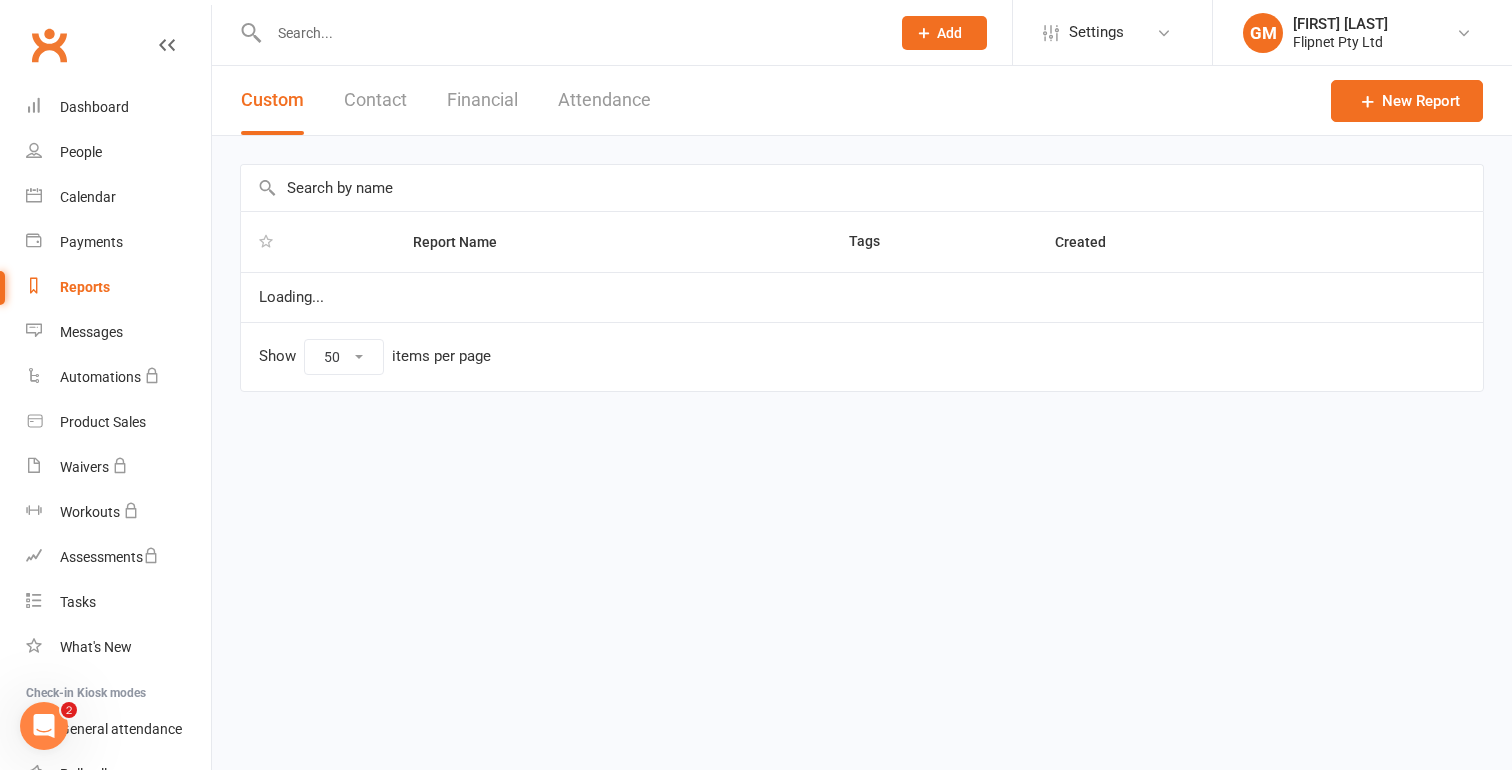 click on "Reports" at bounding box center (85, 287) 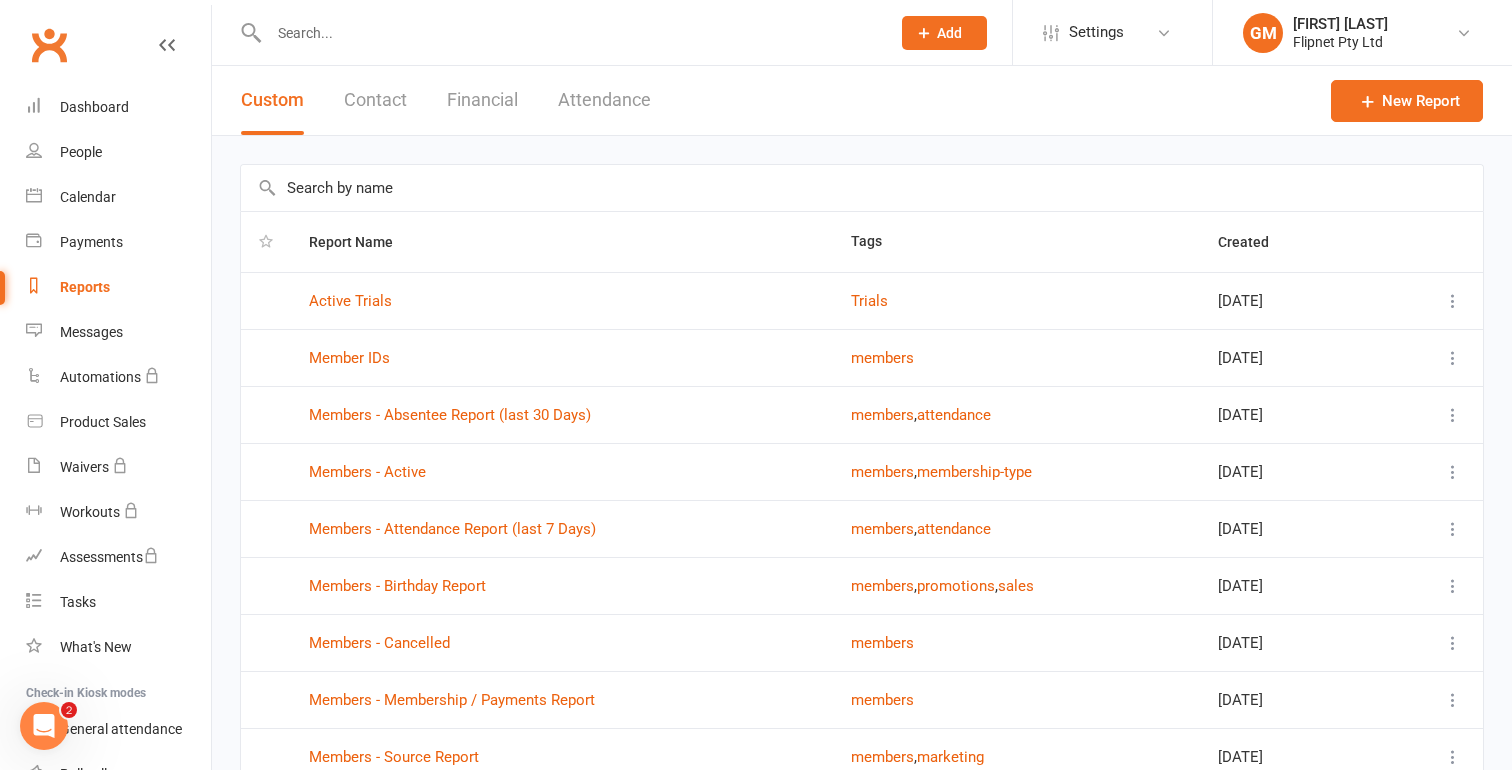 click on "Contact" at bounding box center (375, 100) 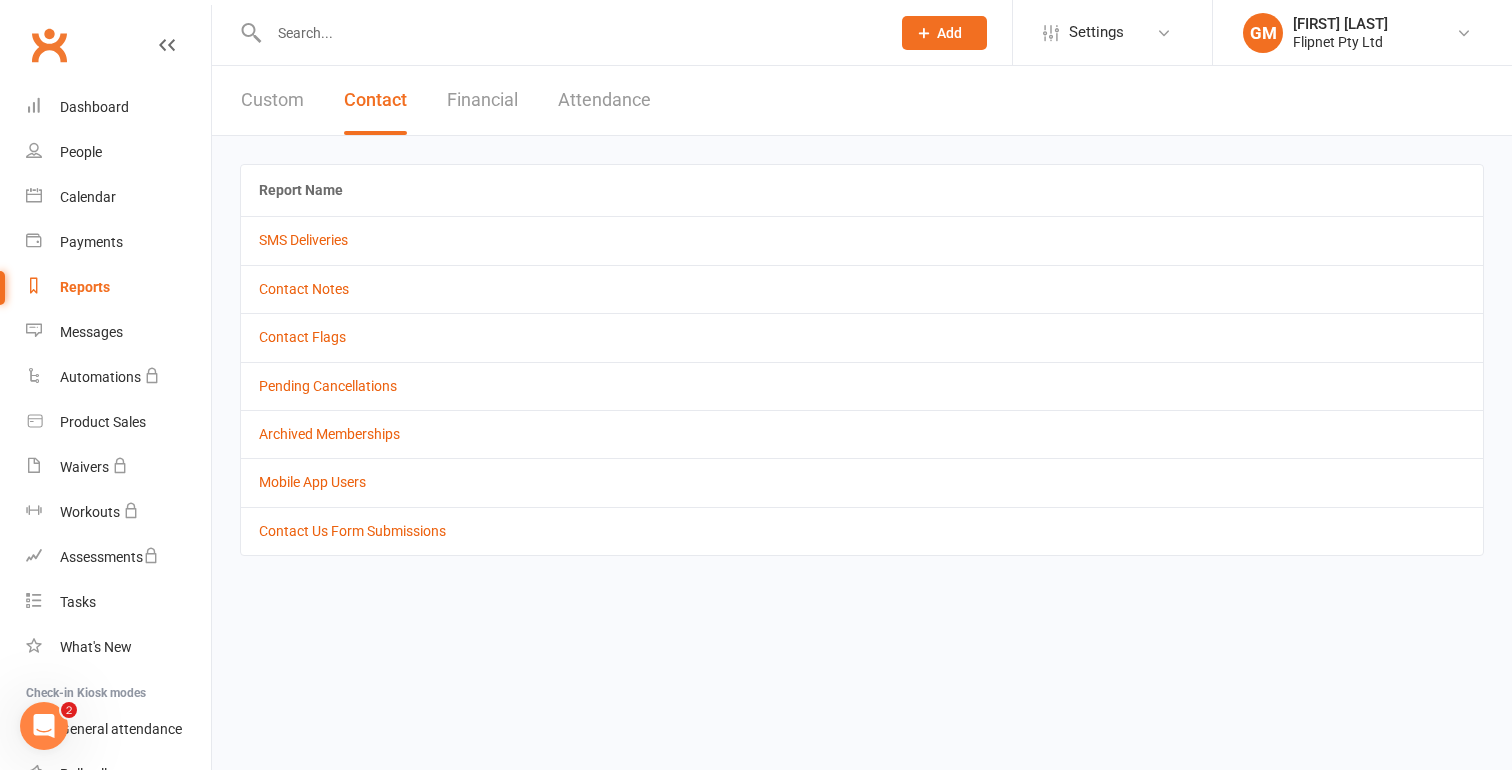 click on "Financial" at bounding box center [482, 100] 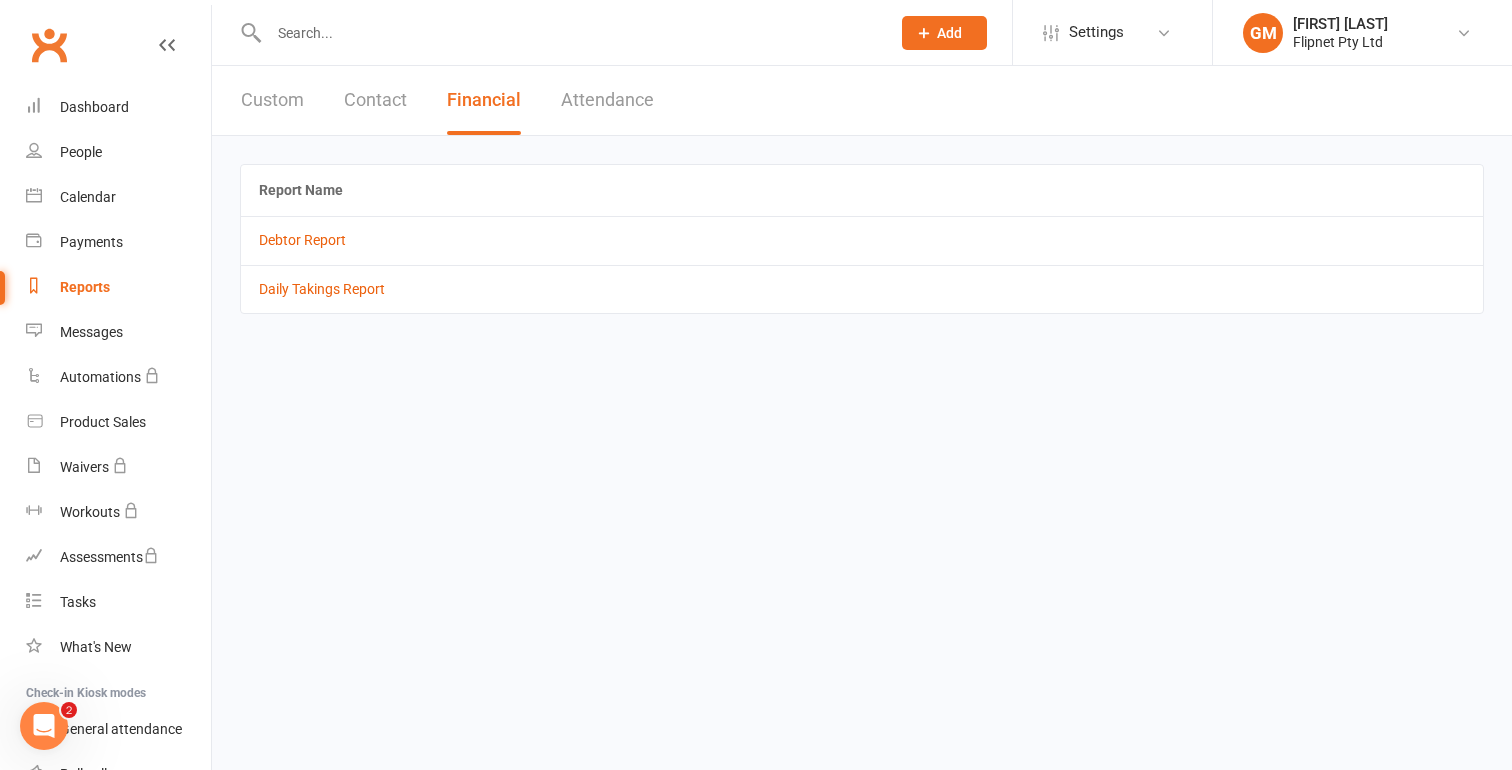 click on "Attendance" at bounding box center (607, 100) 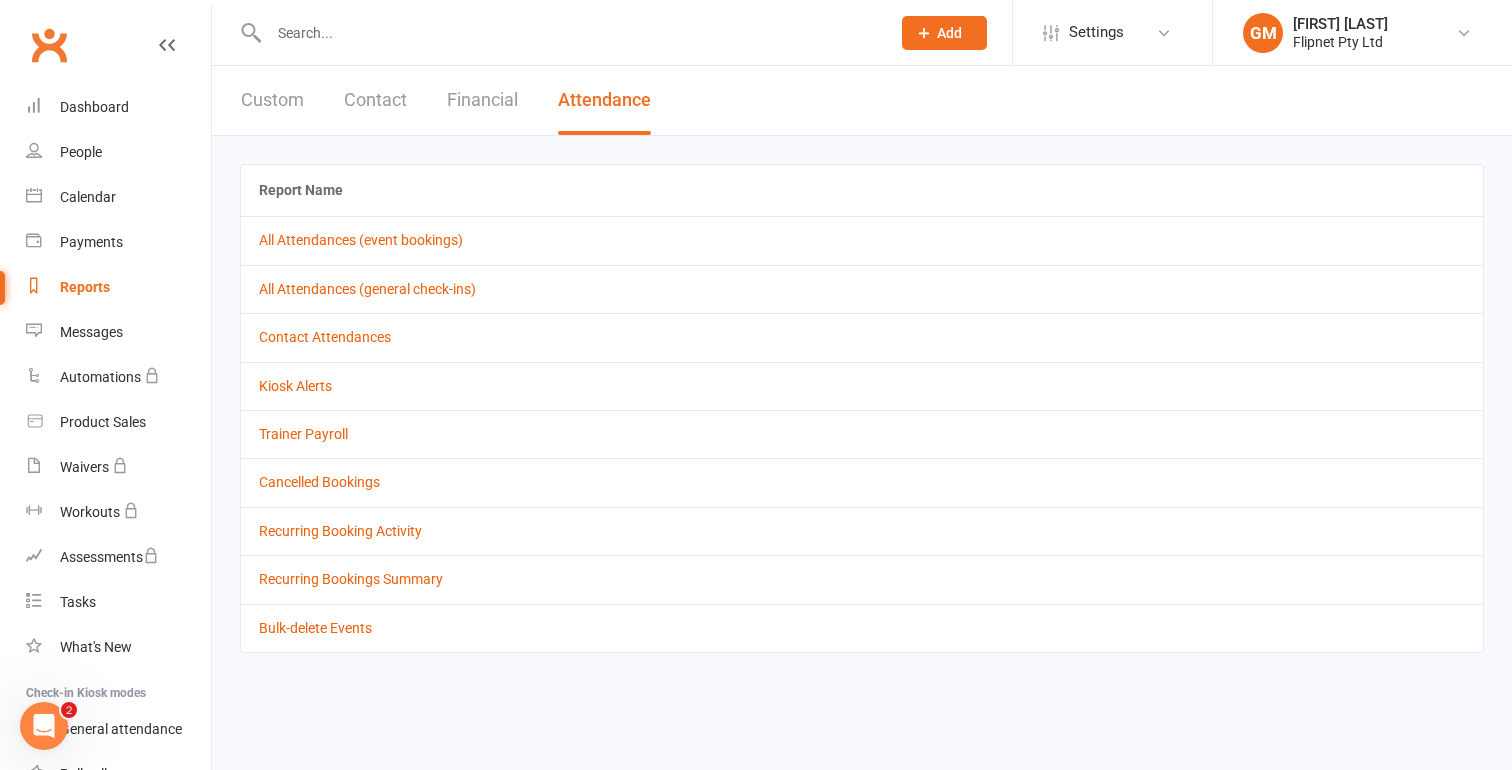 click on "Contact" at bounding box center [375, 100] 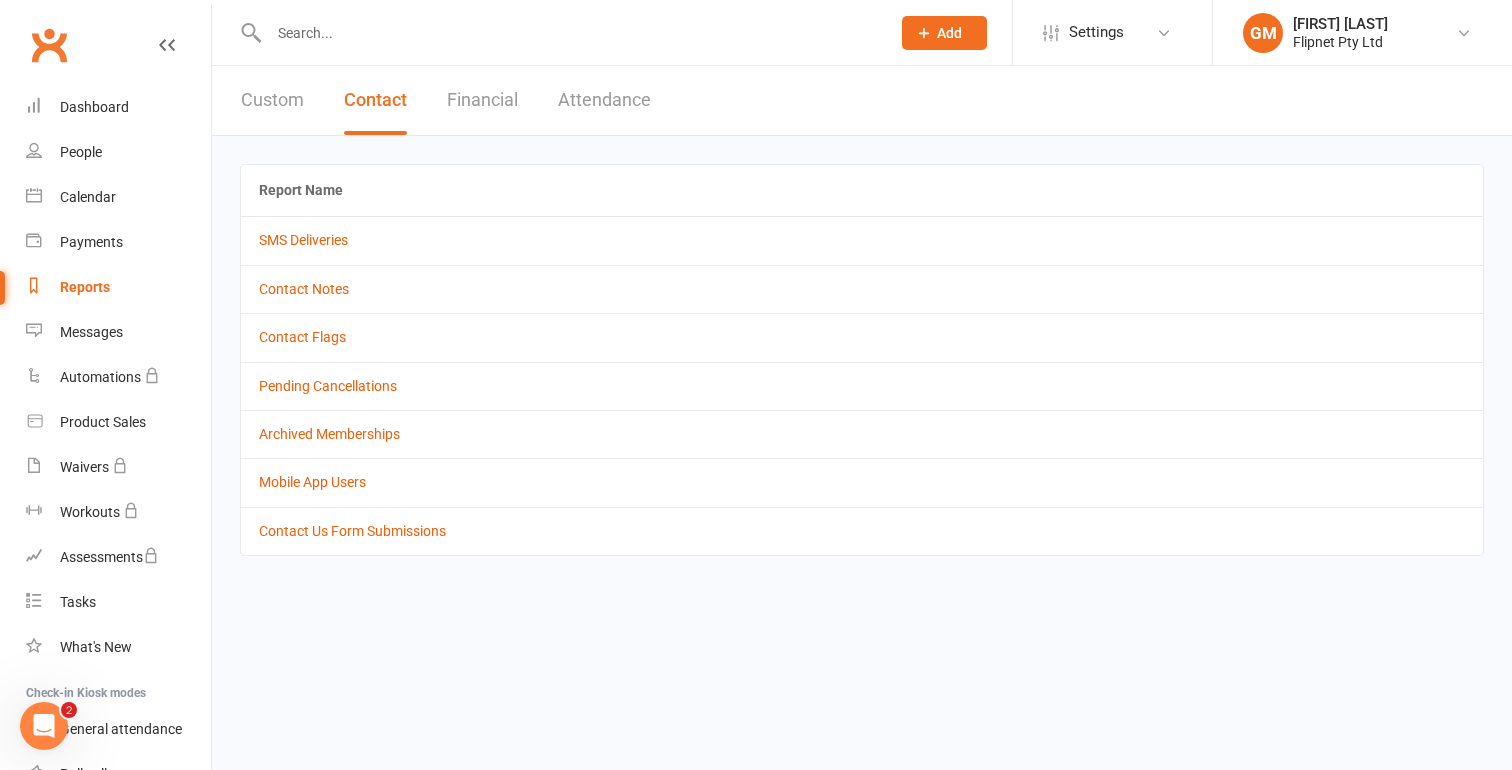 click on "Attendance" at bounding box center (604, 100) 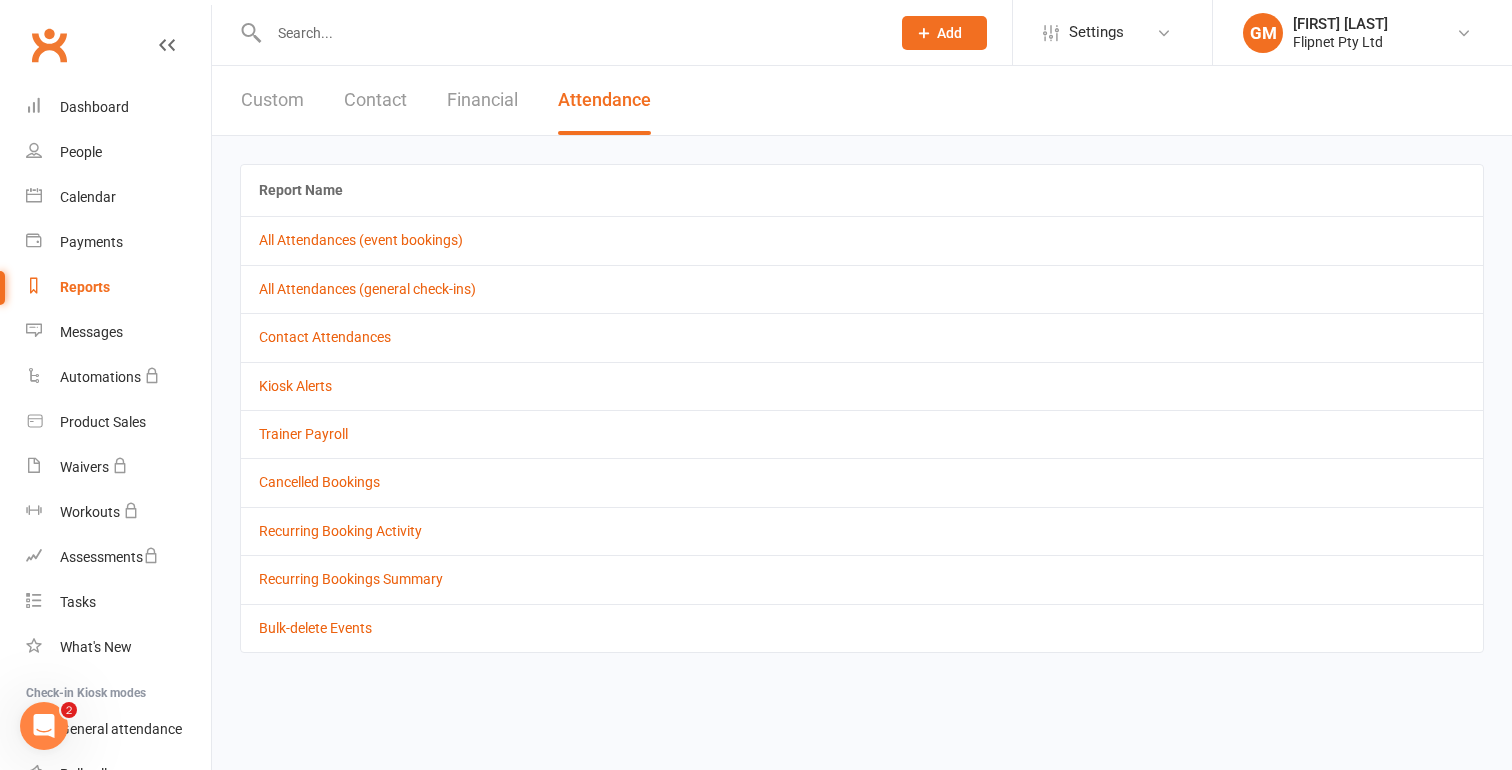 click on "Custom" at bounding box center (272, 100) 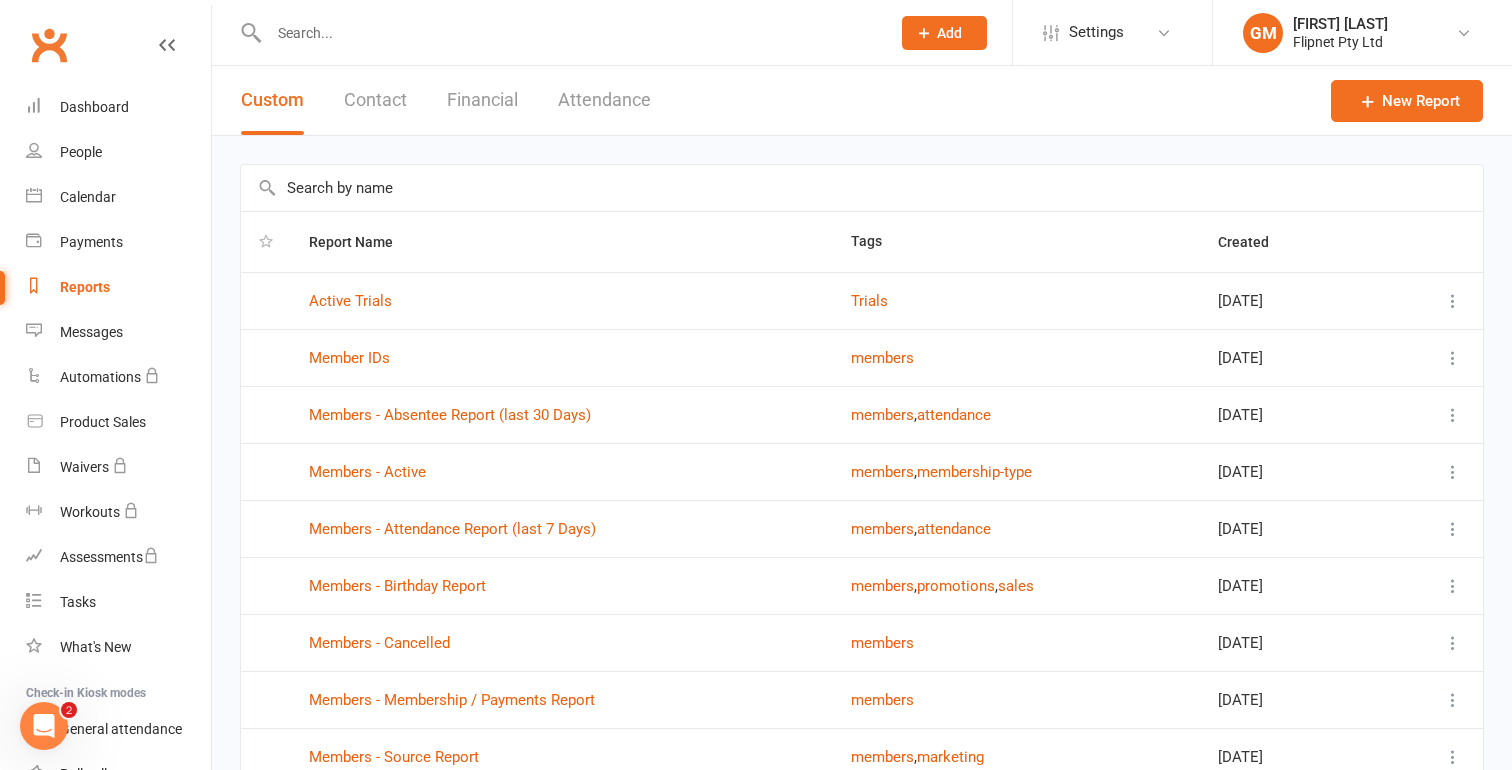 click on "Reports" at bounding box center (85, 287) 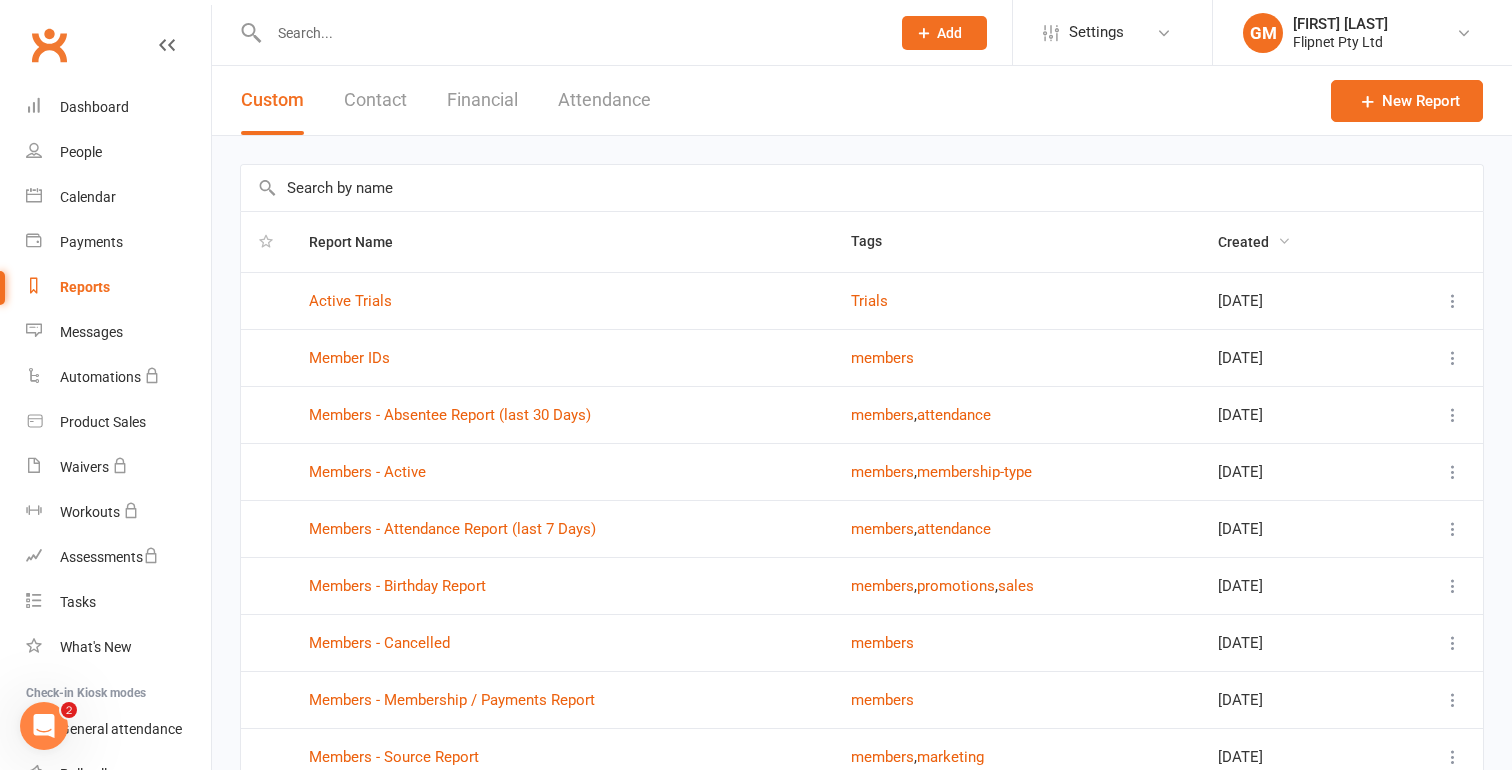 click on "Created" at bounding box center (1254, 242) 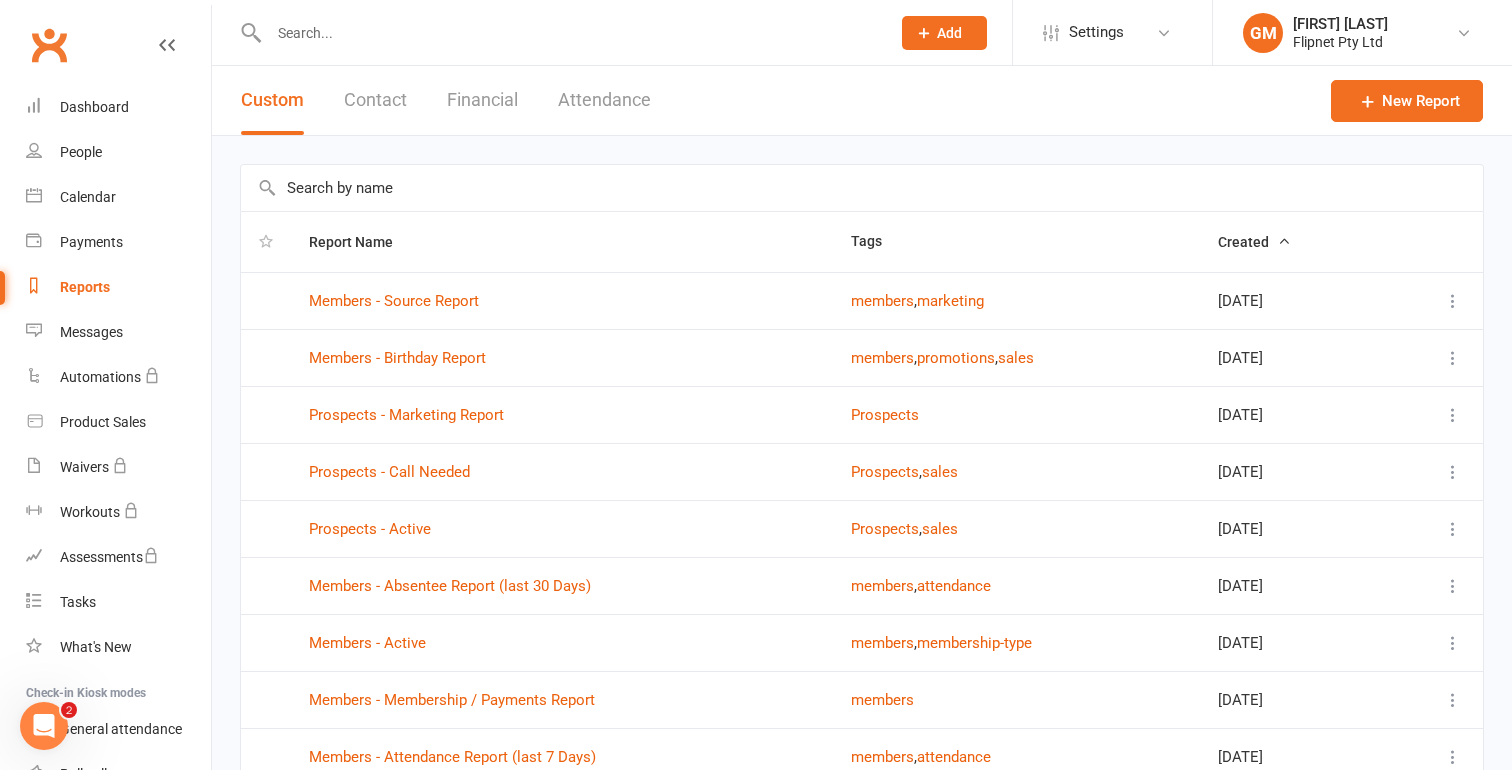 click on "Created" at bounding box center [1254, 242] 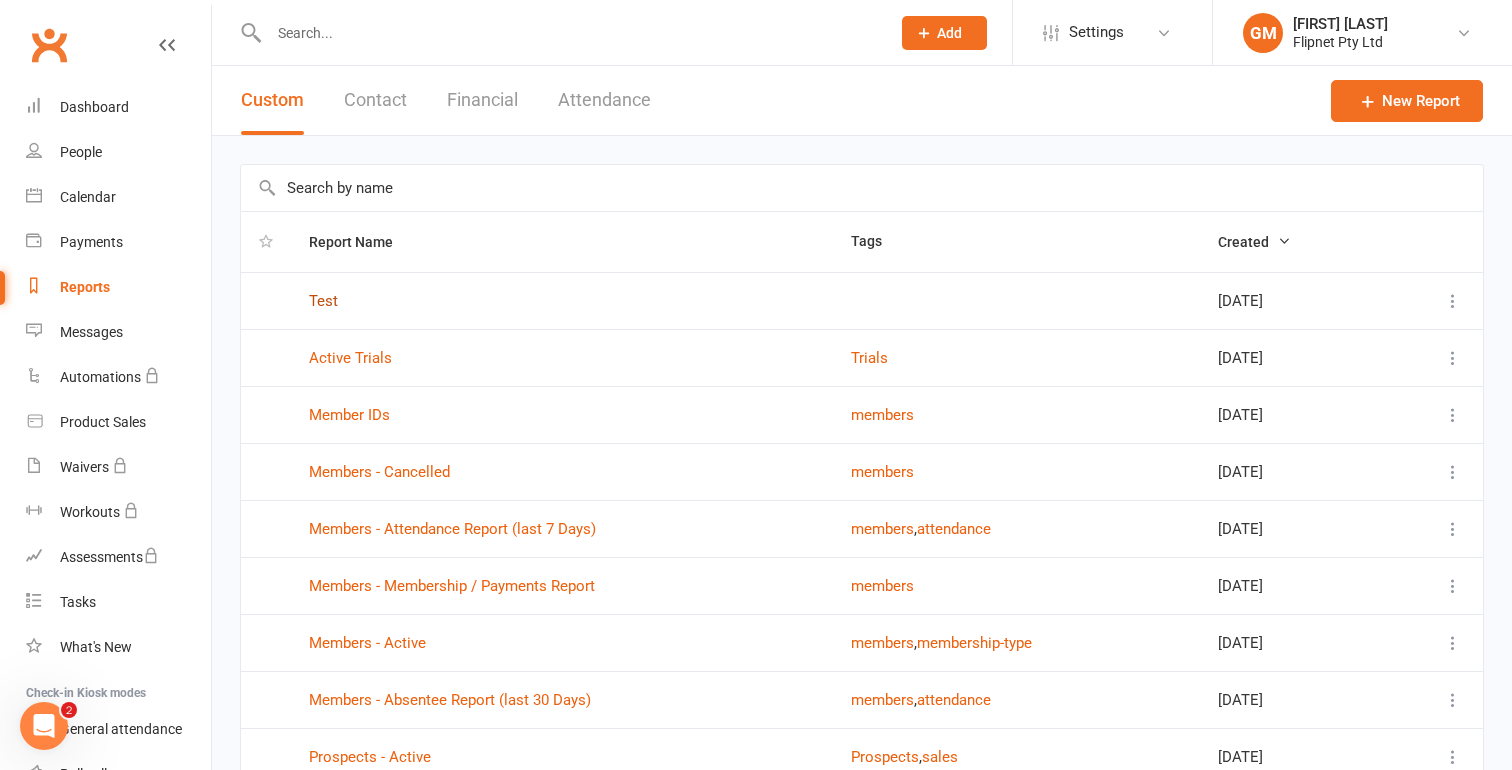 click on "Test" at bounding box center [323, 301] 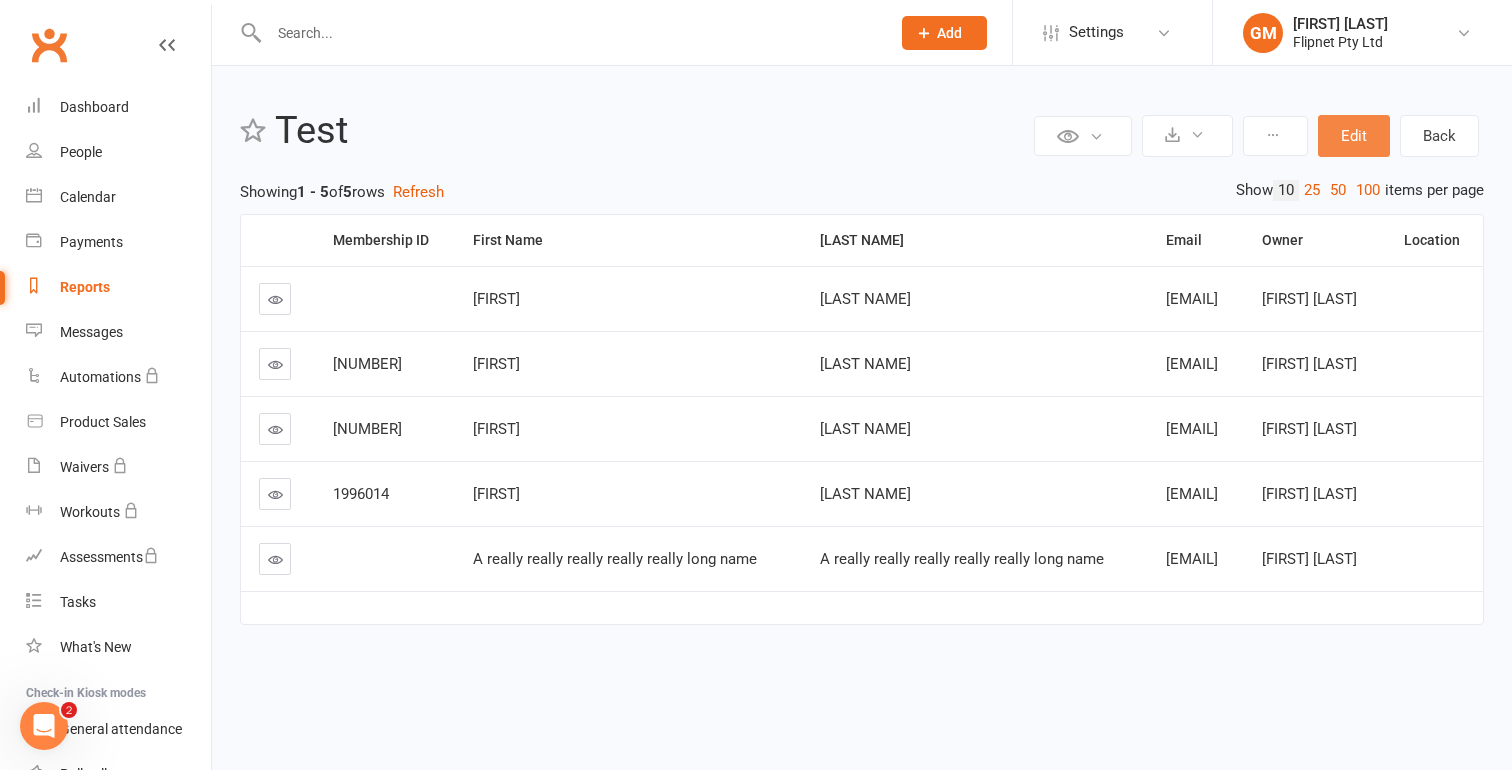 click on "Edit" at bounding box center (1354, 136) 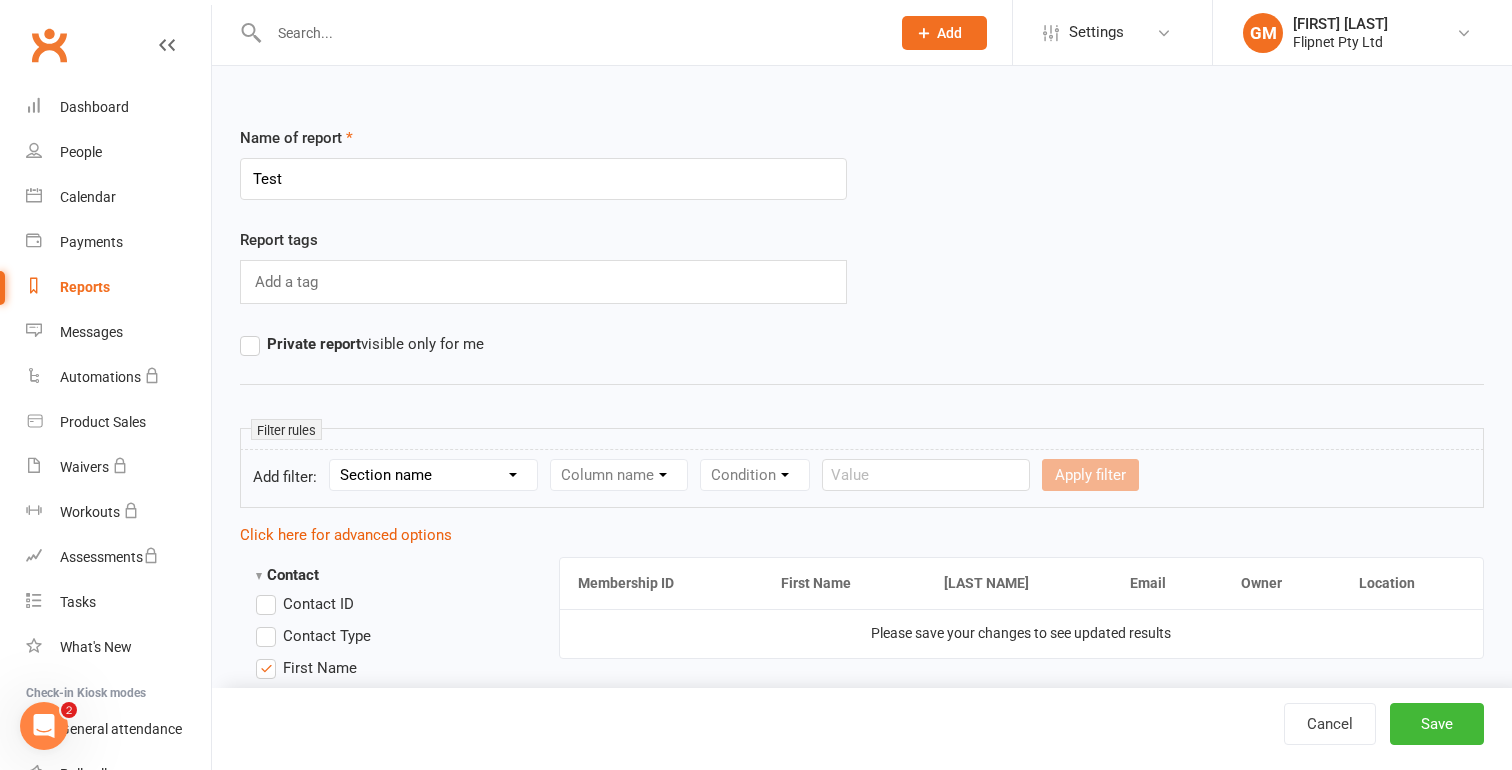 click on "Add a tag" at bounding box center [543, 282] 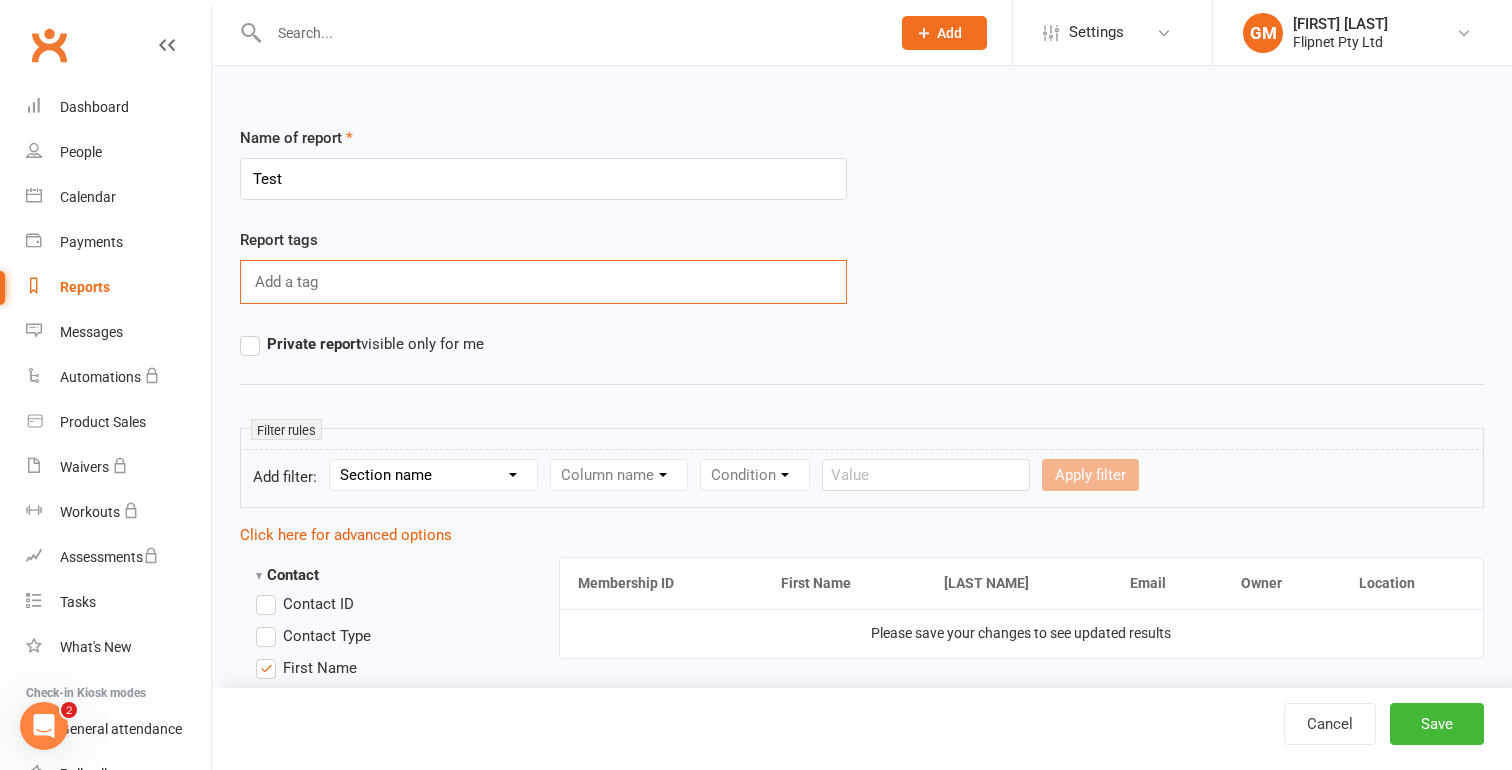 click on "Add a tag" at bounding box center (543, 282) 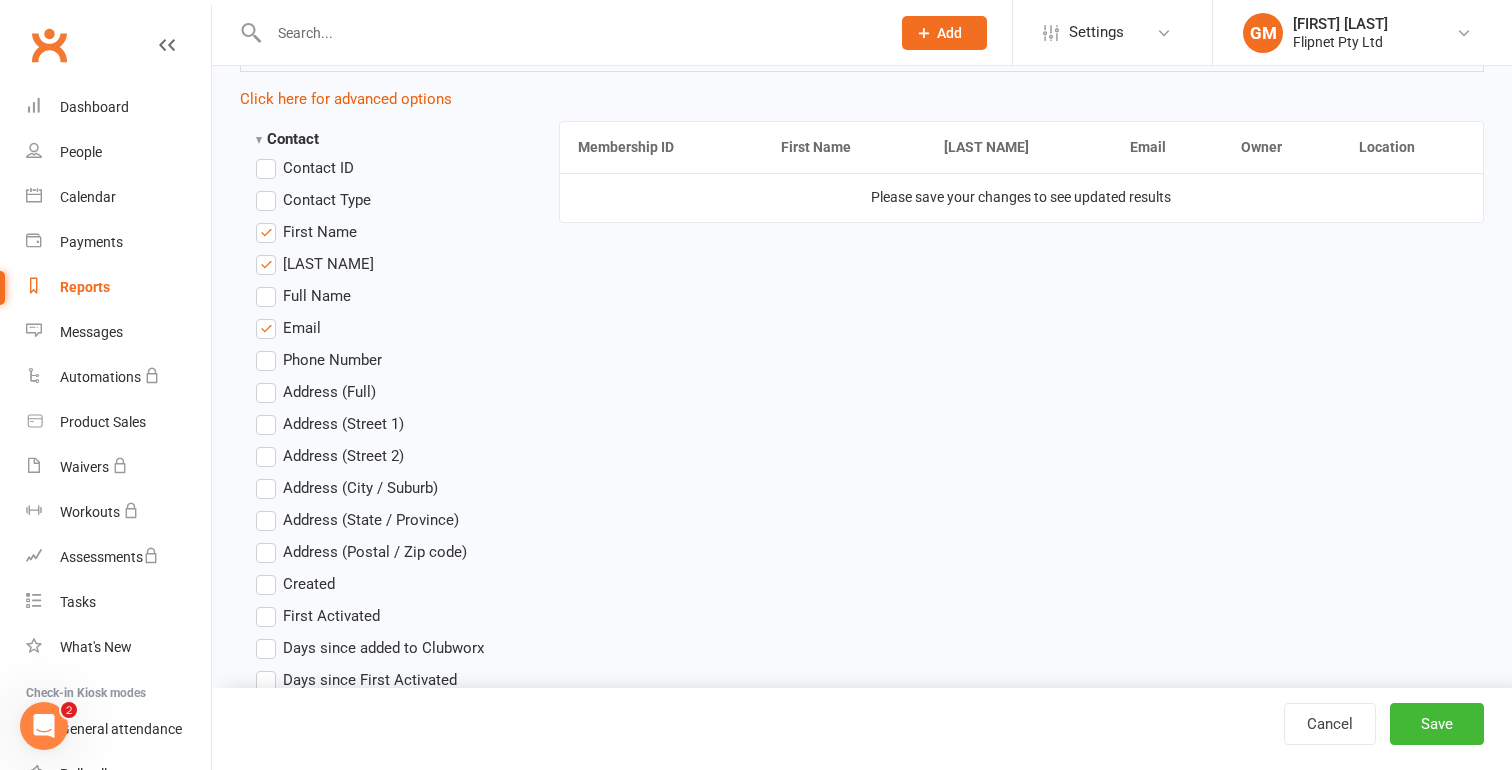 scroll, scrollTop: 0, scrollLeft: 0, axis: both 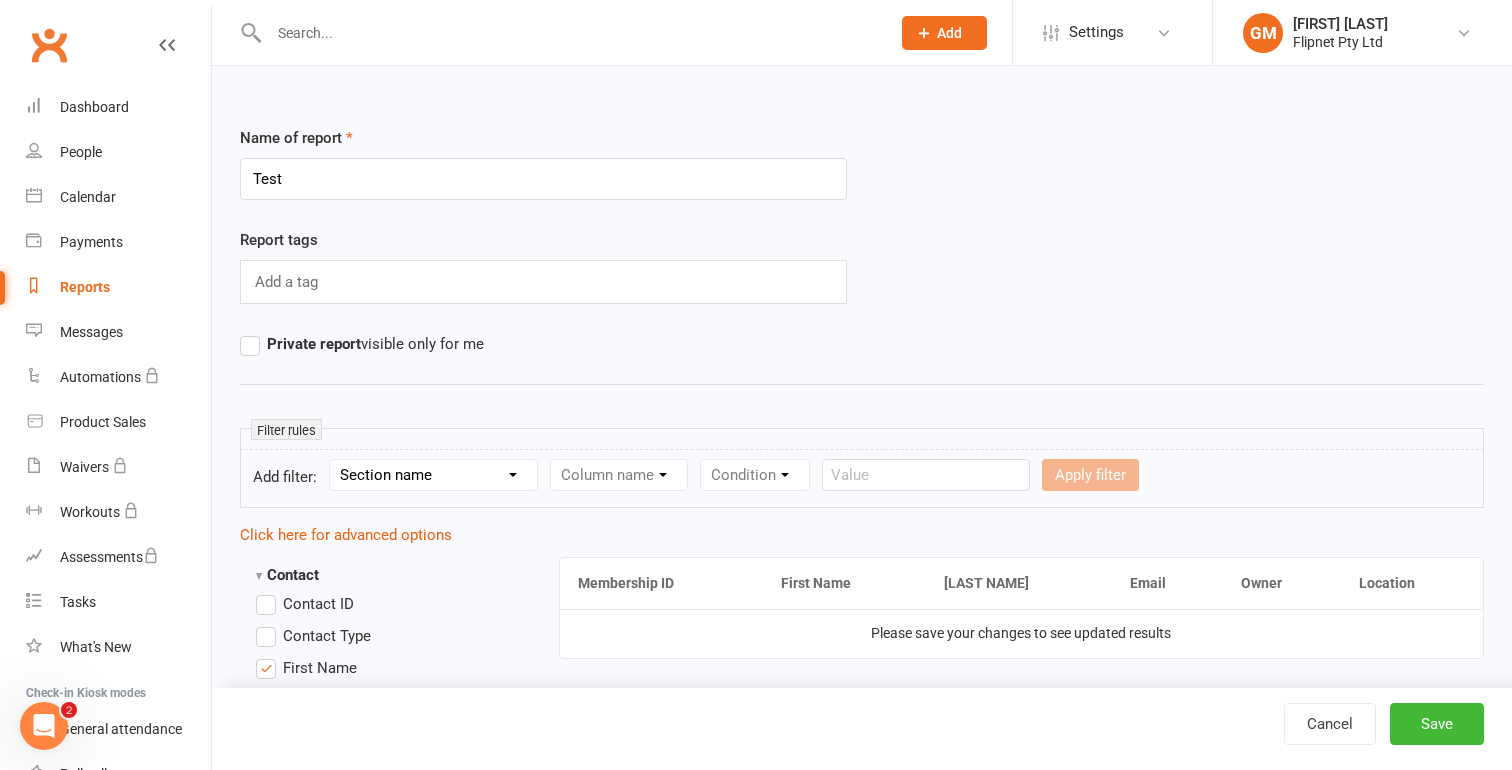 click on "Private report" at bounding box center (314, 344) 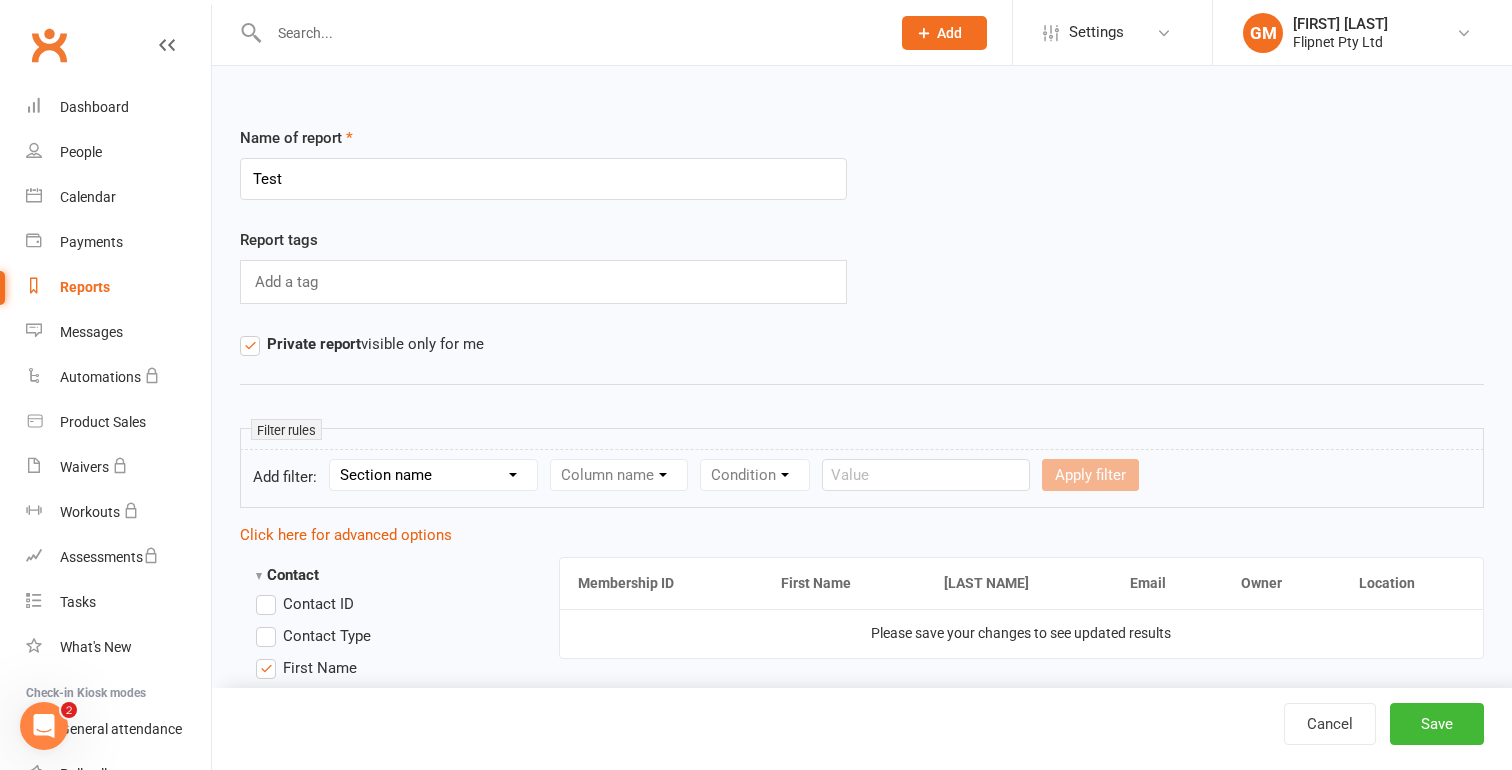 click on "Private report" at bounding box center [314, 344] 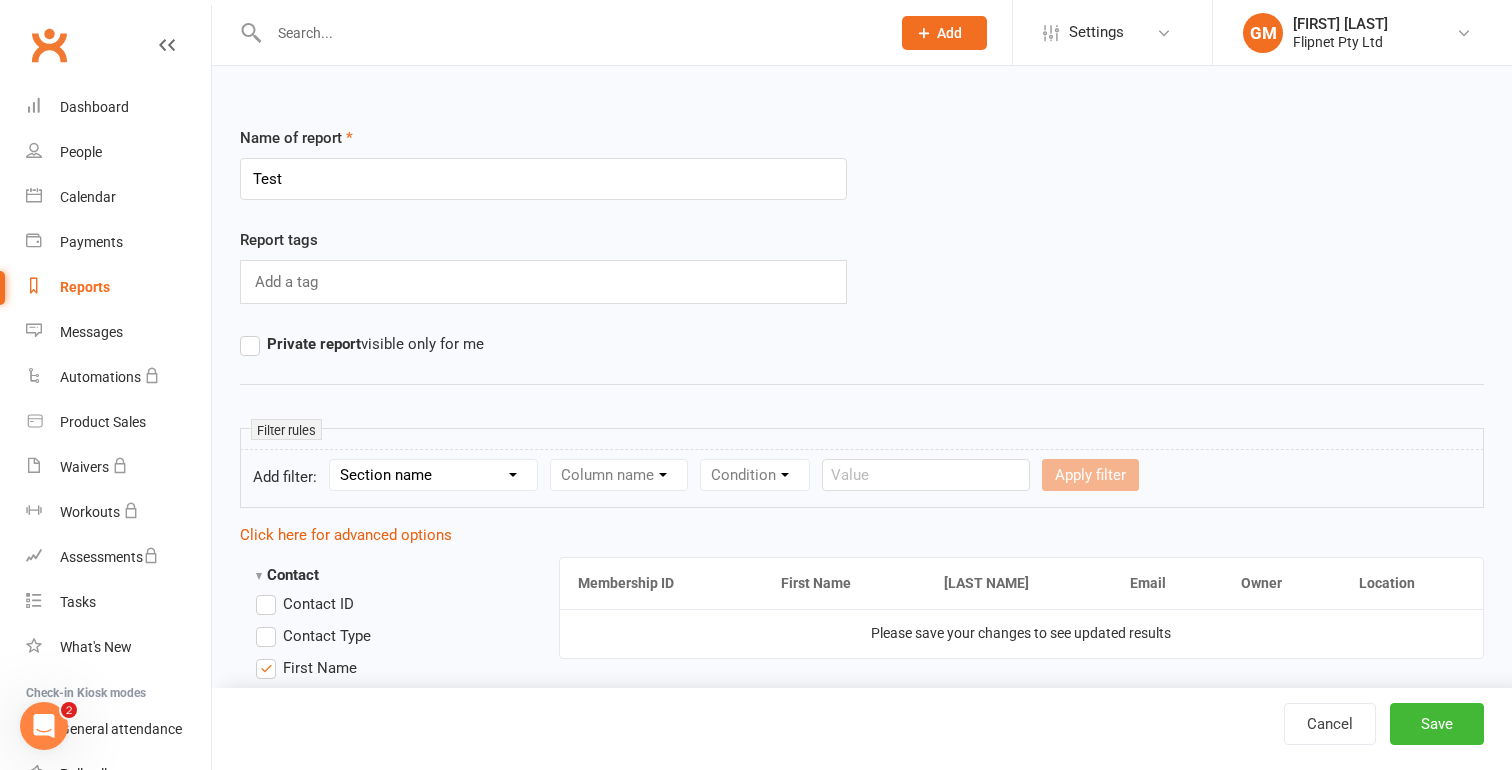 click on "Add a tag" at bounding box center (543, 282) 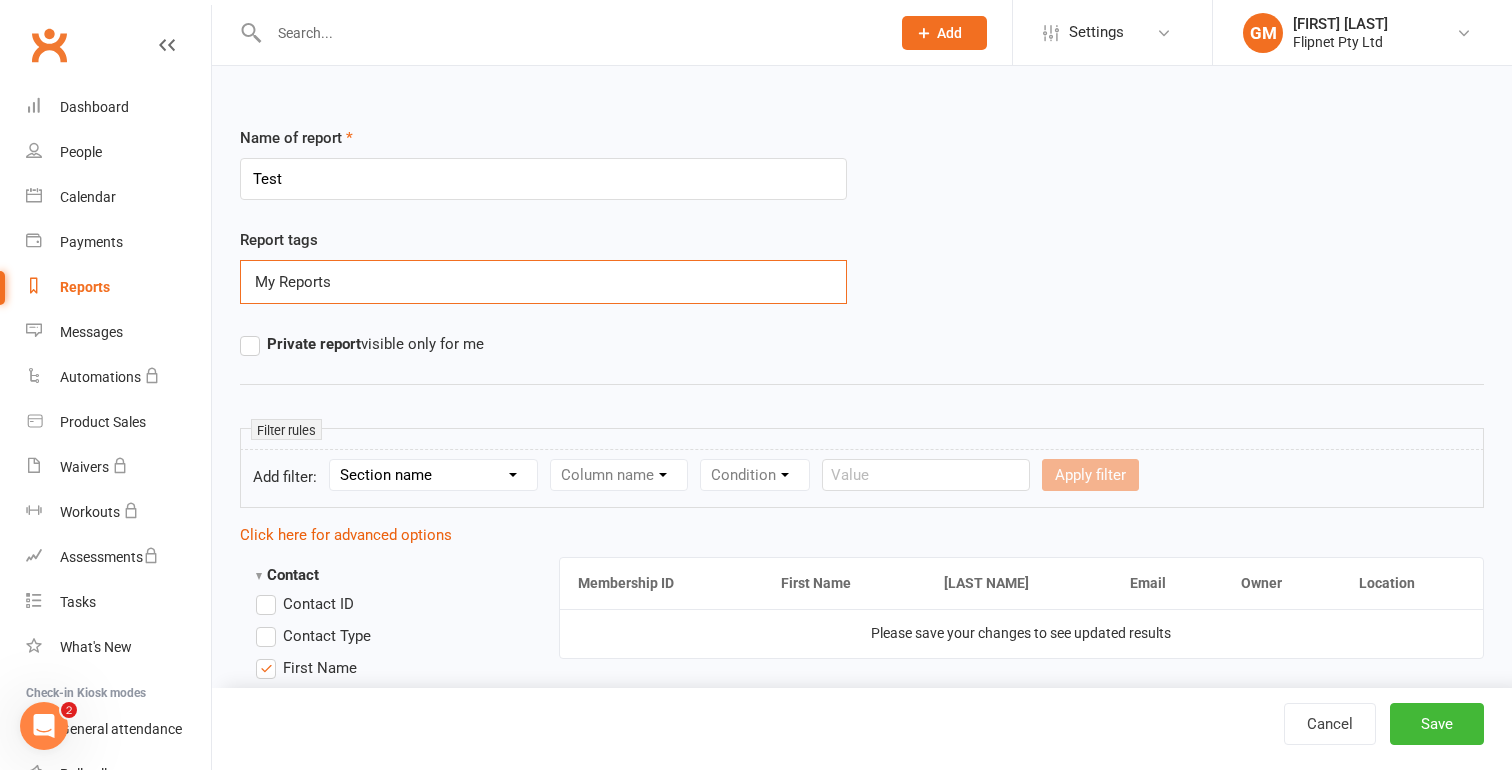 type on "My Reports" 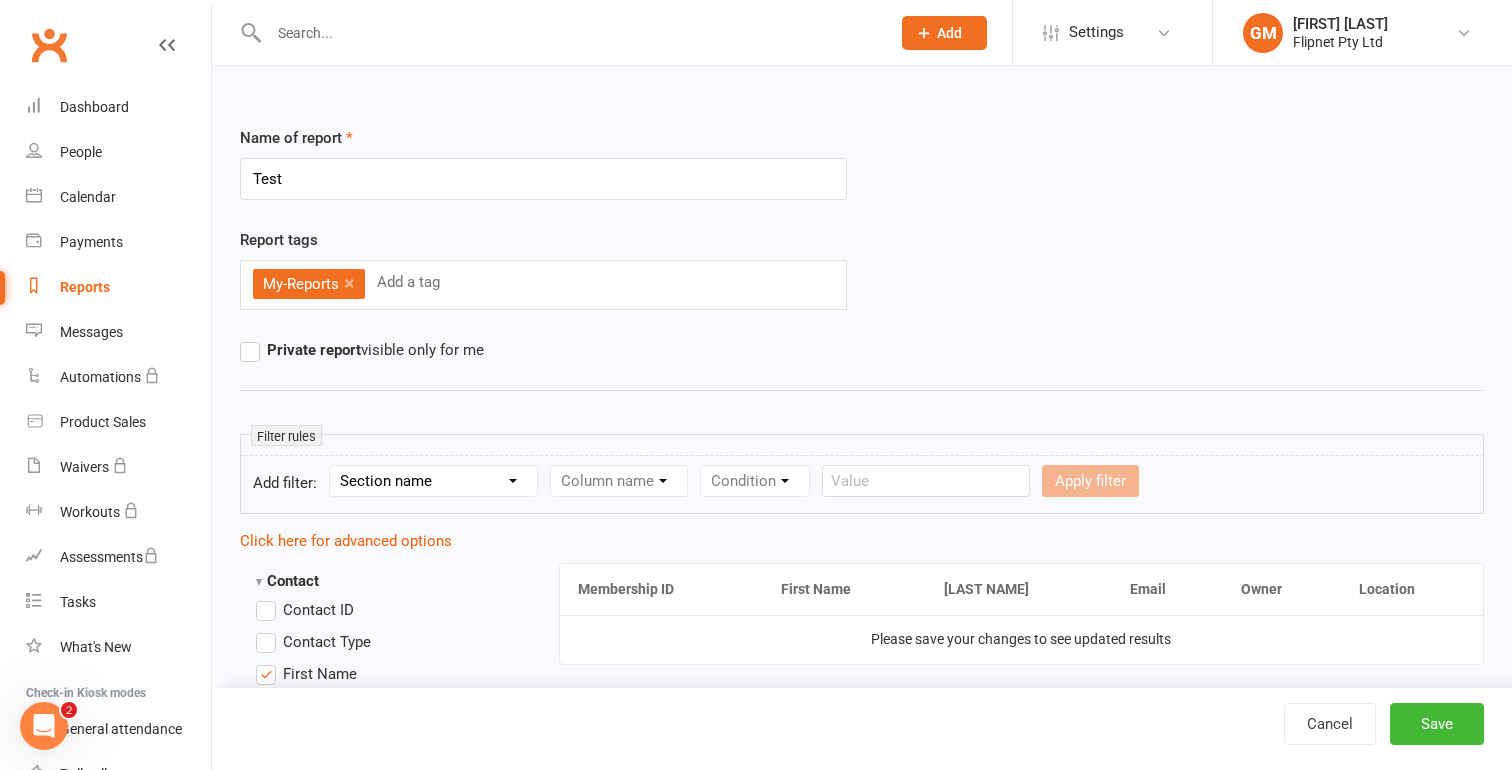 click on "Cancel   Save" at bounding box center [862, 729] 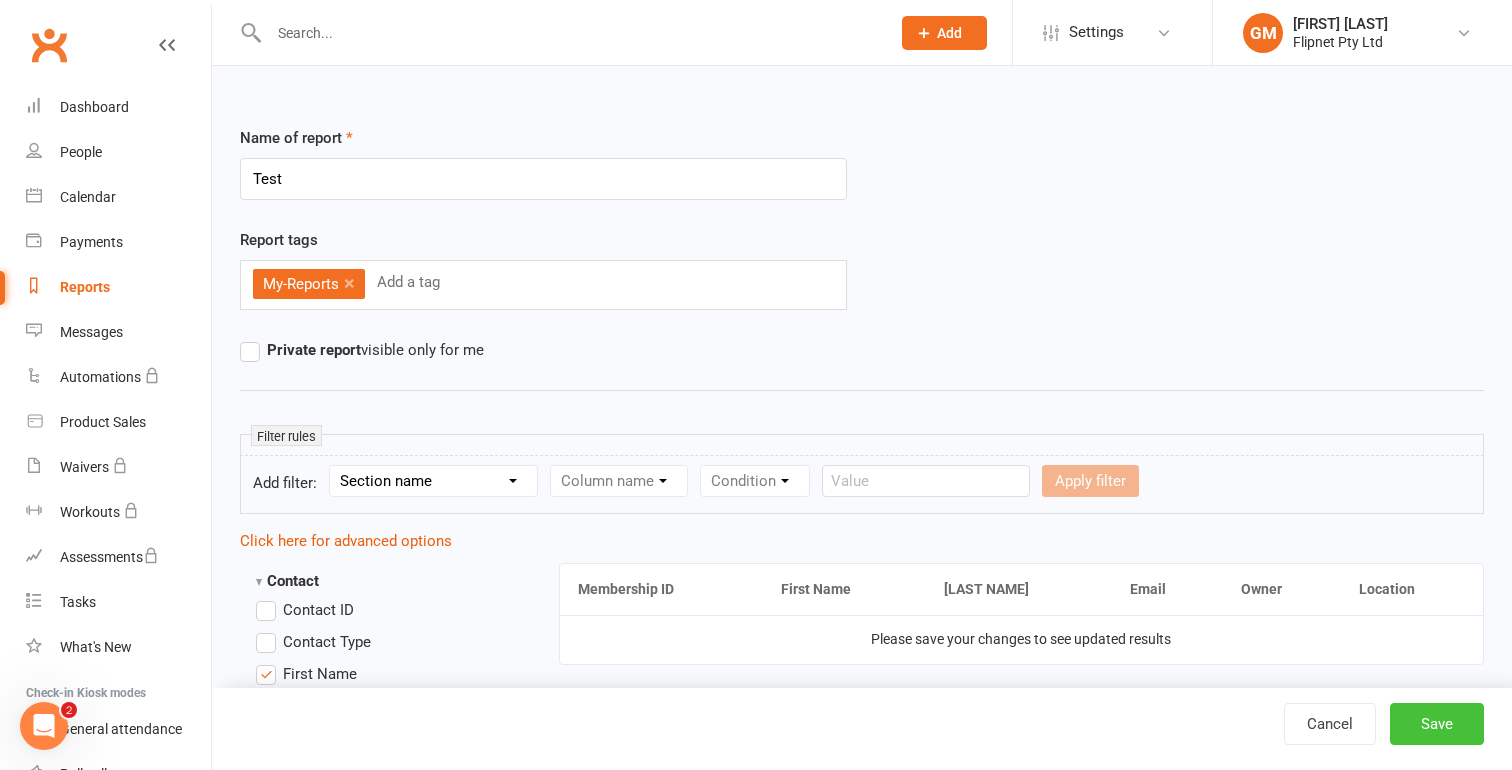 click on "Save" at bounding box center (1437, 724) 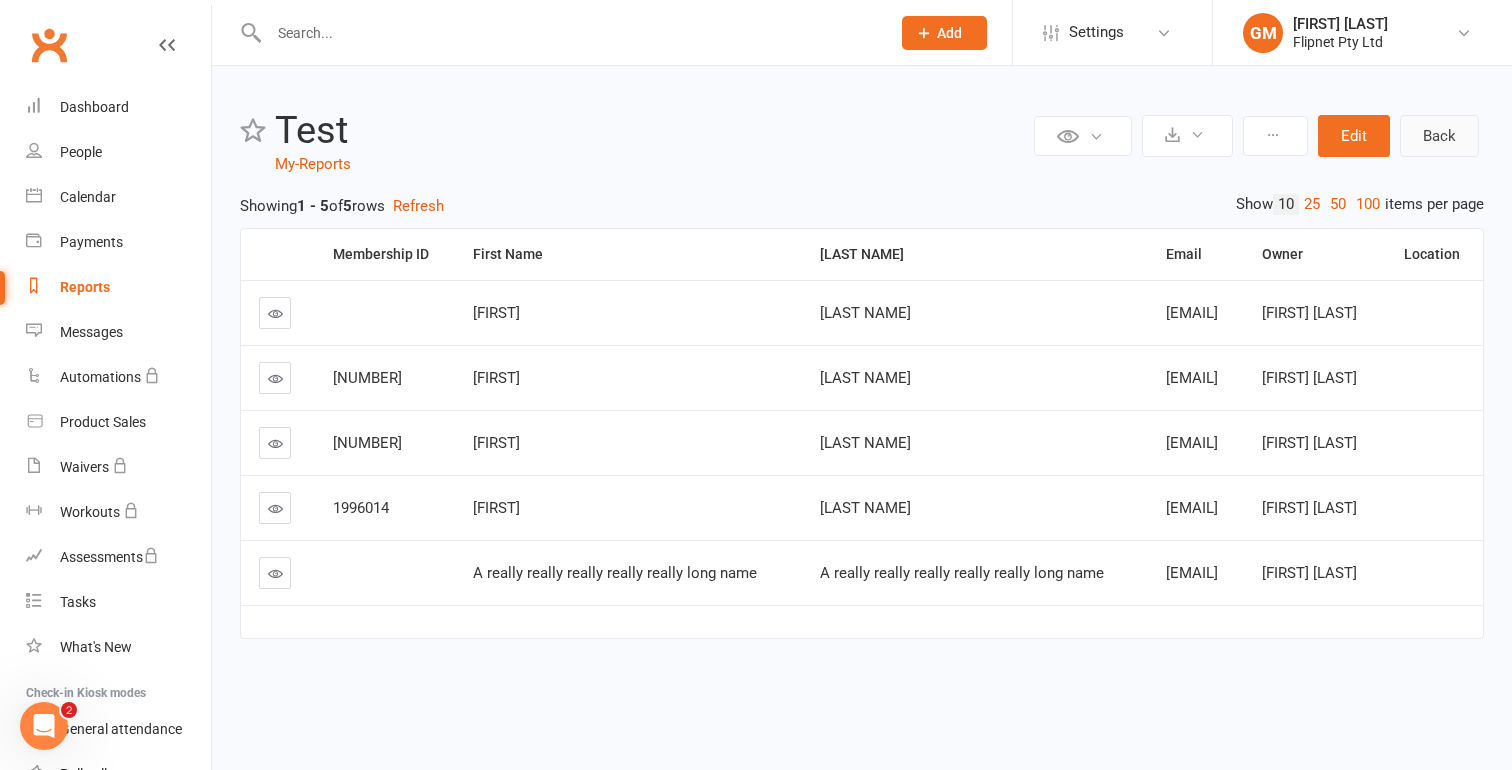 click on "Back" at bounding box center (1439, 136) 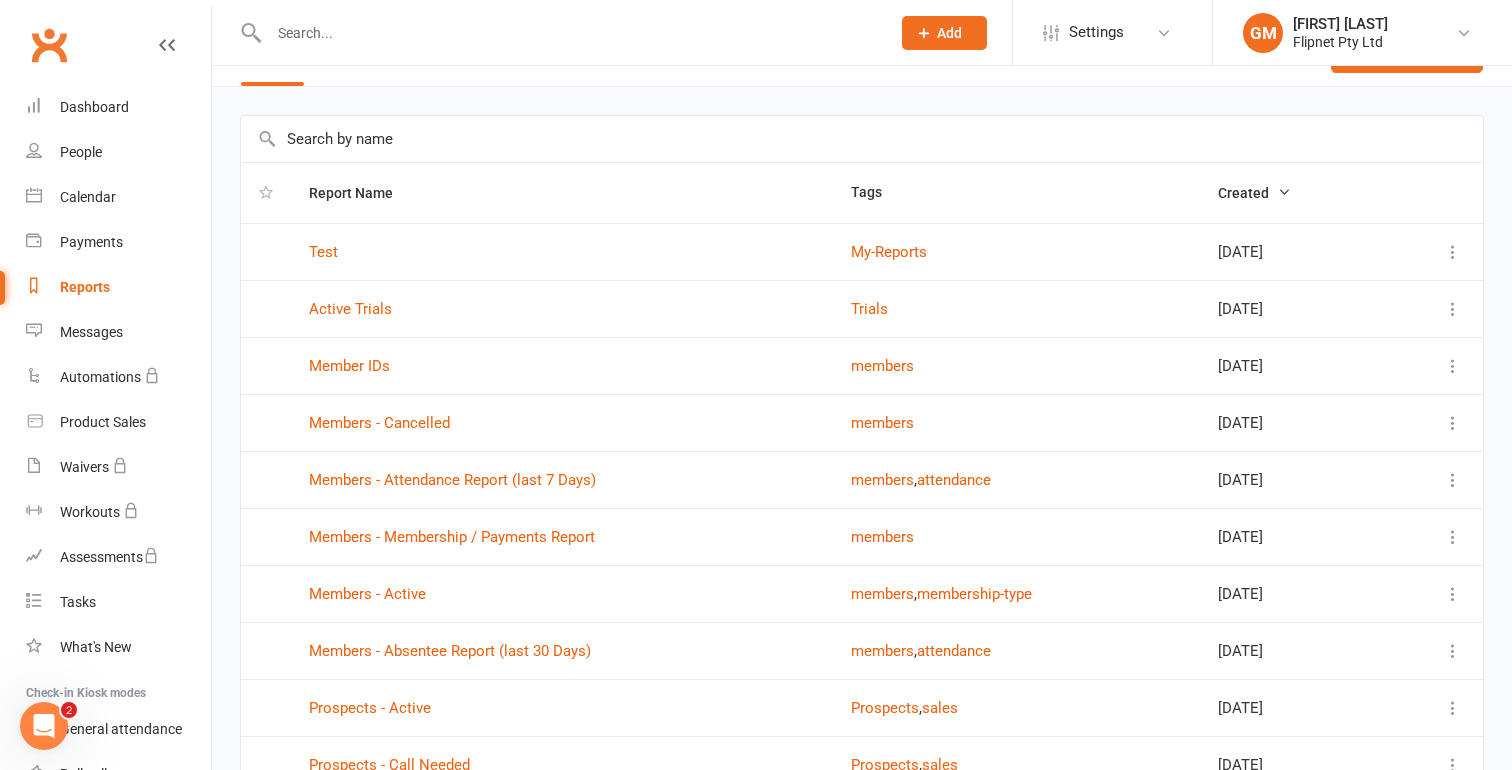 scroll, scrollTop: 0, scrollLeft: 0, axis: both 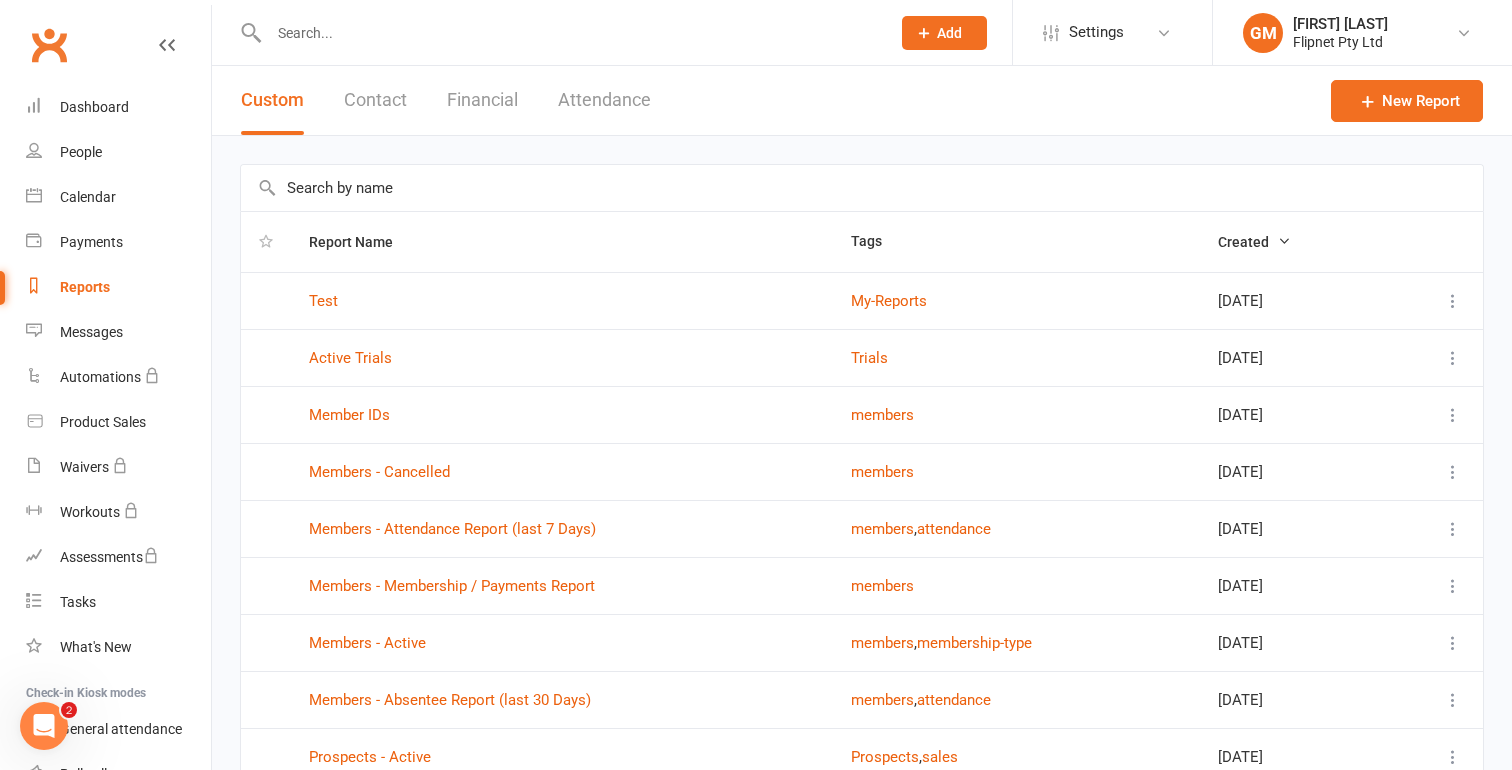 click on "Contact" at bounding box center [375, 100] 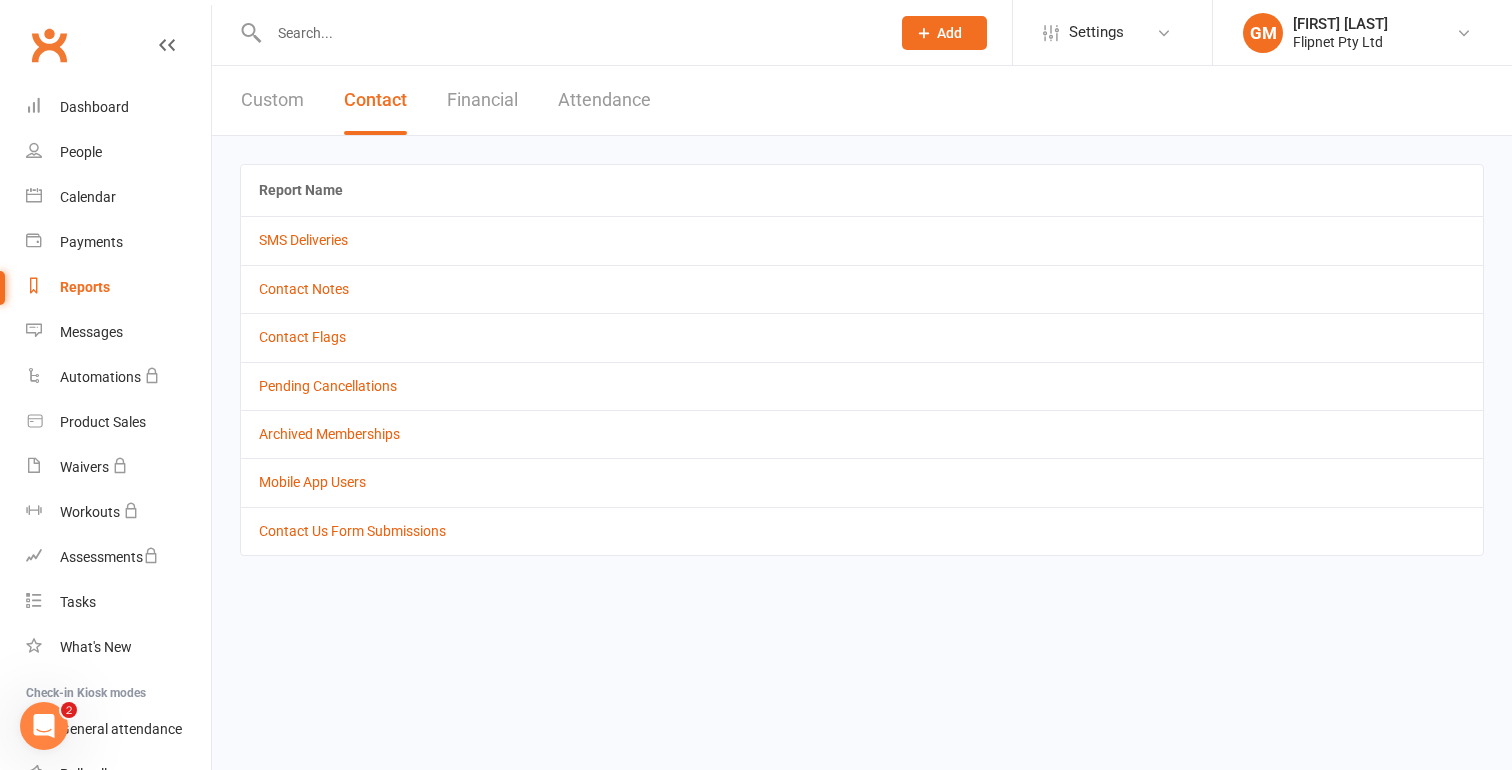 click on "Custom" at bounding box center (272, 100) 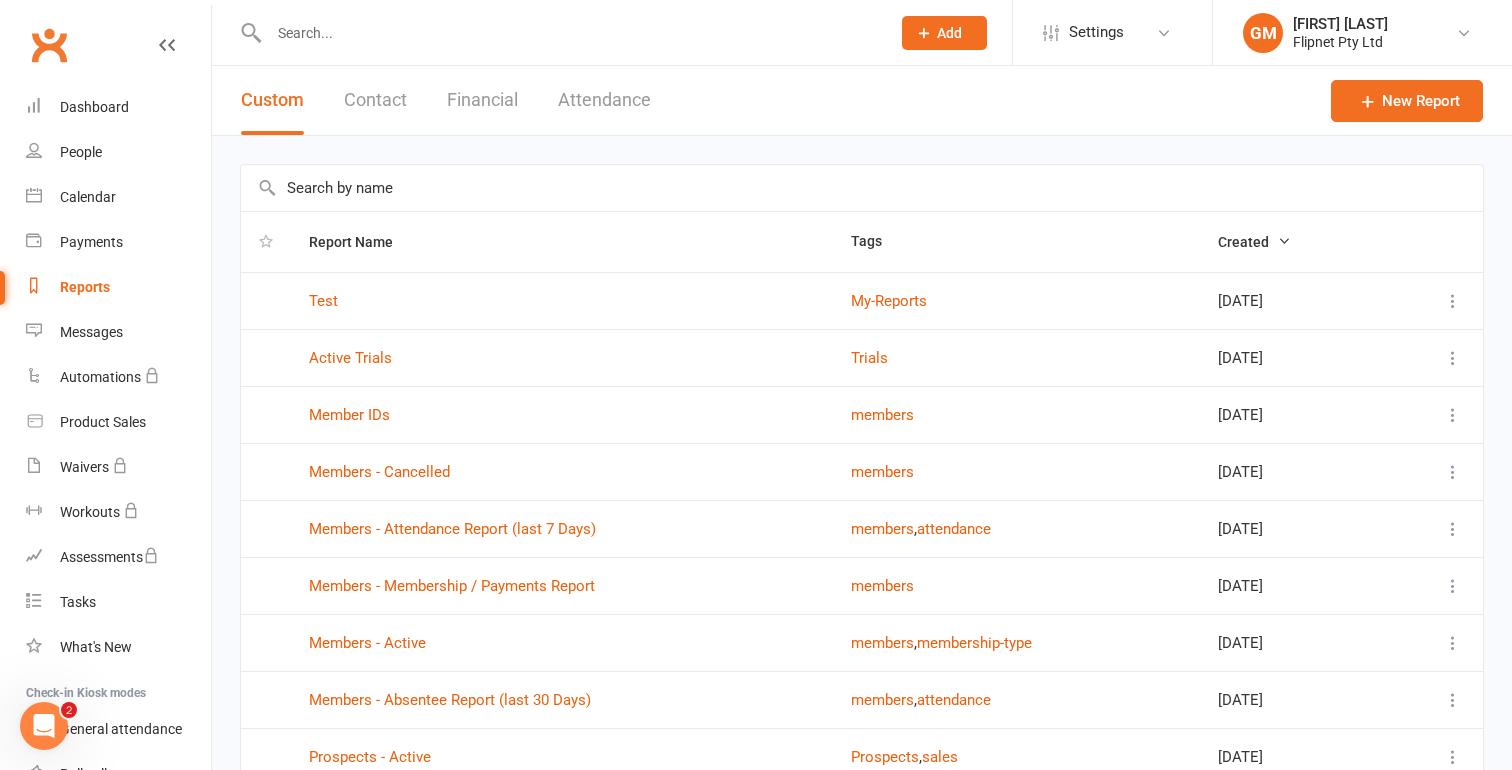 type 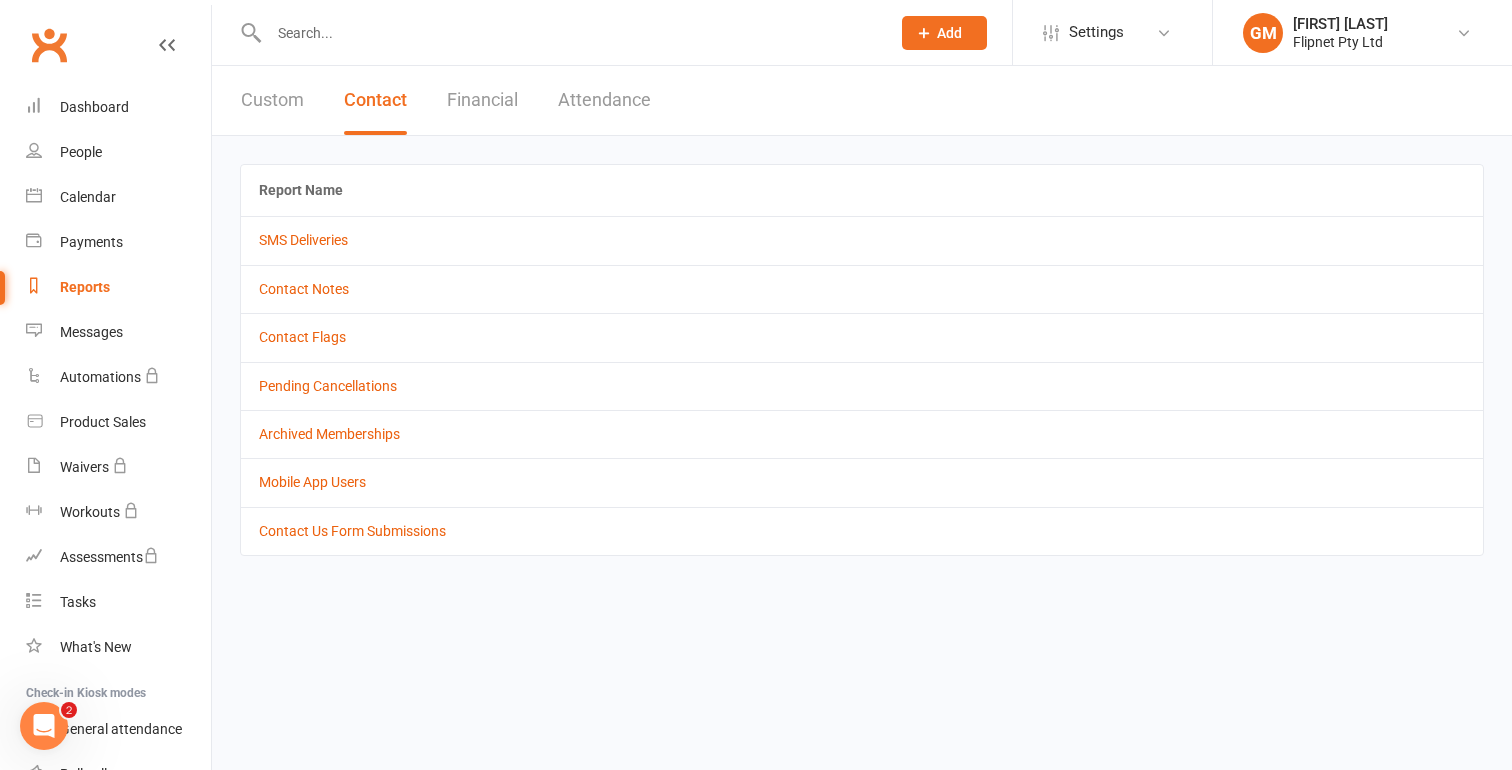 click on "Financial" at bounding box center [482, 100] 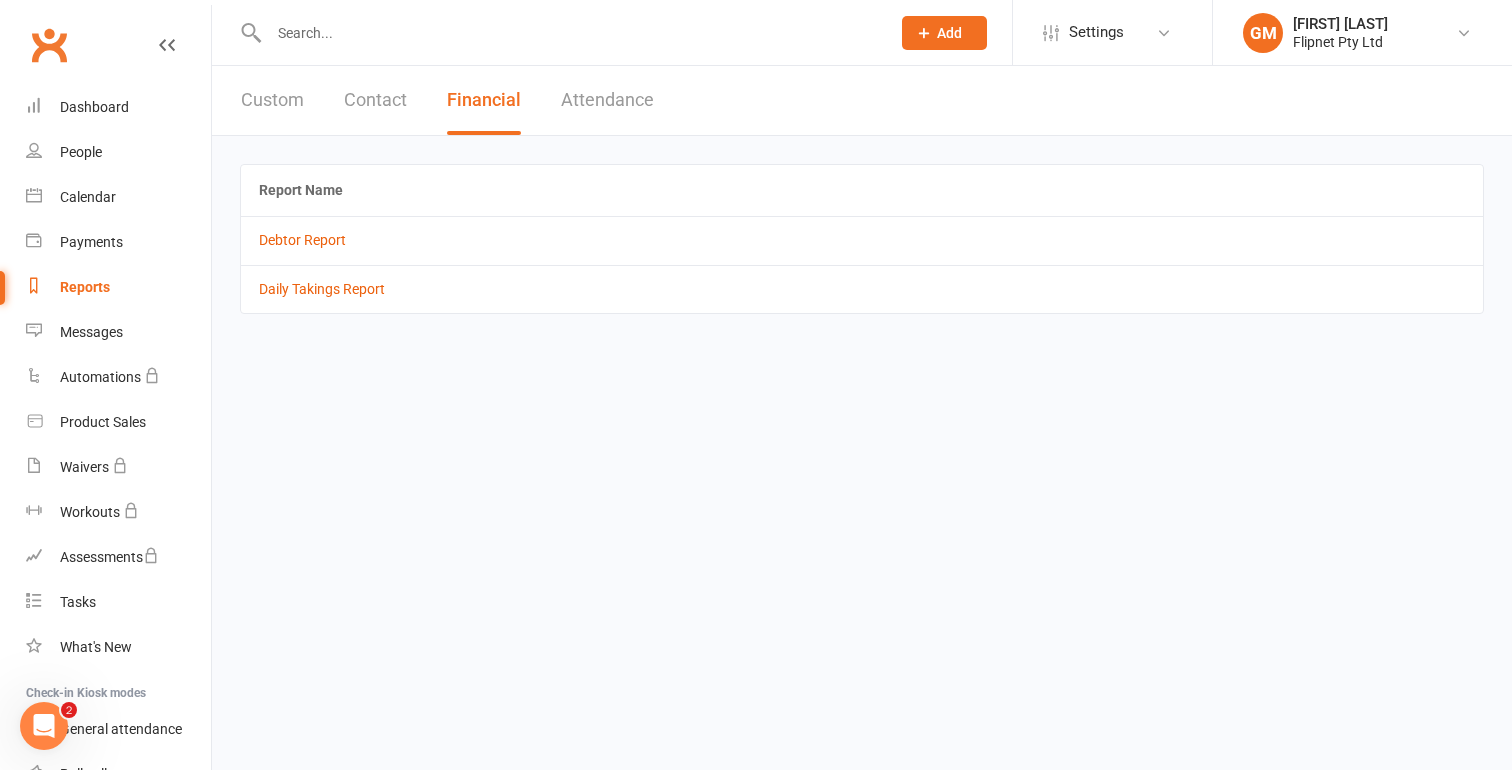 click on "Attendance" at bounding box center (607, 100) 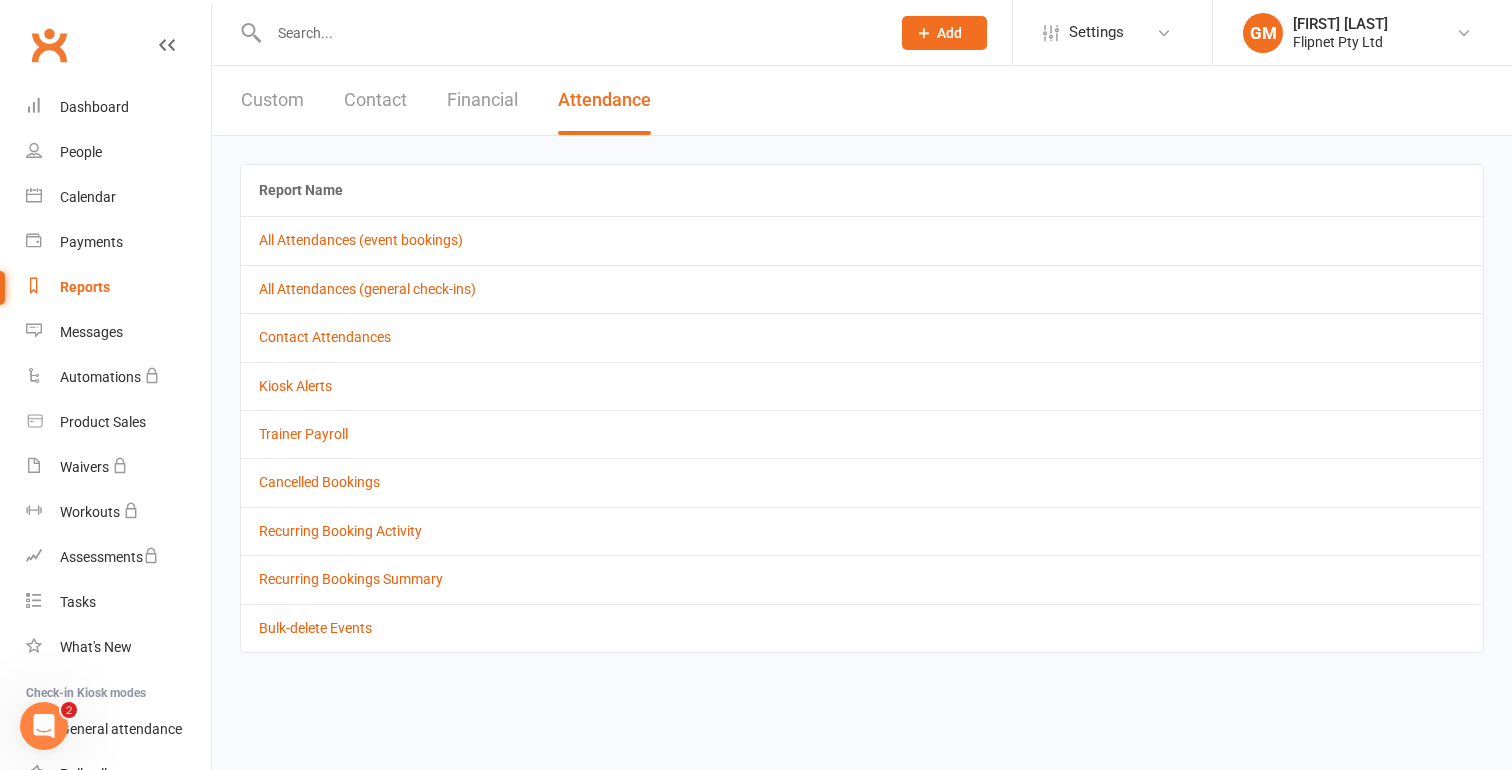 click on "Financial" at bounding box center (482, 100) 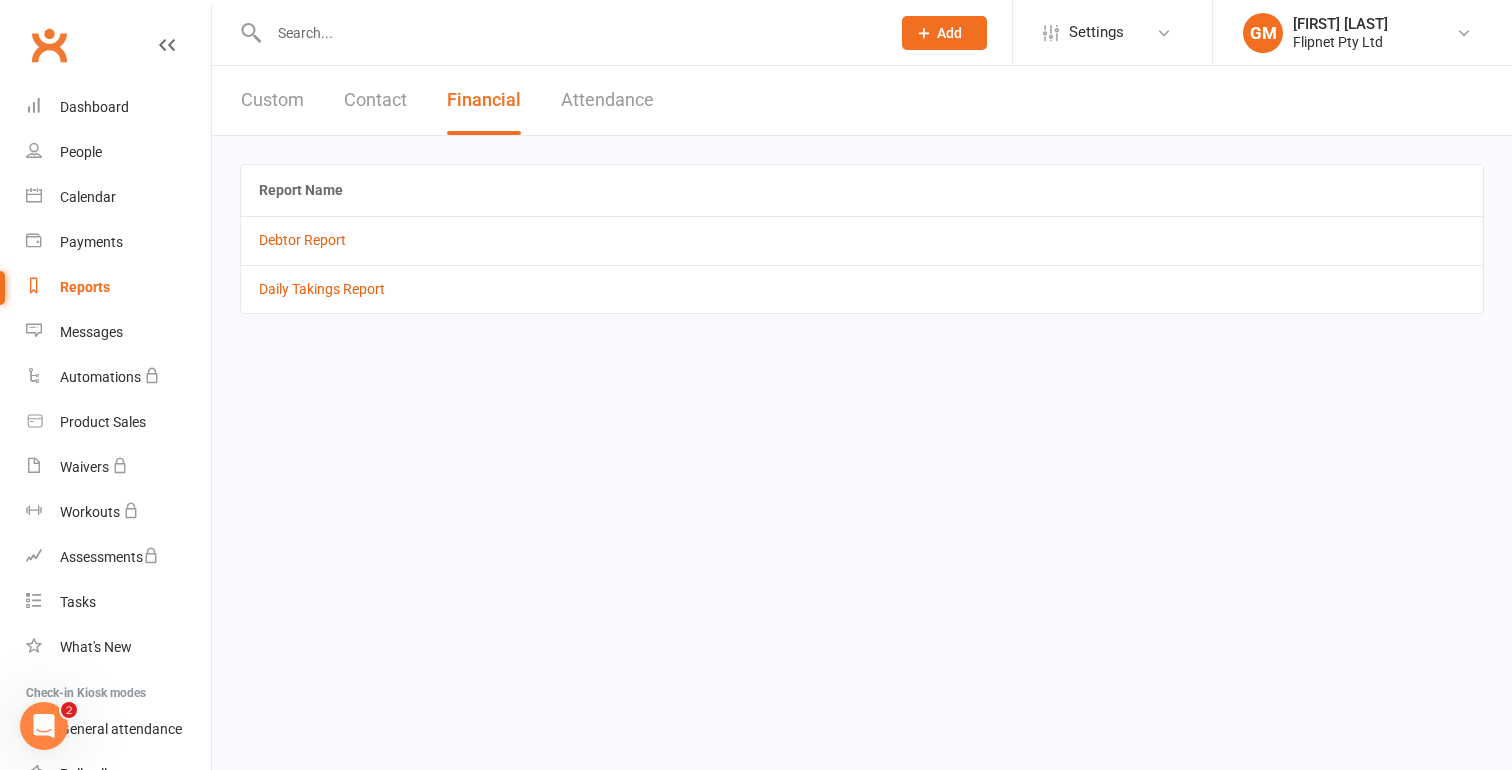 click on "Attendance" at bounding box center (607, 100) 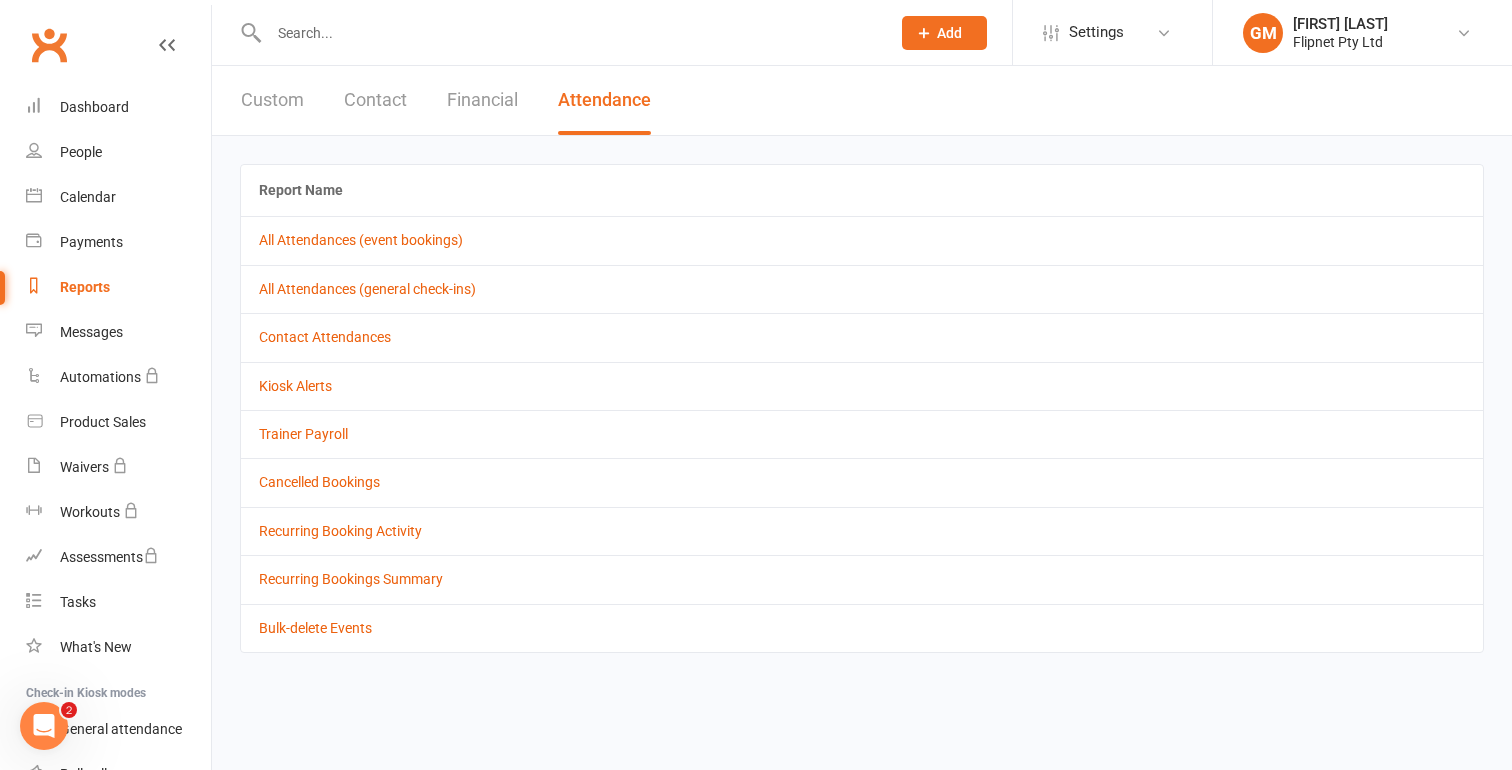 click on "Contact" at bounding box center (375, 100) 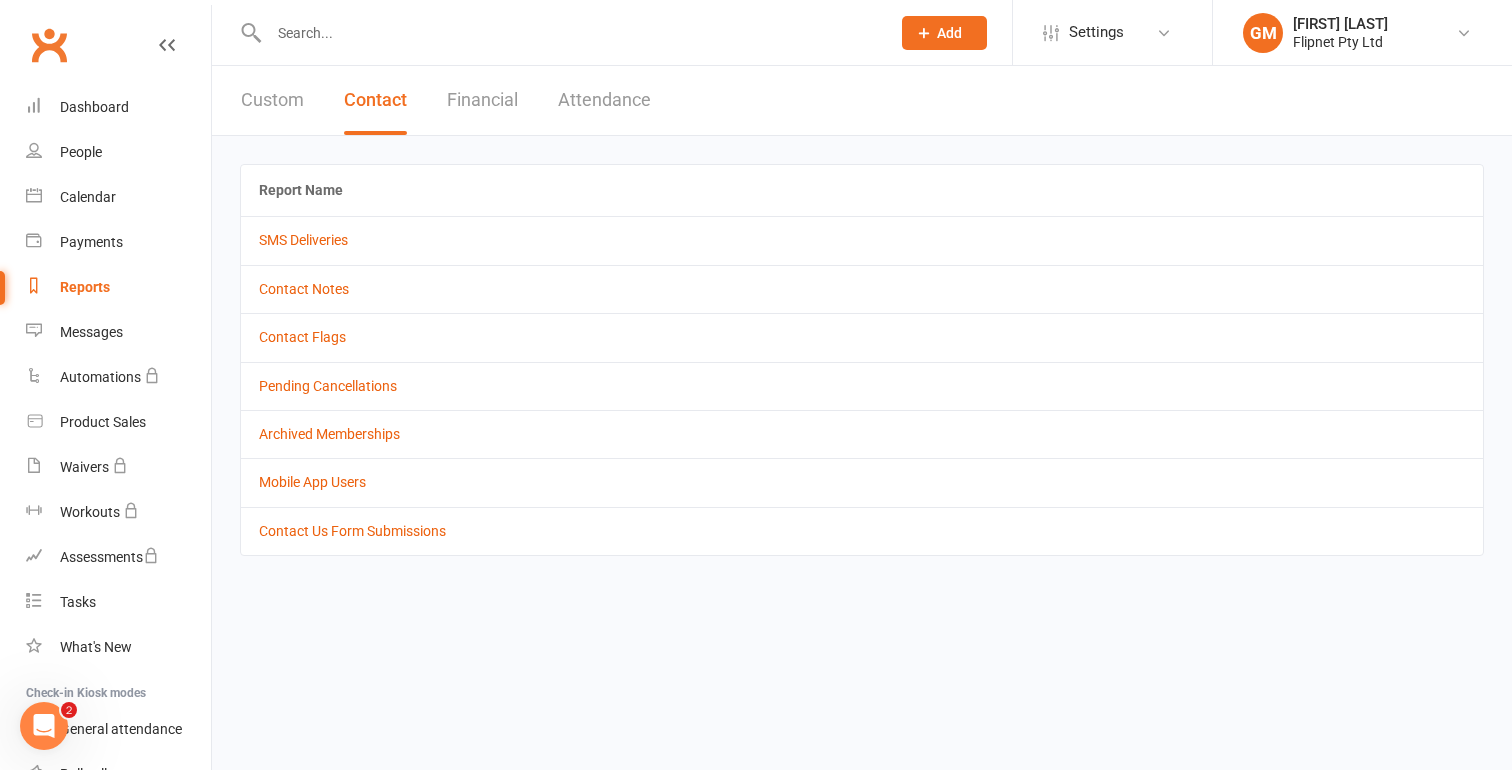 click on "Custom" at bounding box center [272, 100] 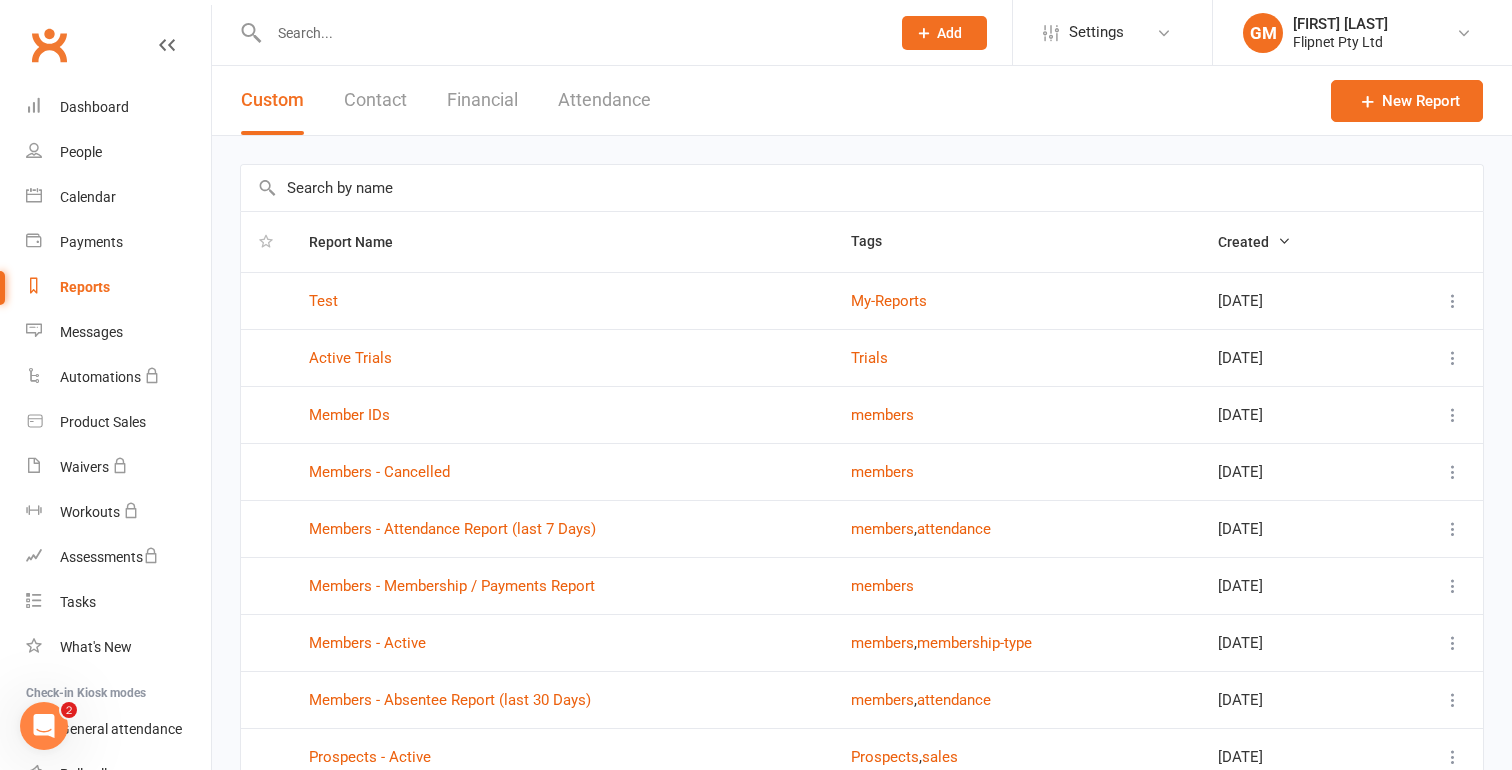 type 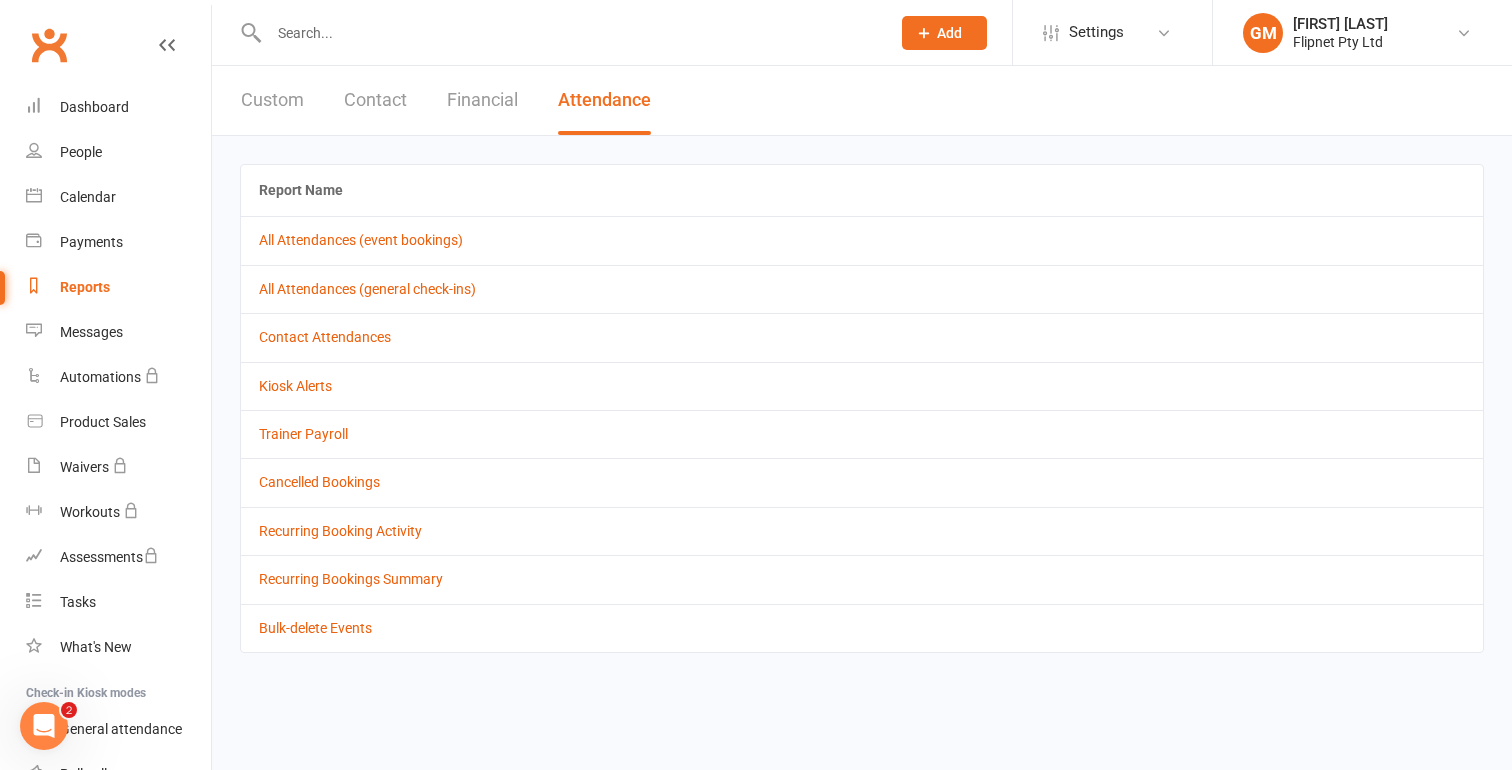 type 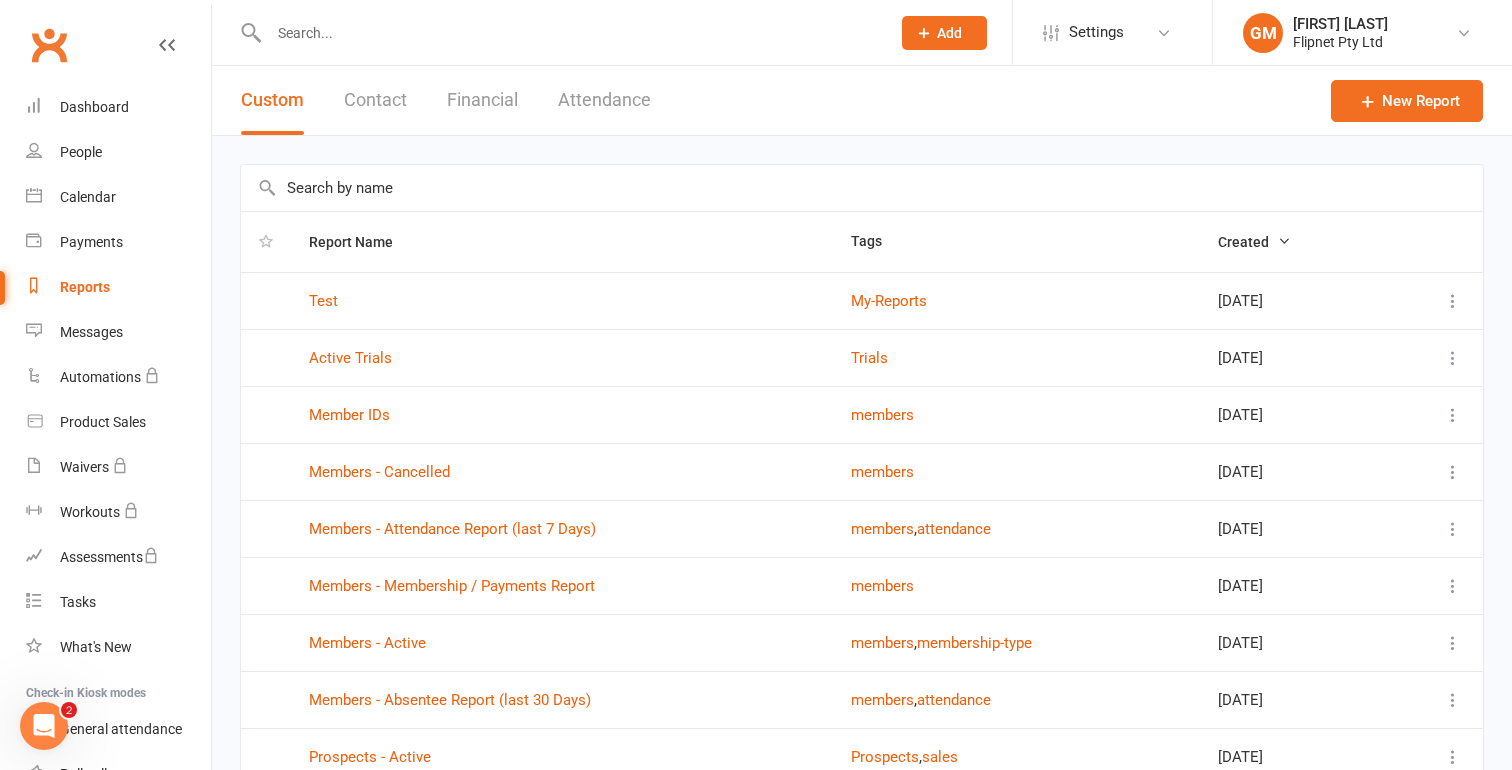 click on "Attendance" at bounding box center [604, 100] 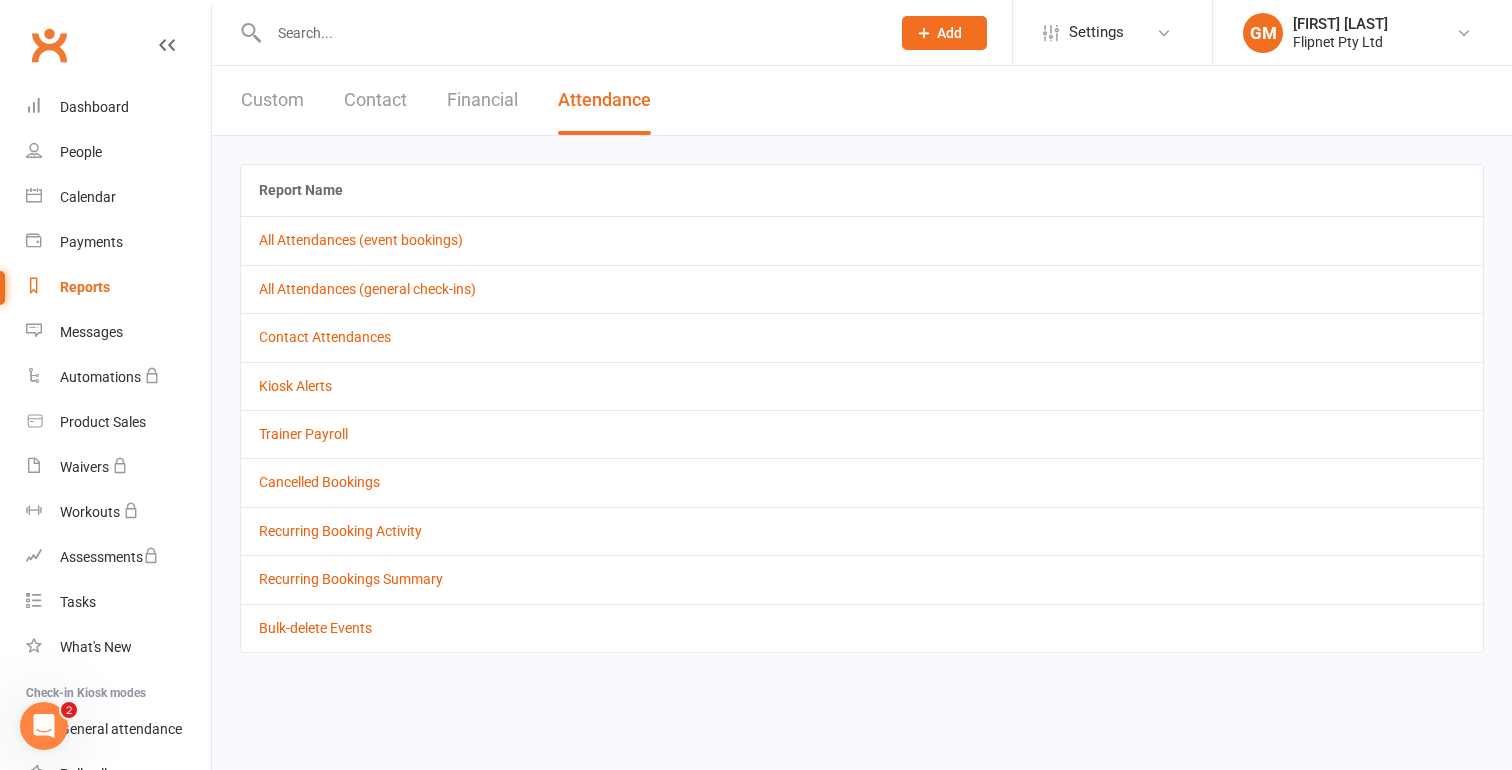 click on "Financial" at bounding box center [482, 100] 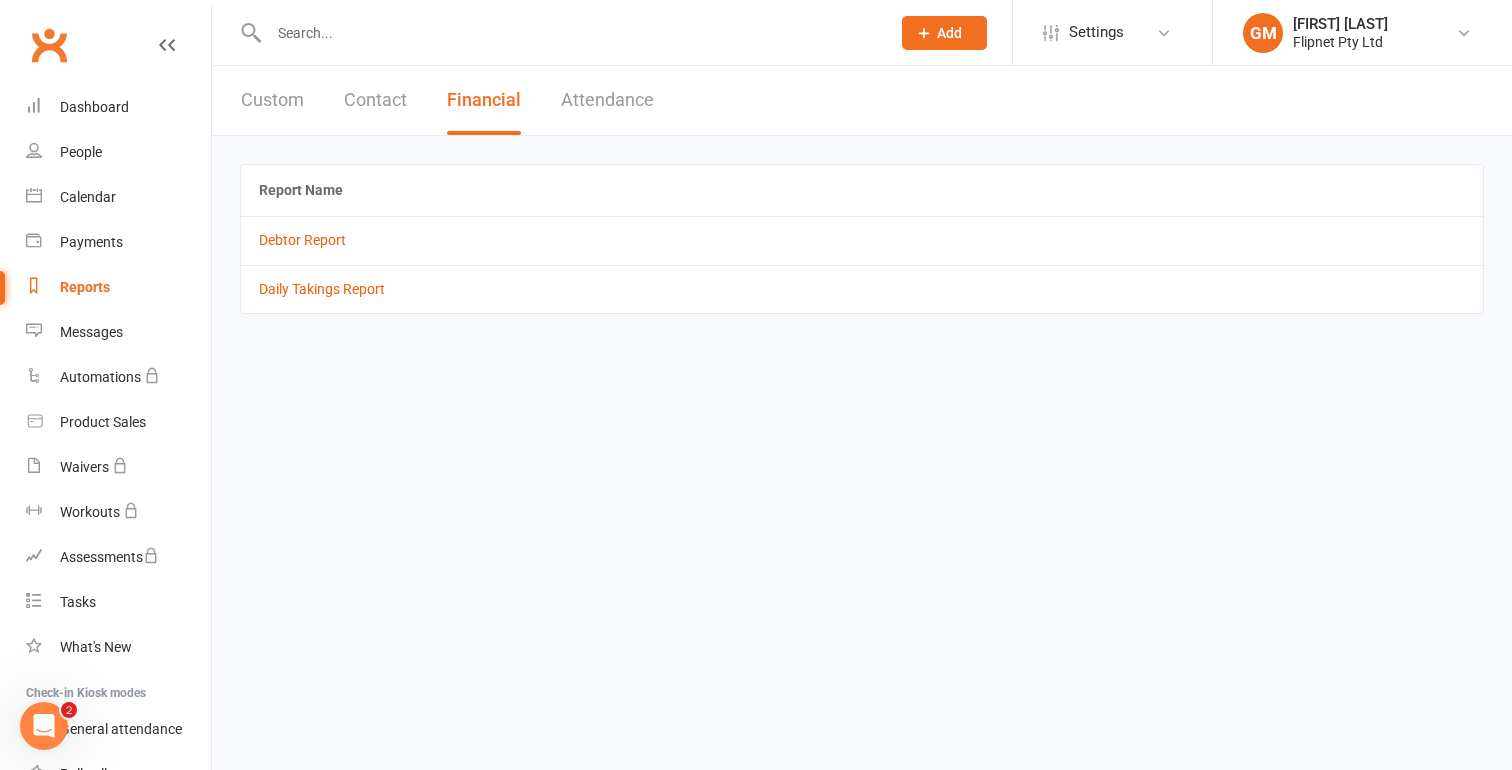 click on "Contact" at bounding box center (375, 100) 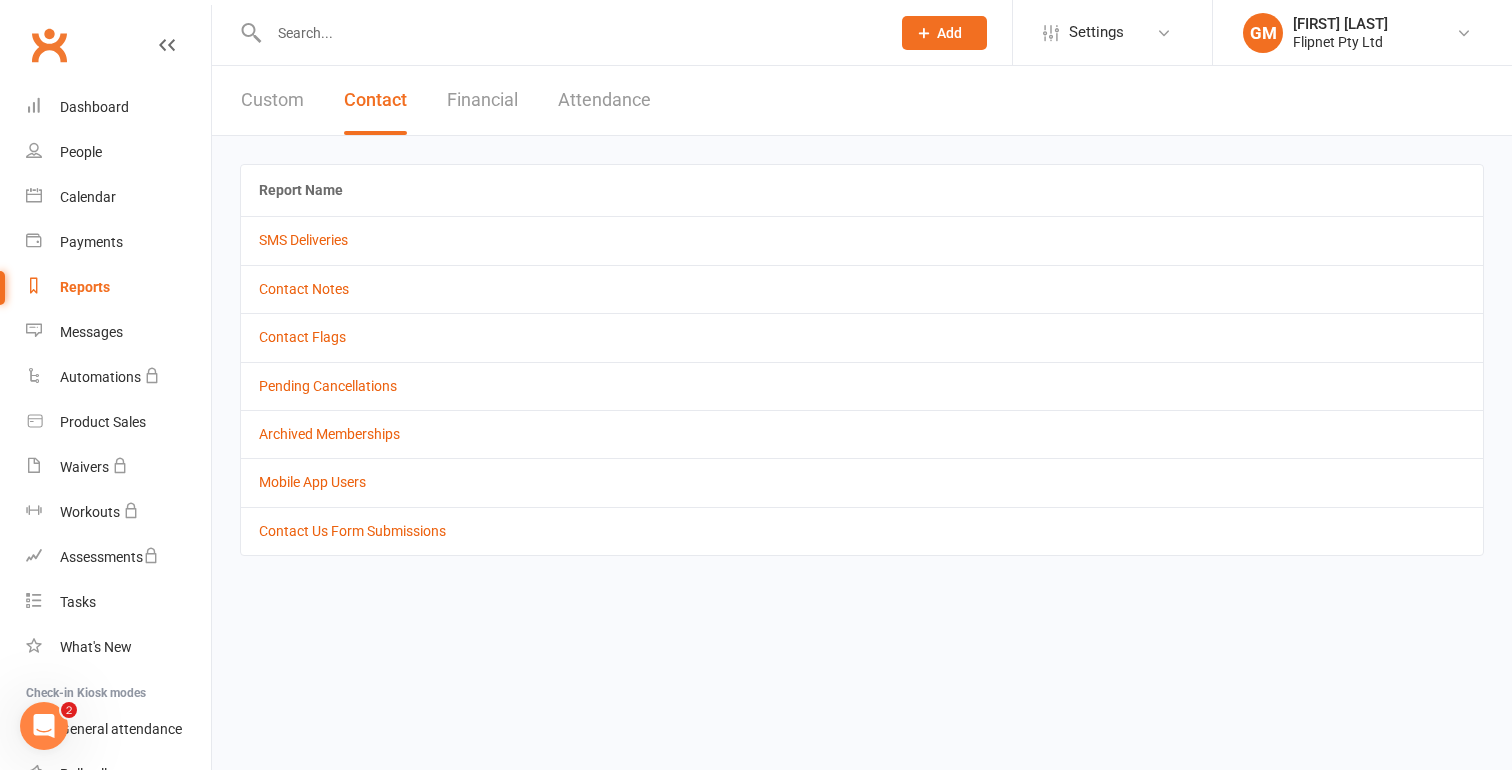 click on "Custom" at bounding box center [272, 100] 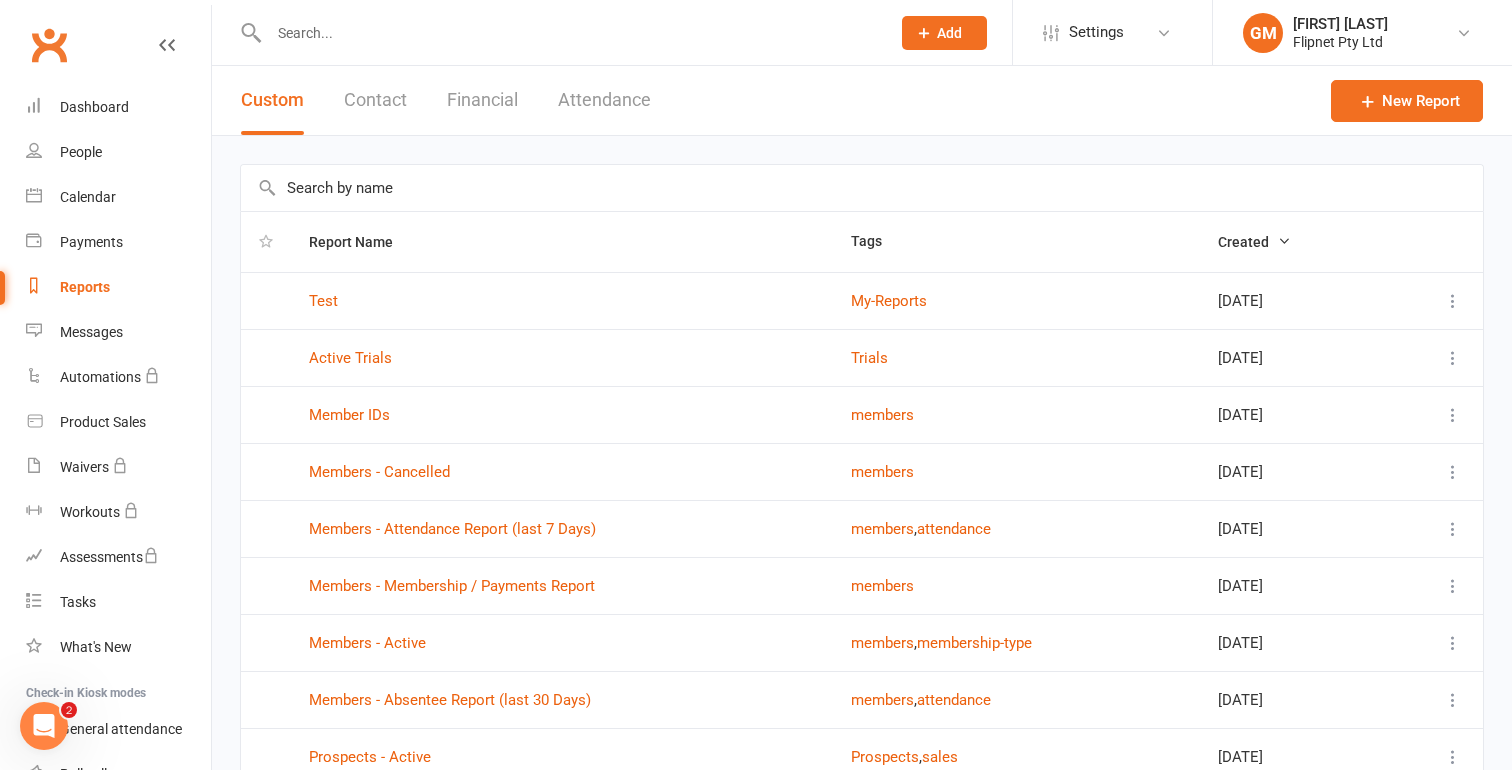 click on "Contact" at bounding box center (375, 100) 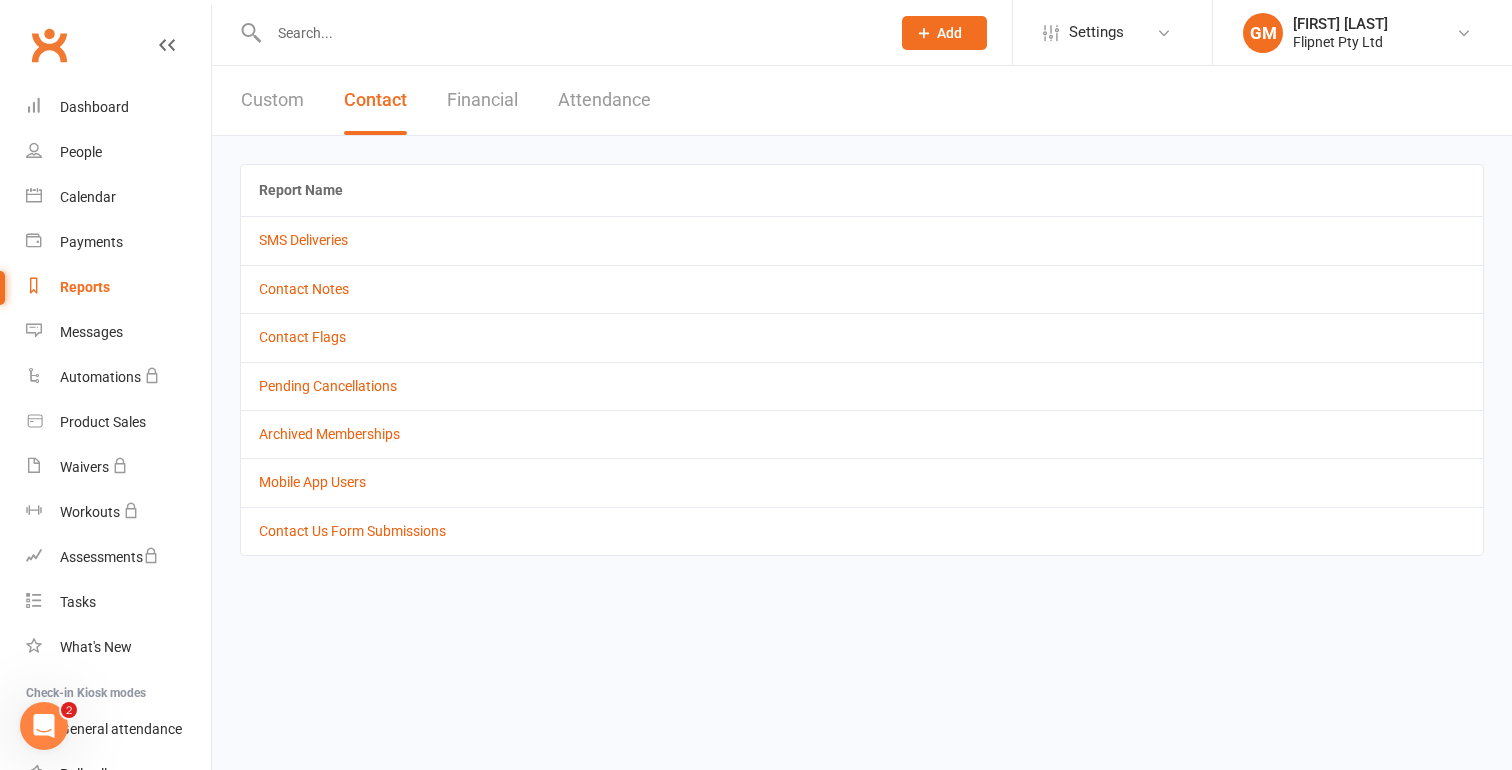click on "Custom" at bounding box center [272, 100] 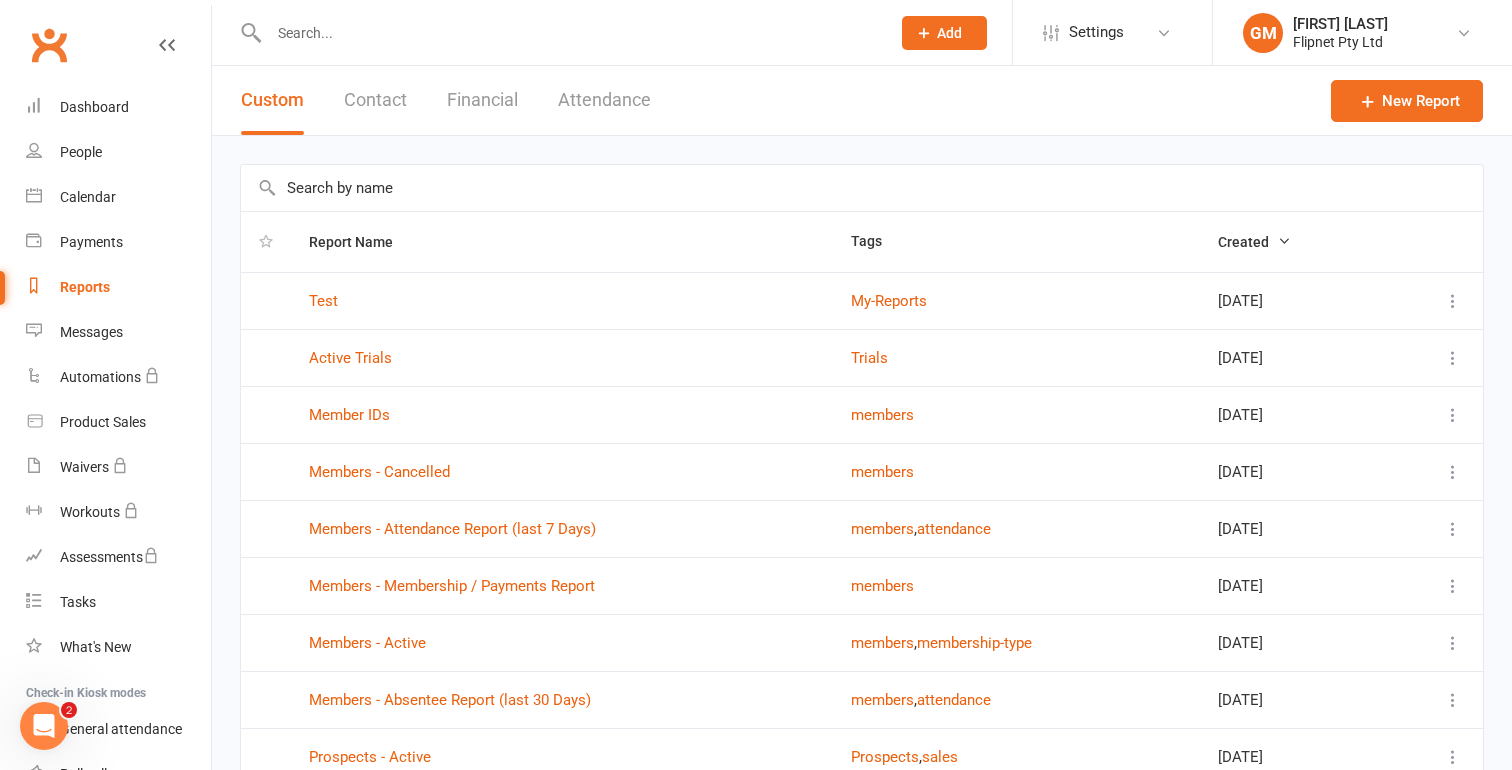 click on "Financial" at bounding box center [482, 100] 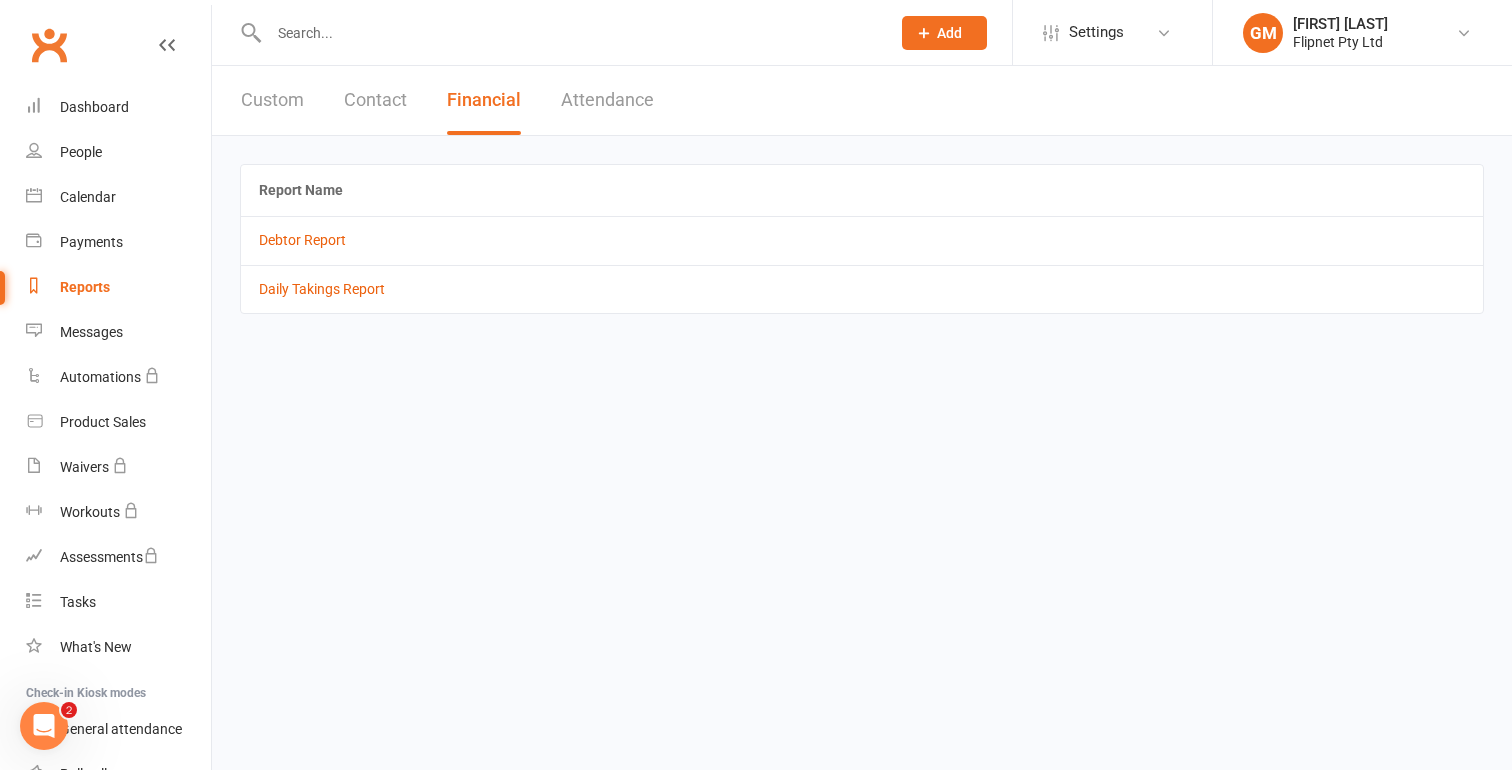 click on "Custom" at bounding box center [272, 100] 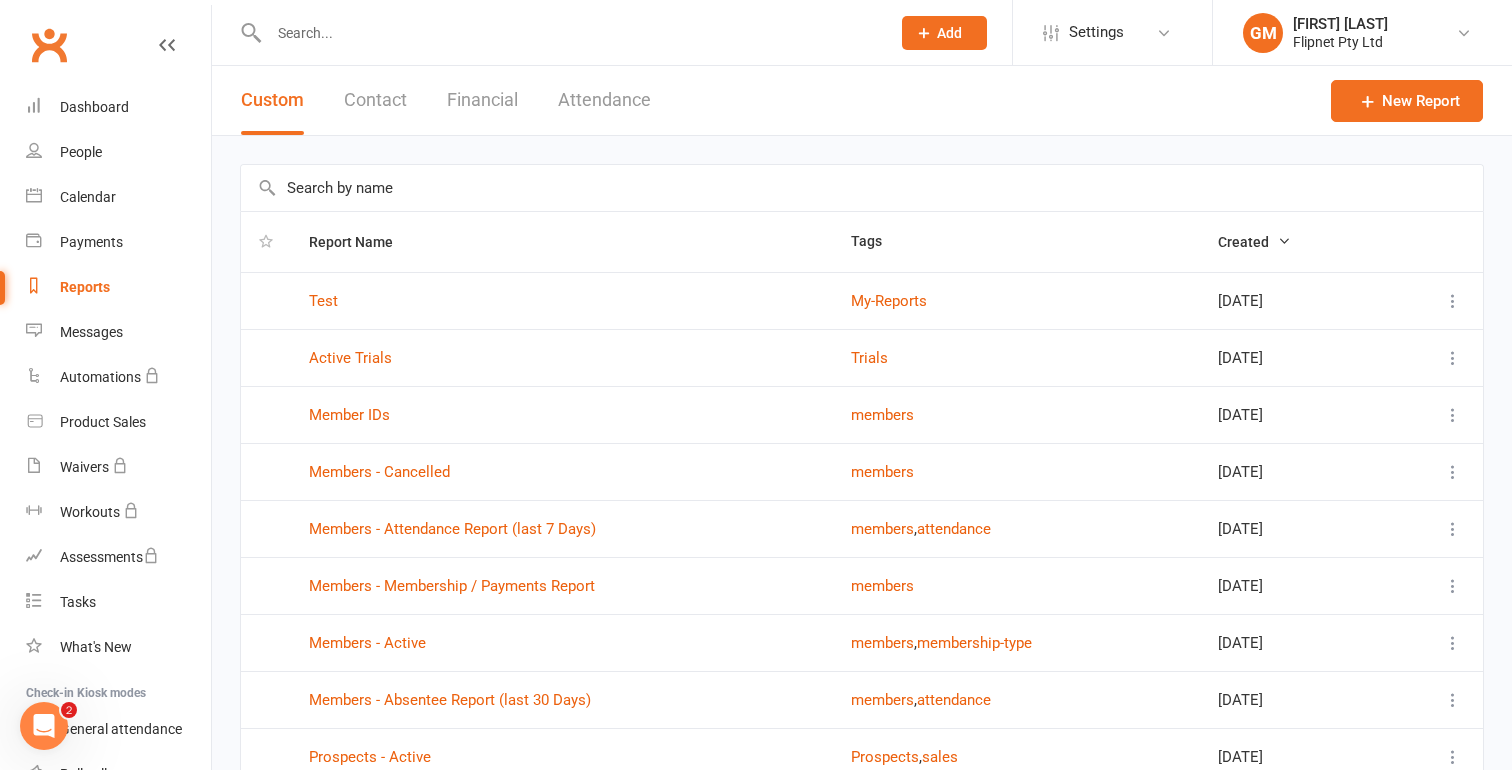 click on "Contact" at bounding box center (375, 100) 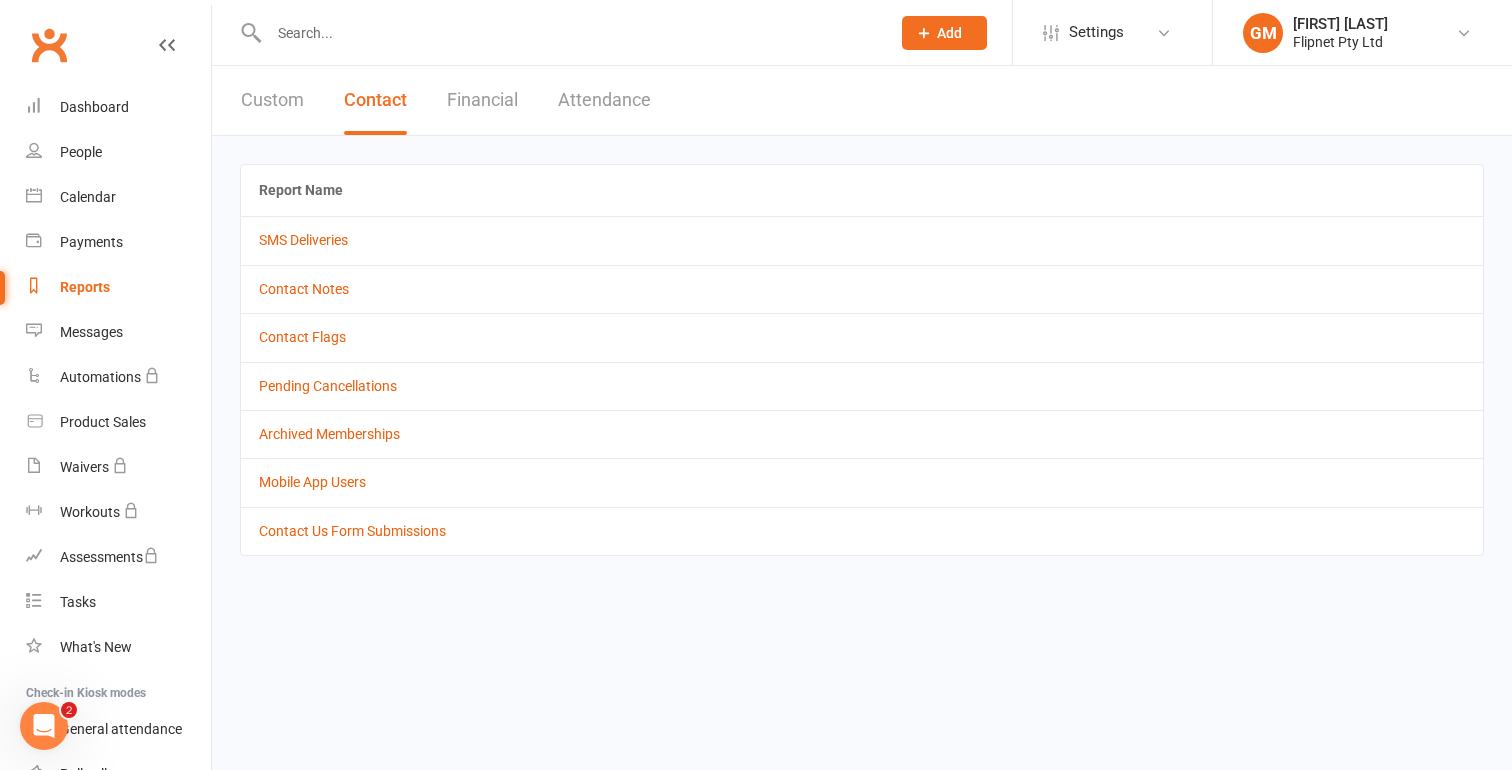 click on "Financial" at bounding box center [482, 100] 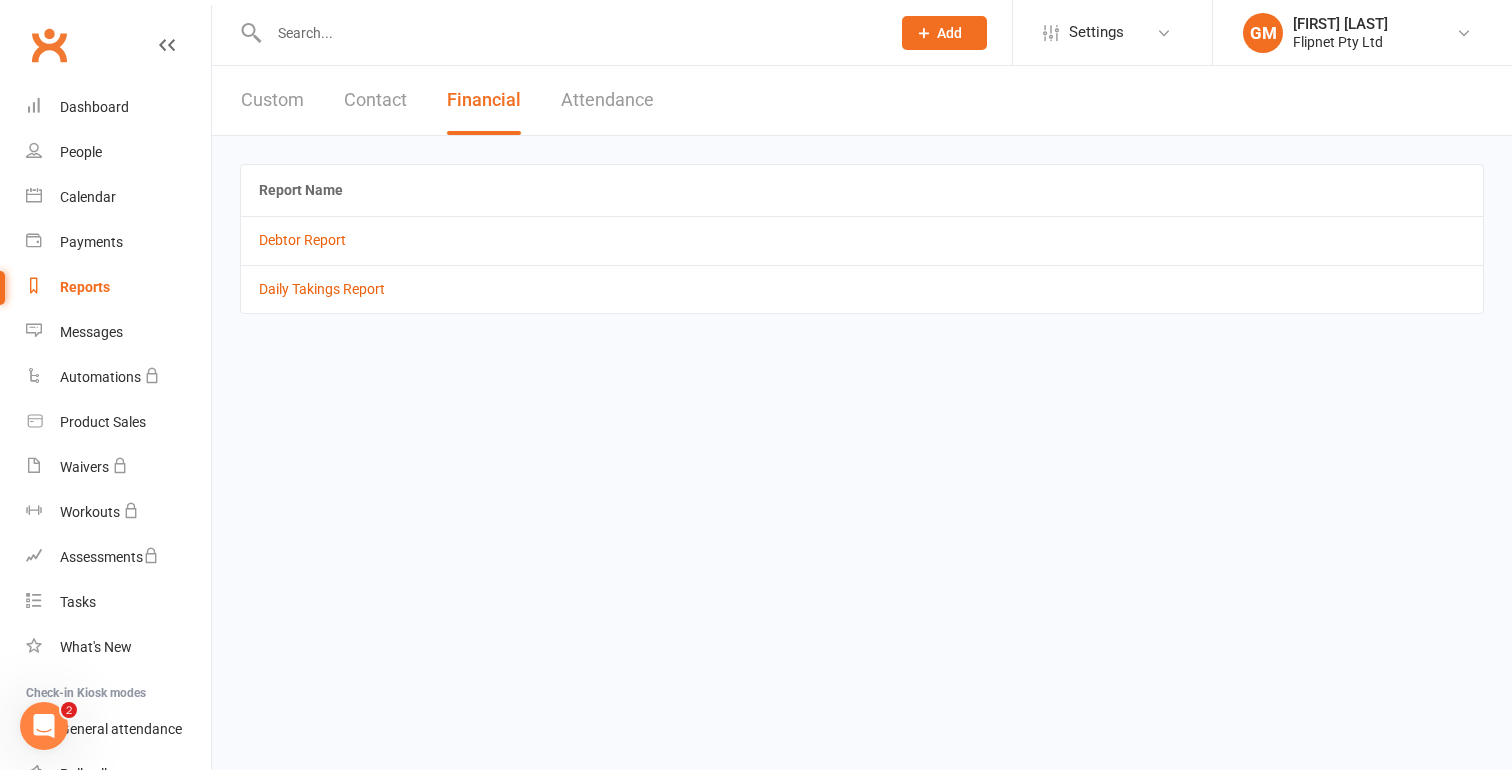 click on "Contact" at bounding box center (375, 100) 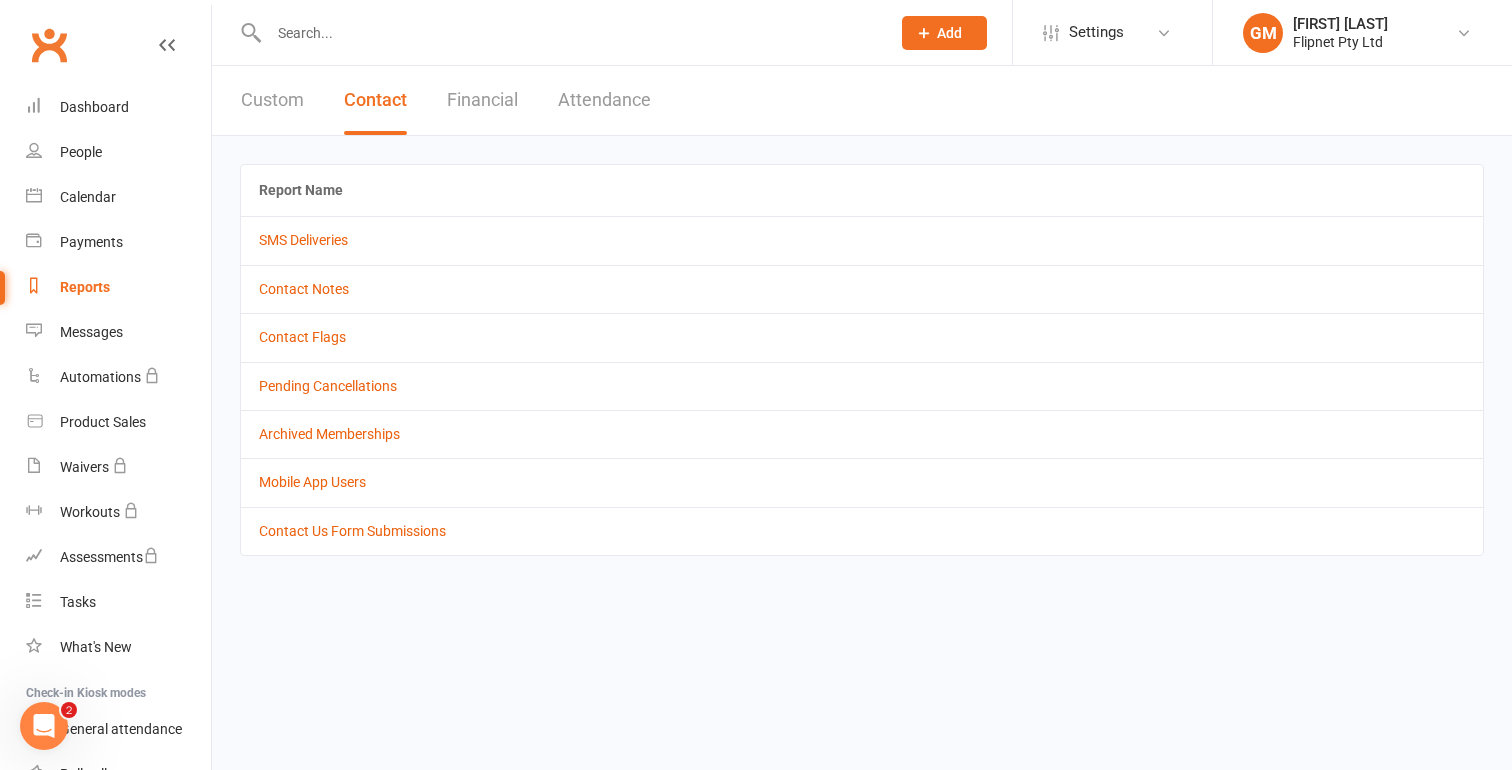 click on "Custom" at bounding box center [272, 100] 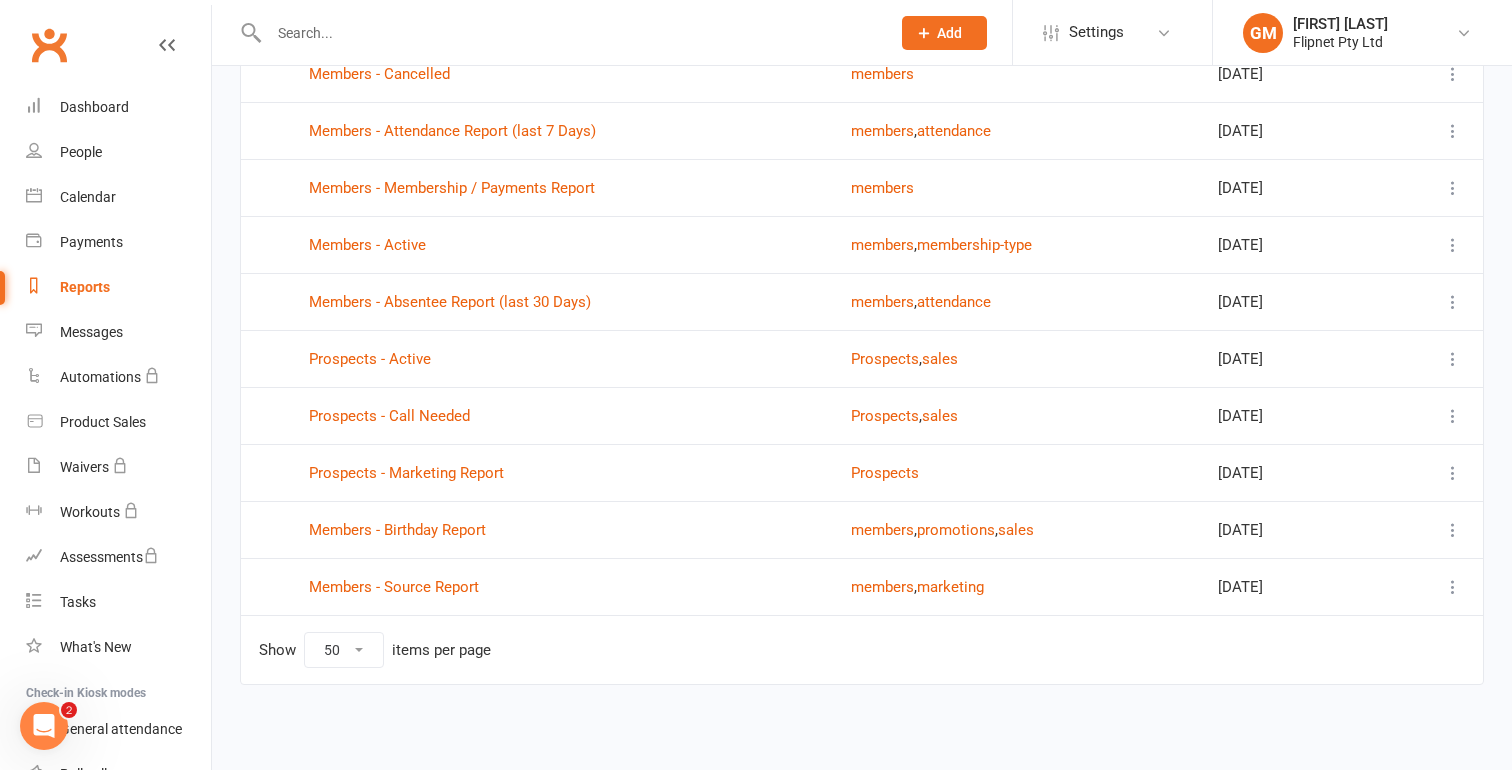 scroll, scrollTop: 0, scrollLeft: 0, axis: both 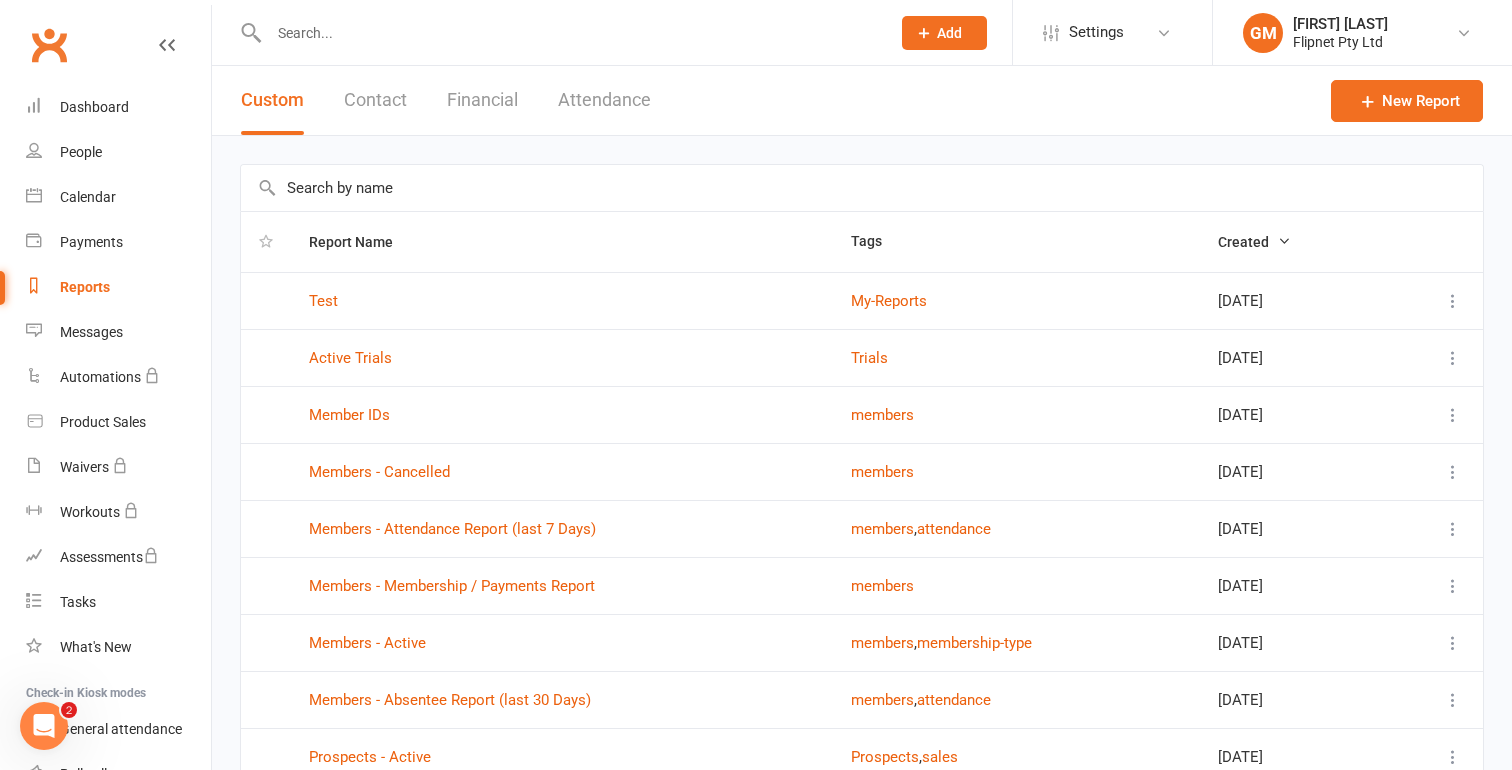 click on "Financial" at bounding box center [482, 100] 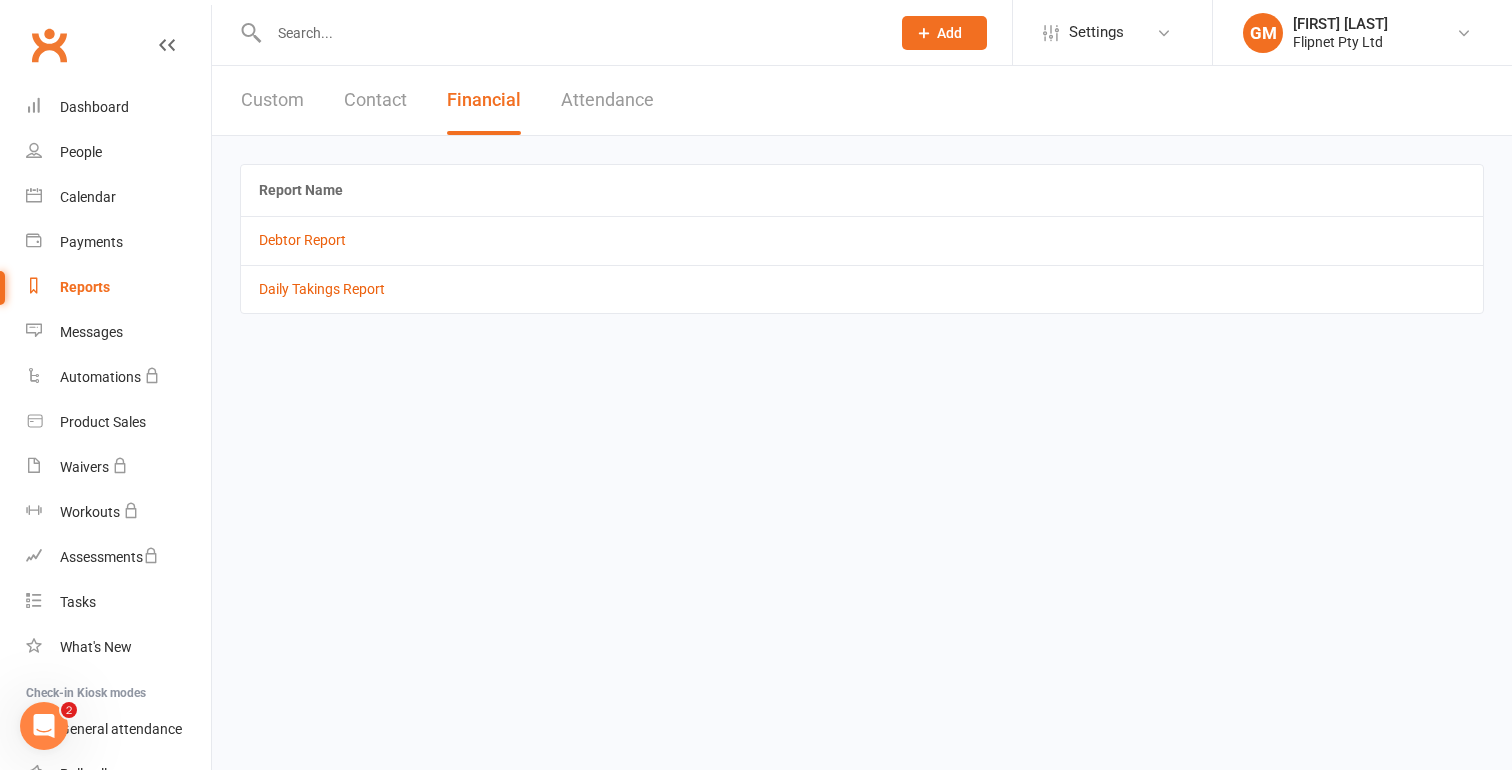 click on "Attendance" at bounding box center (607, 100) 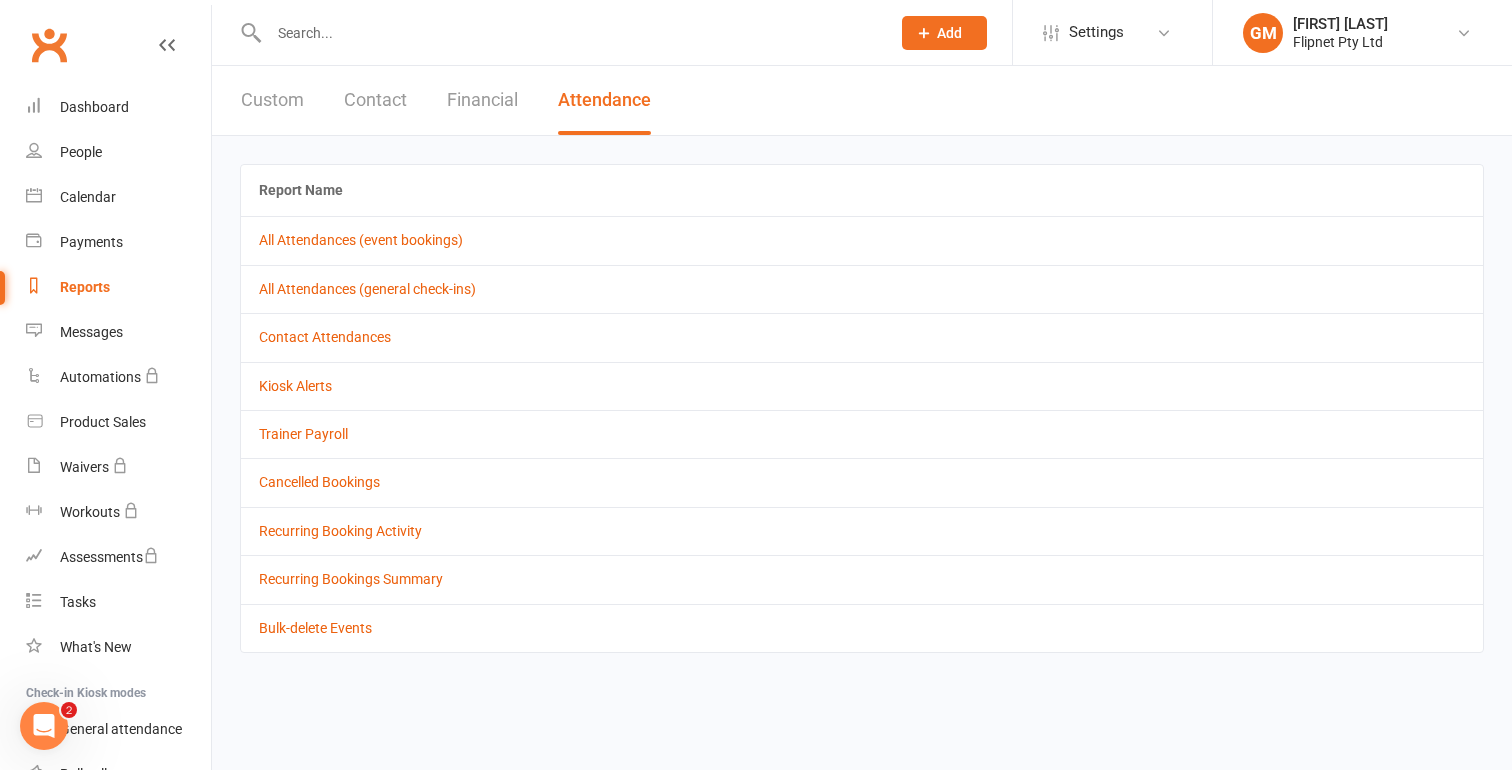 click on "Contact" at bounding box center [375, 100] 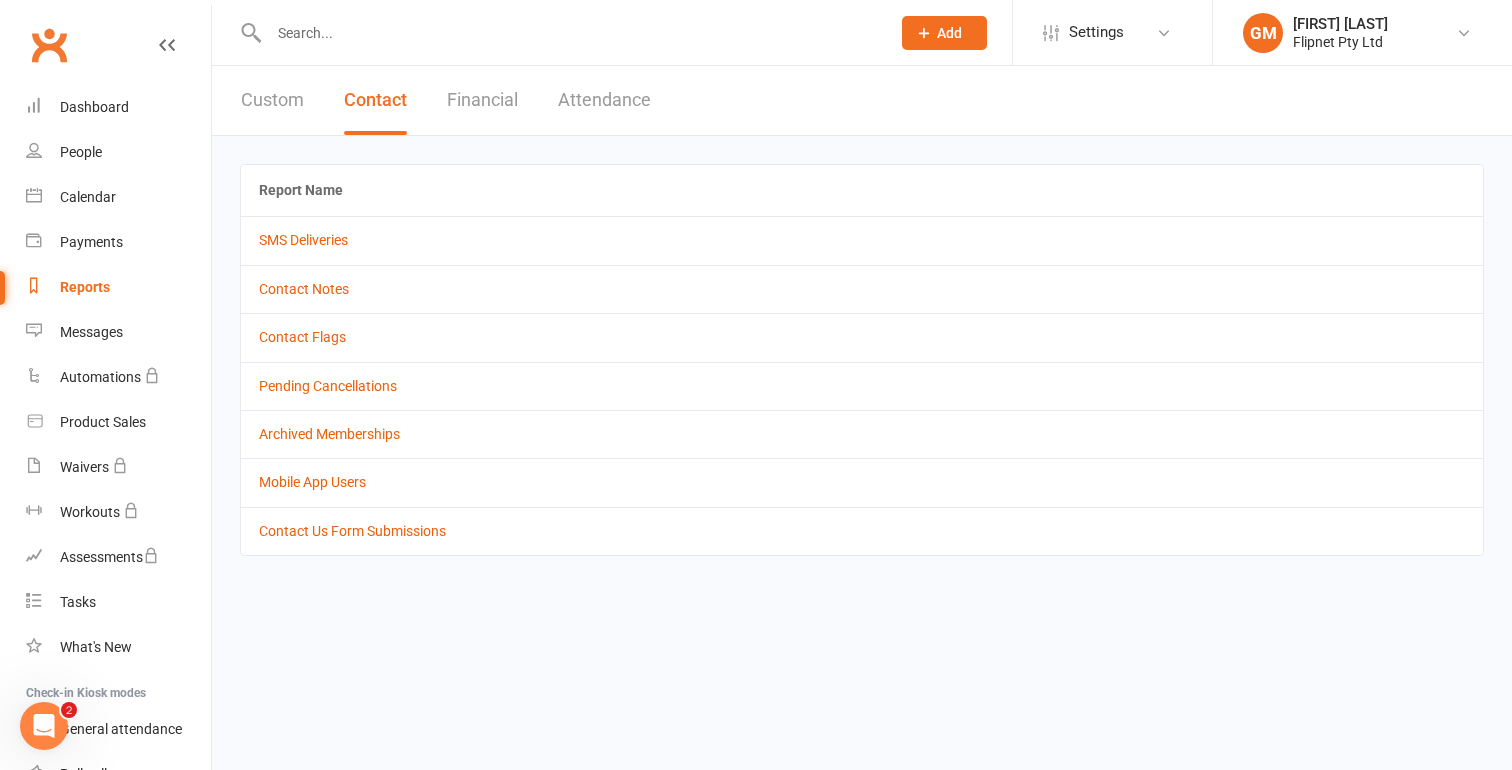 click on "Custom" at bounding box center (272, 100) 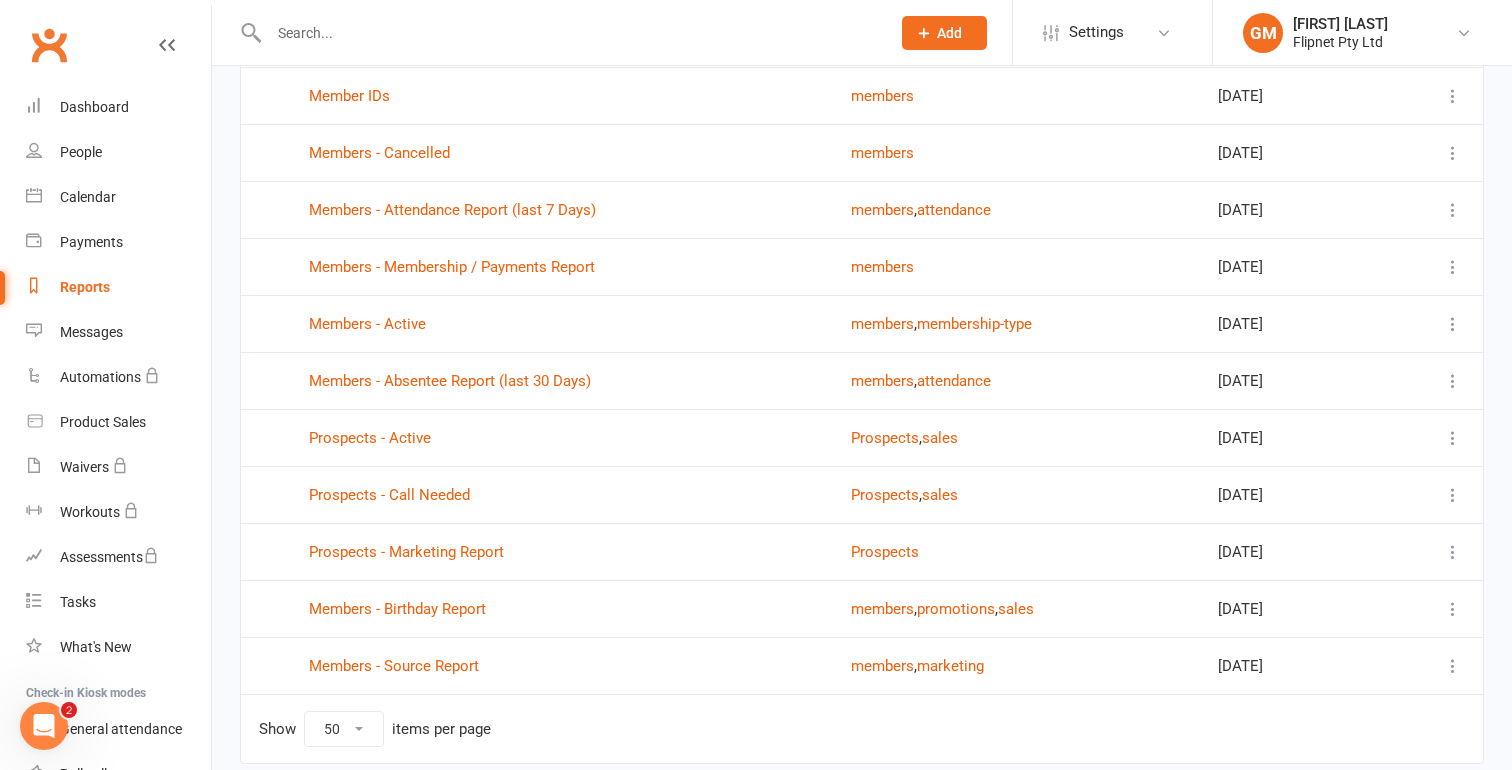 scroll, scrollTop: 398, scrollLeft: 0, axis: vertical 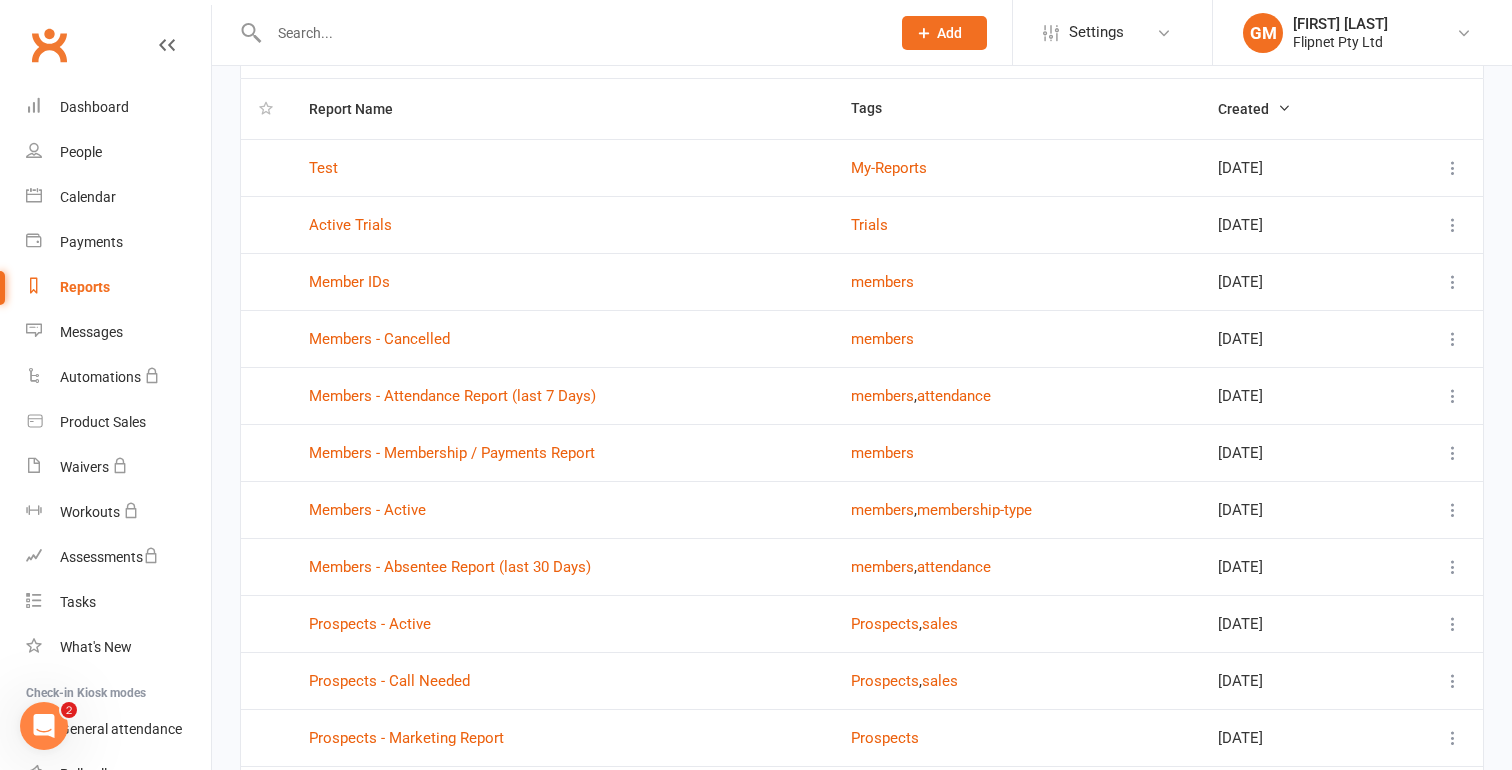 click at bounding box center (1432, 167) 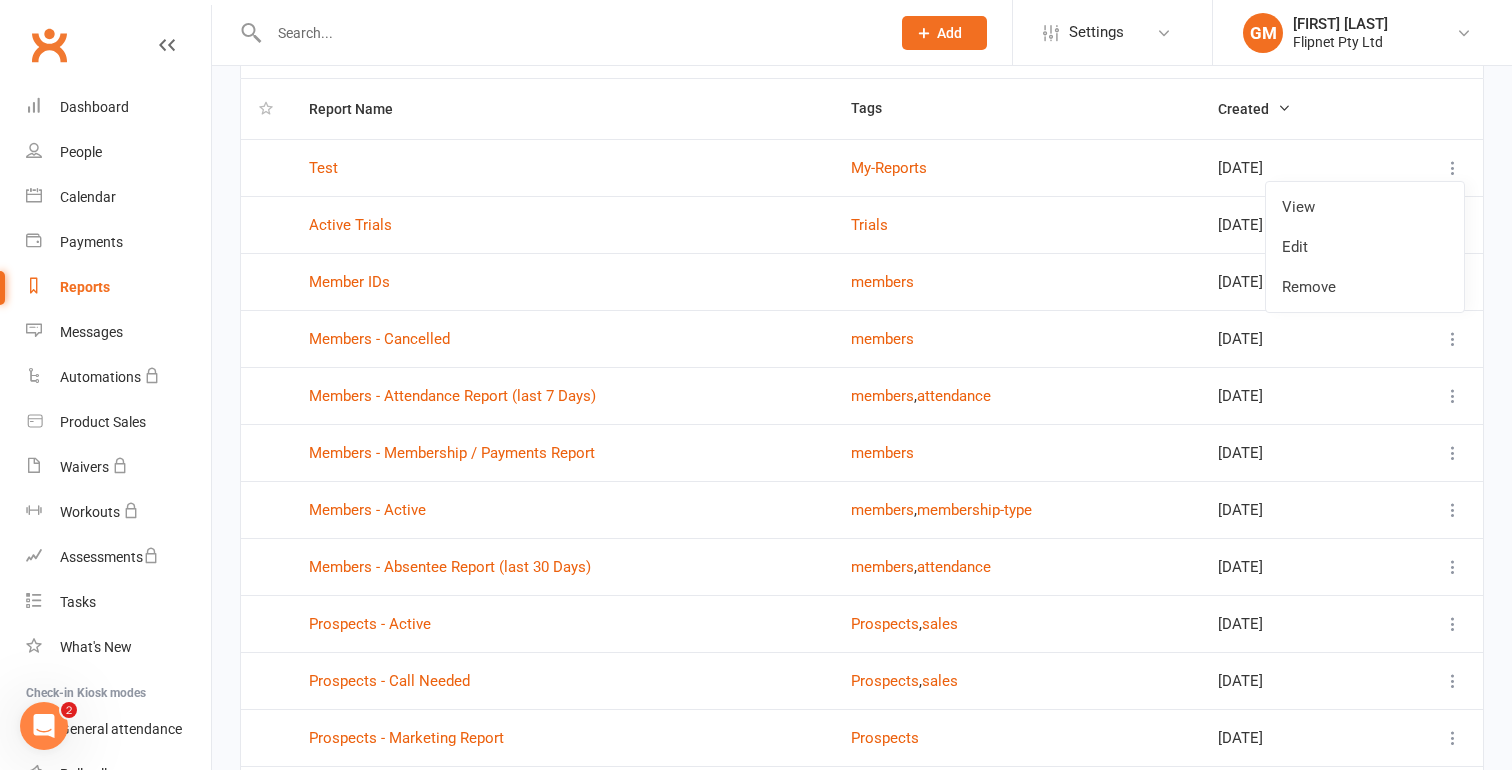 click at bounding box center (1453, 168) 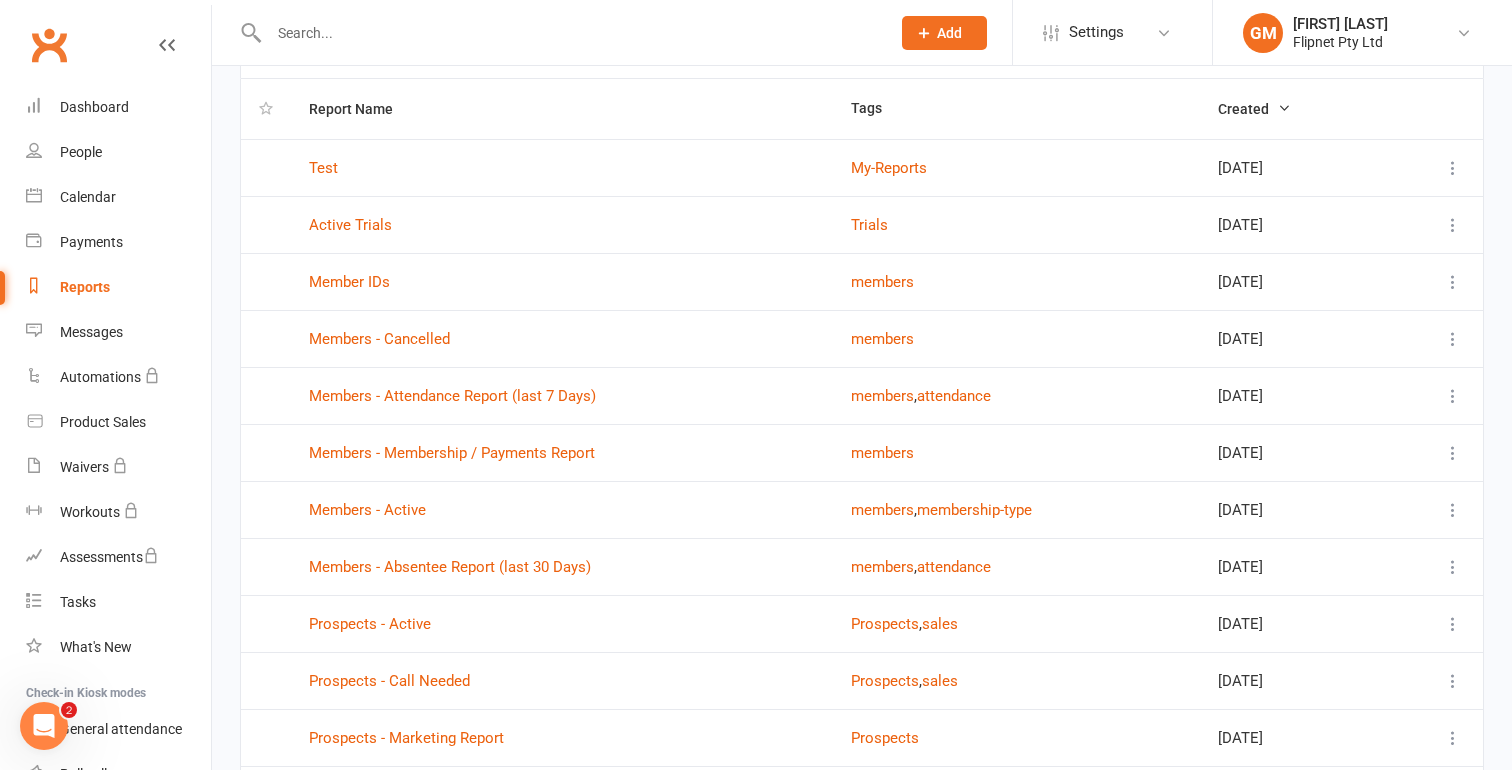 type 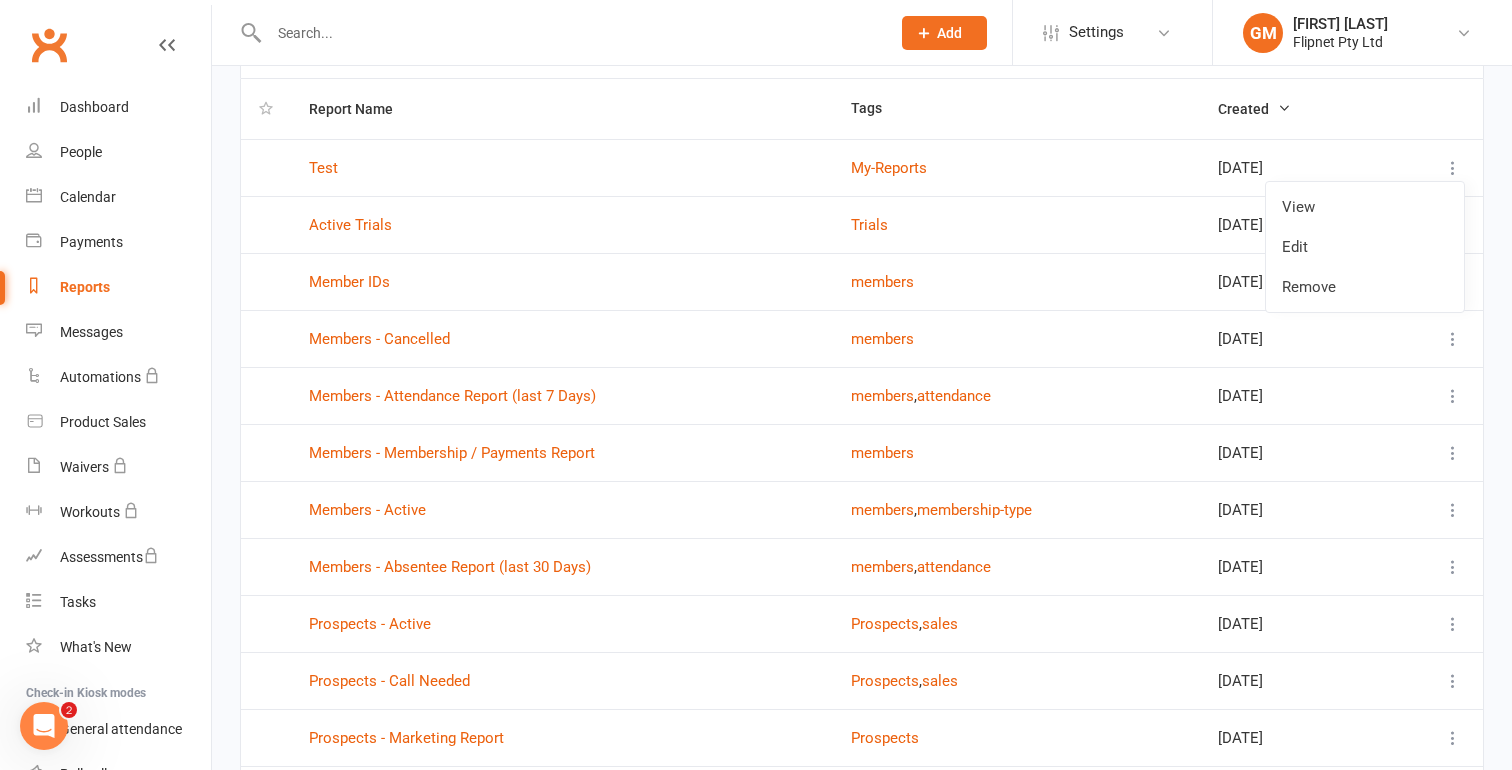 click at bounding box center [1453, 168] 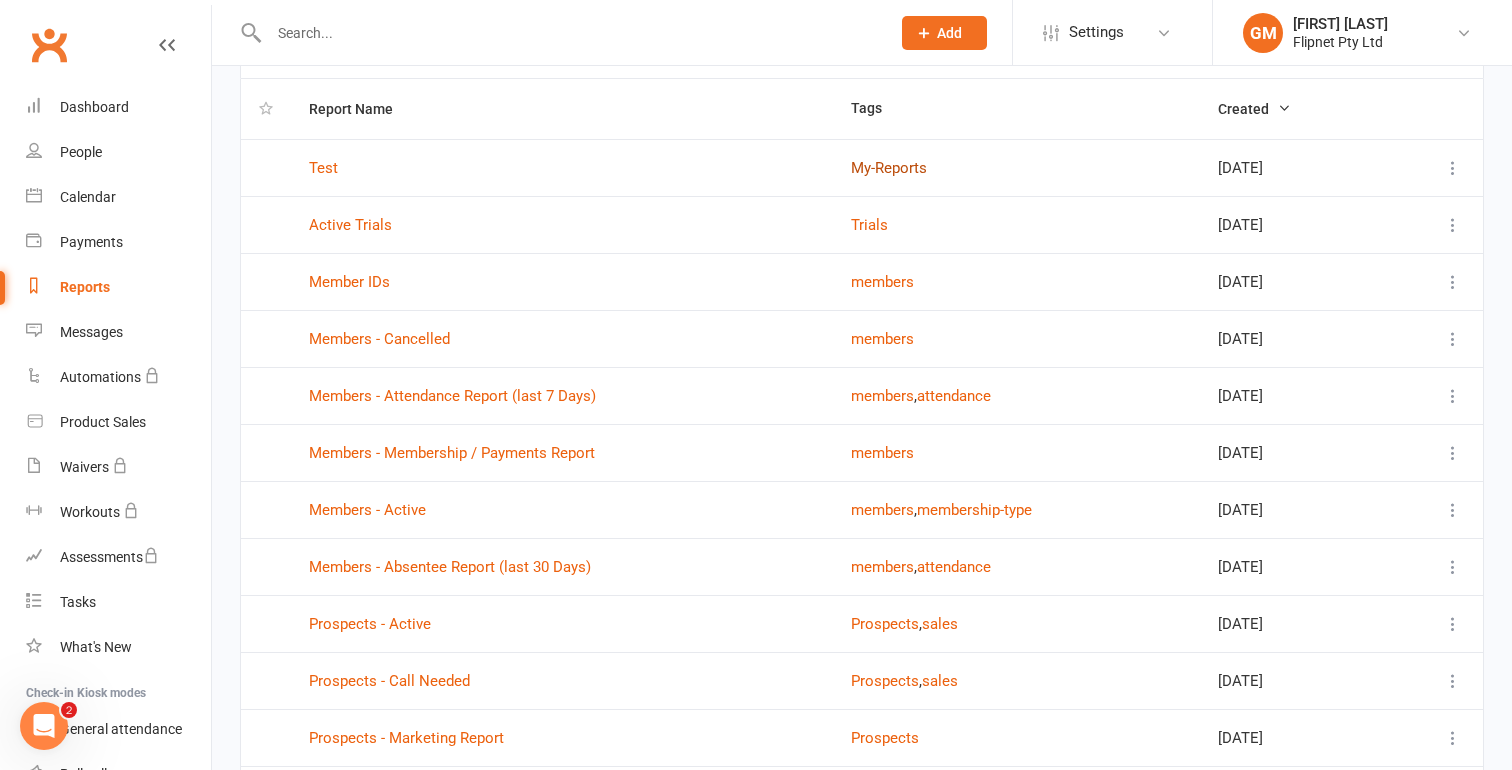 click on "My-Reports" at bounding box center (889, 168) 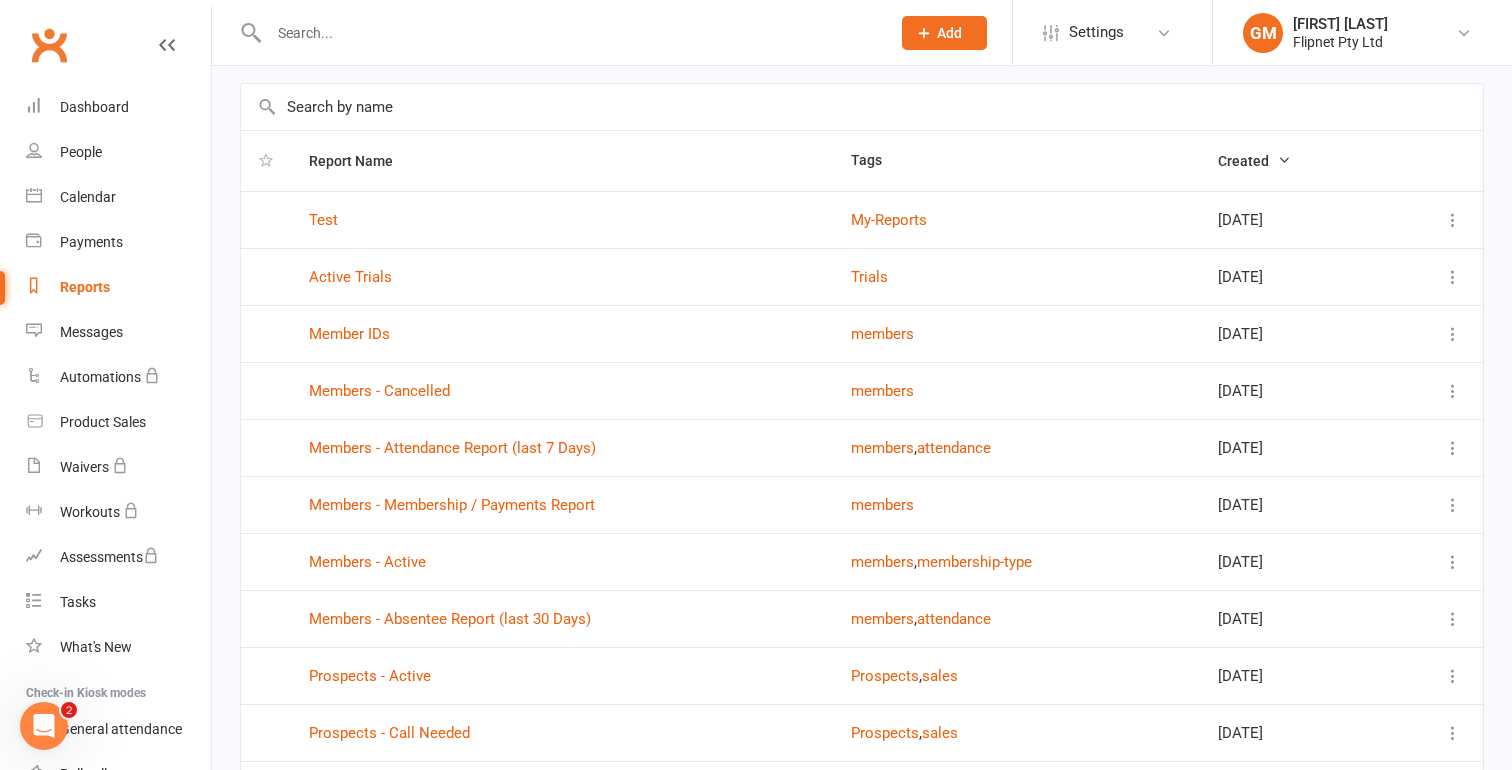 scroll, scrollTop: 0, scrollLeft: 0, axis: both 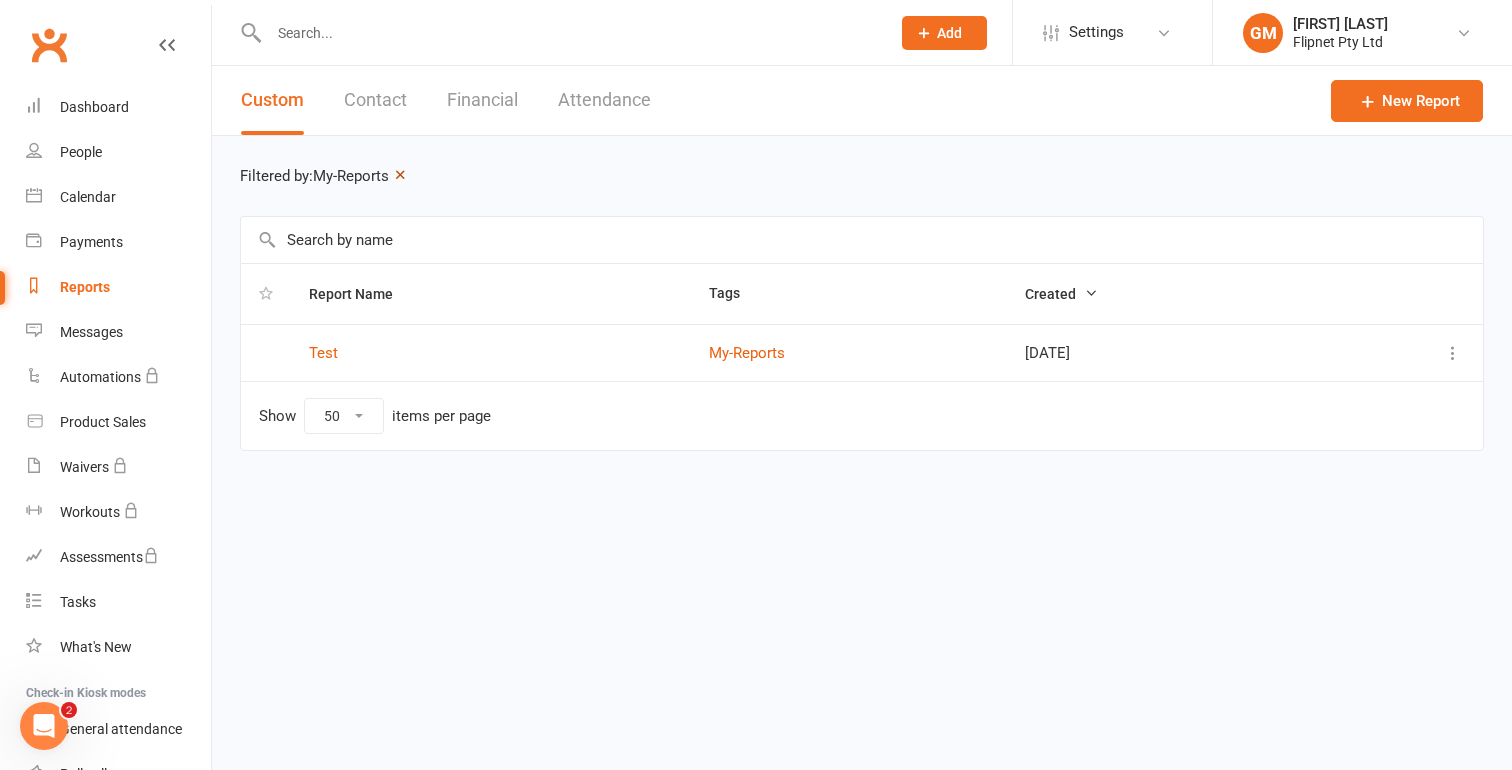 click at bounding box center [400, 174] 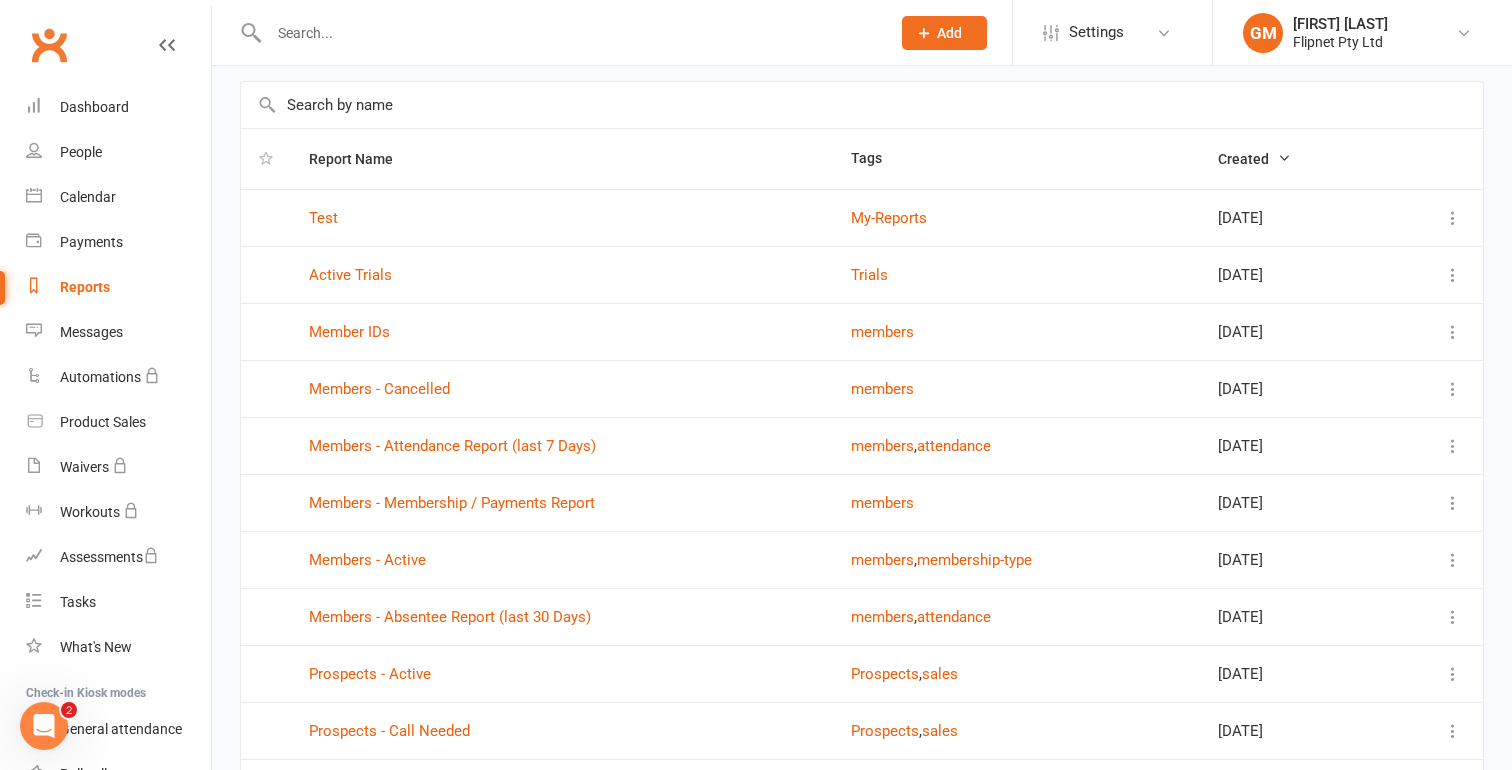 scroll, scrollTop: 85, scrollLeft: 0, axis: vertical 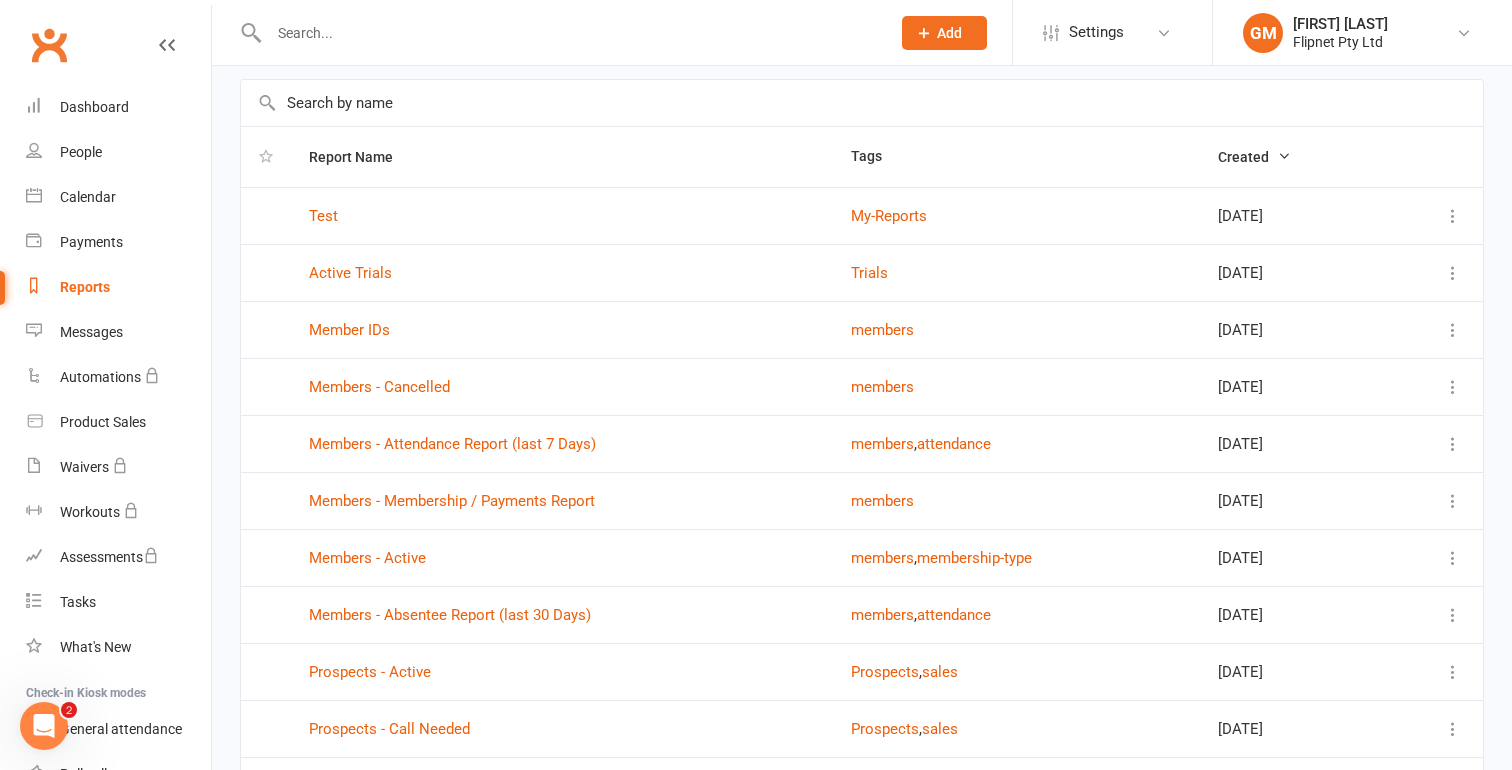 click at bounding box center [266, 215] 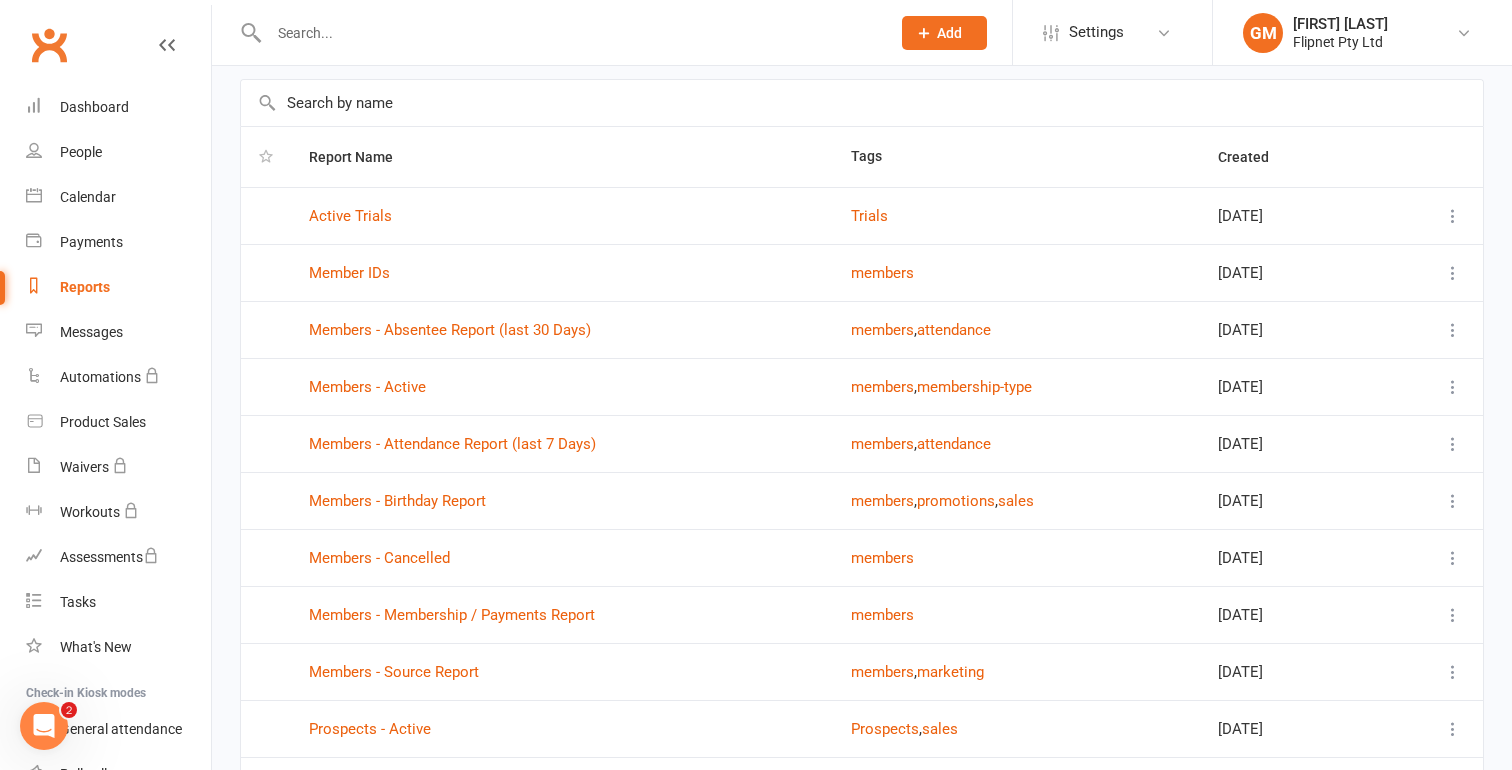 click at bounding box center (266, 156) 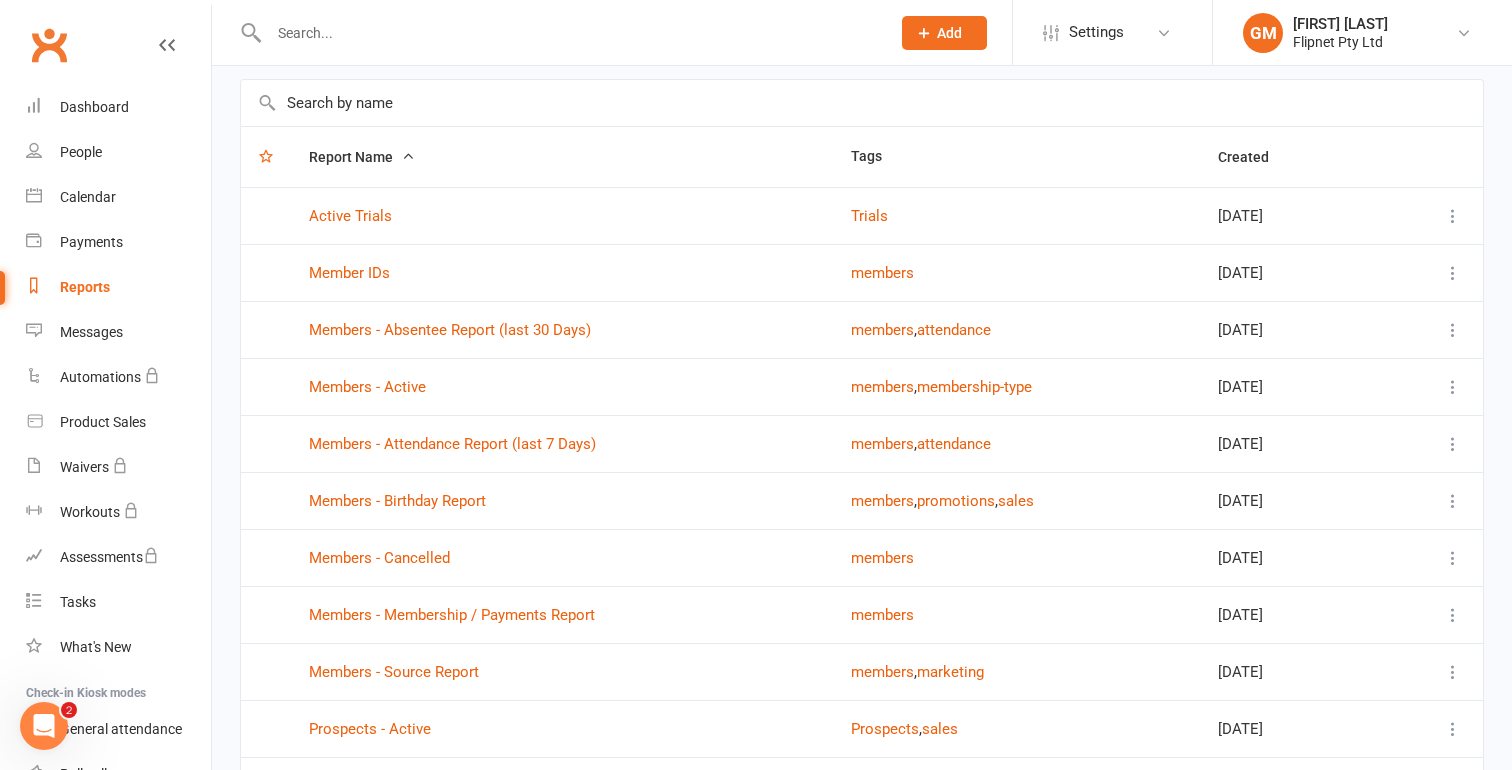 click at bounding box center [266, 156] 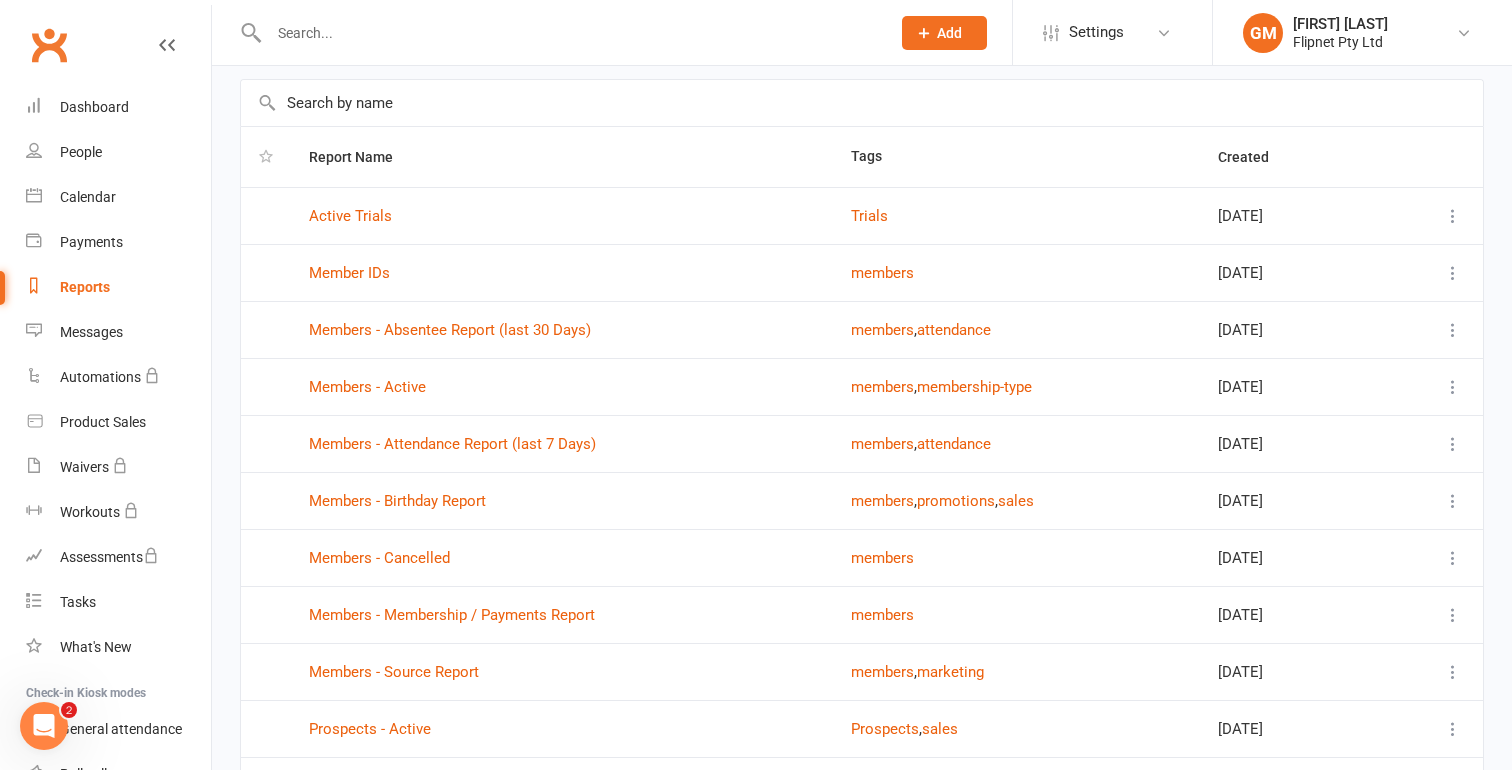 click at bounding box center [266, 156] 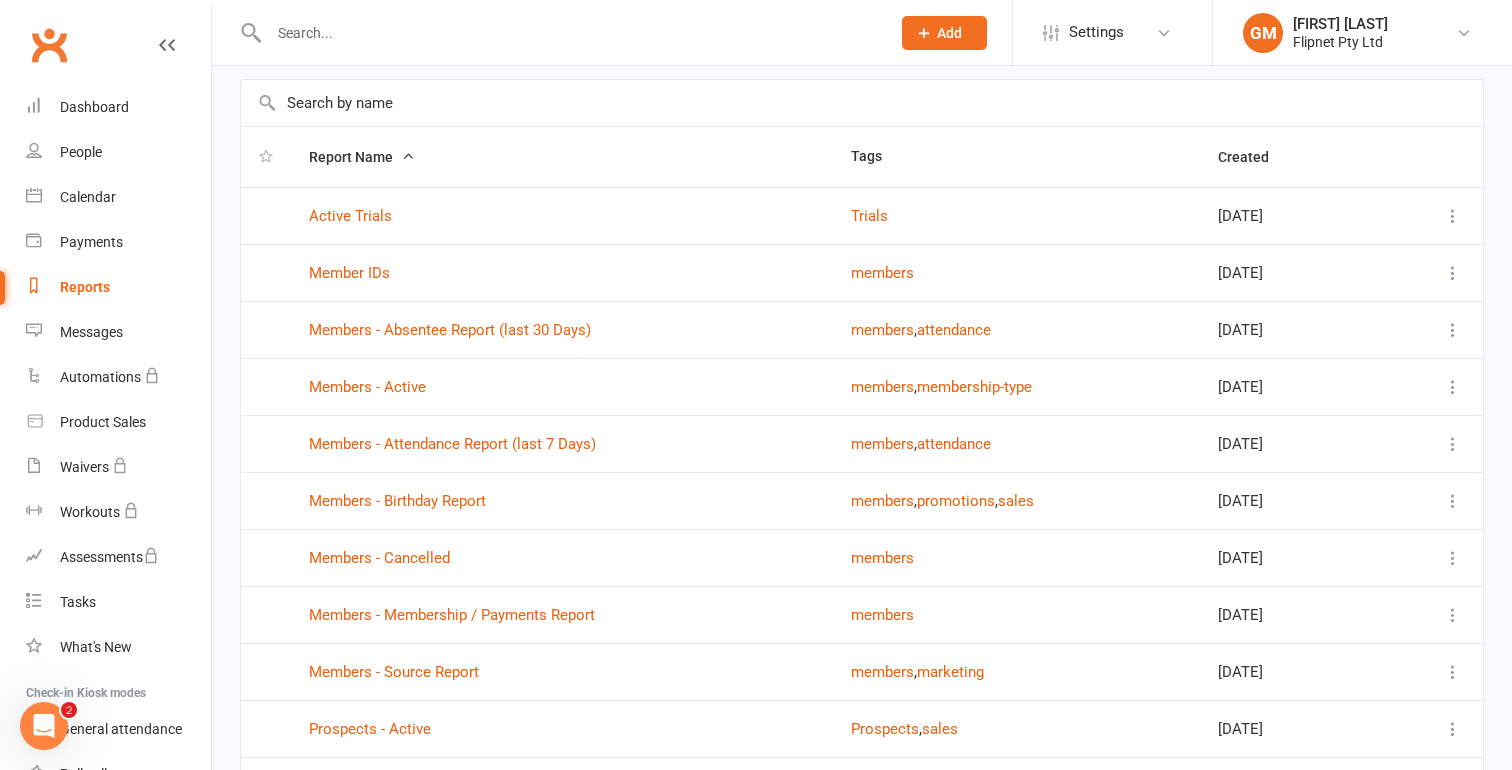 click on "Tags" at bounding box center (1016, 157) 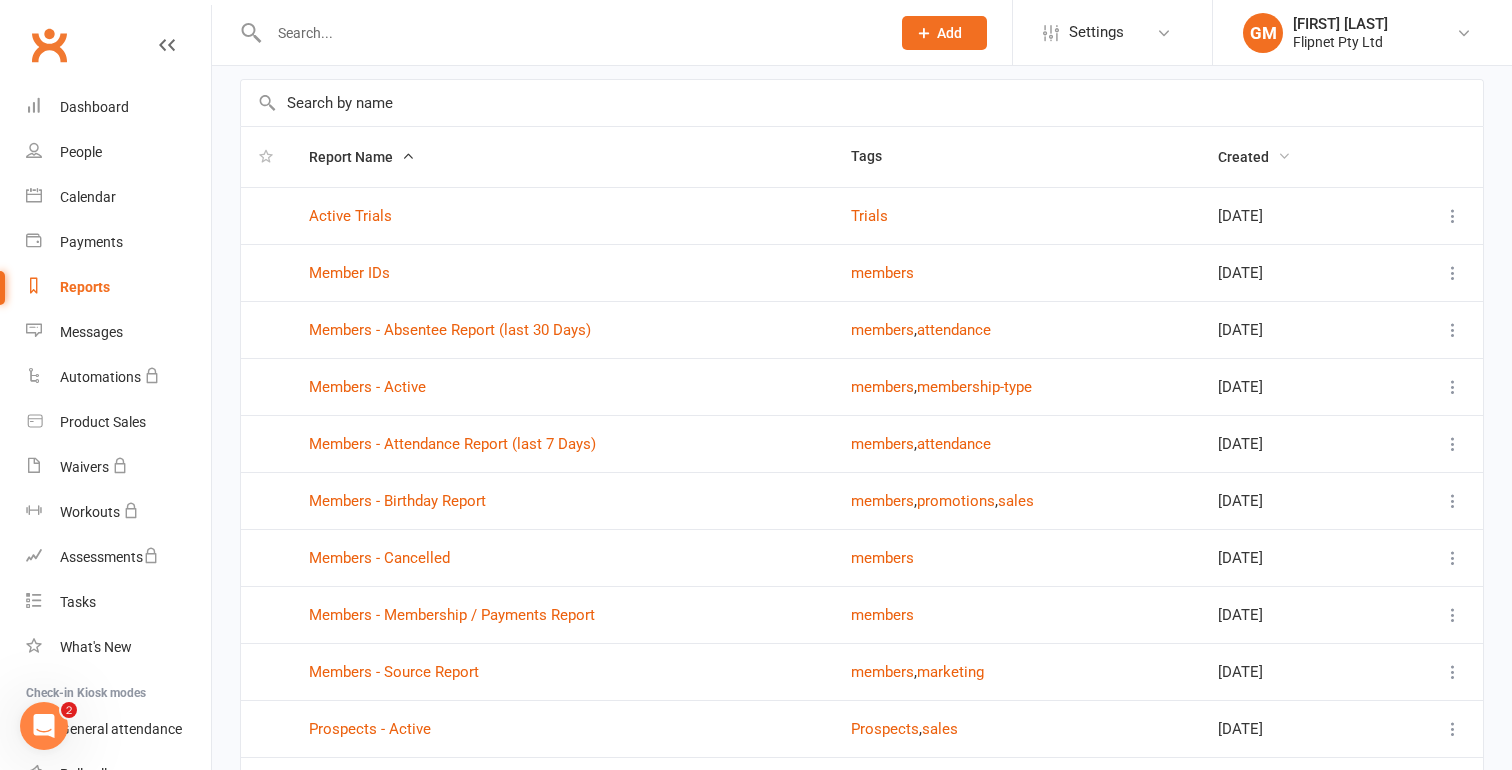 click on "Created" at bounding box center (1254, 157) 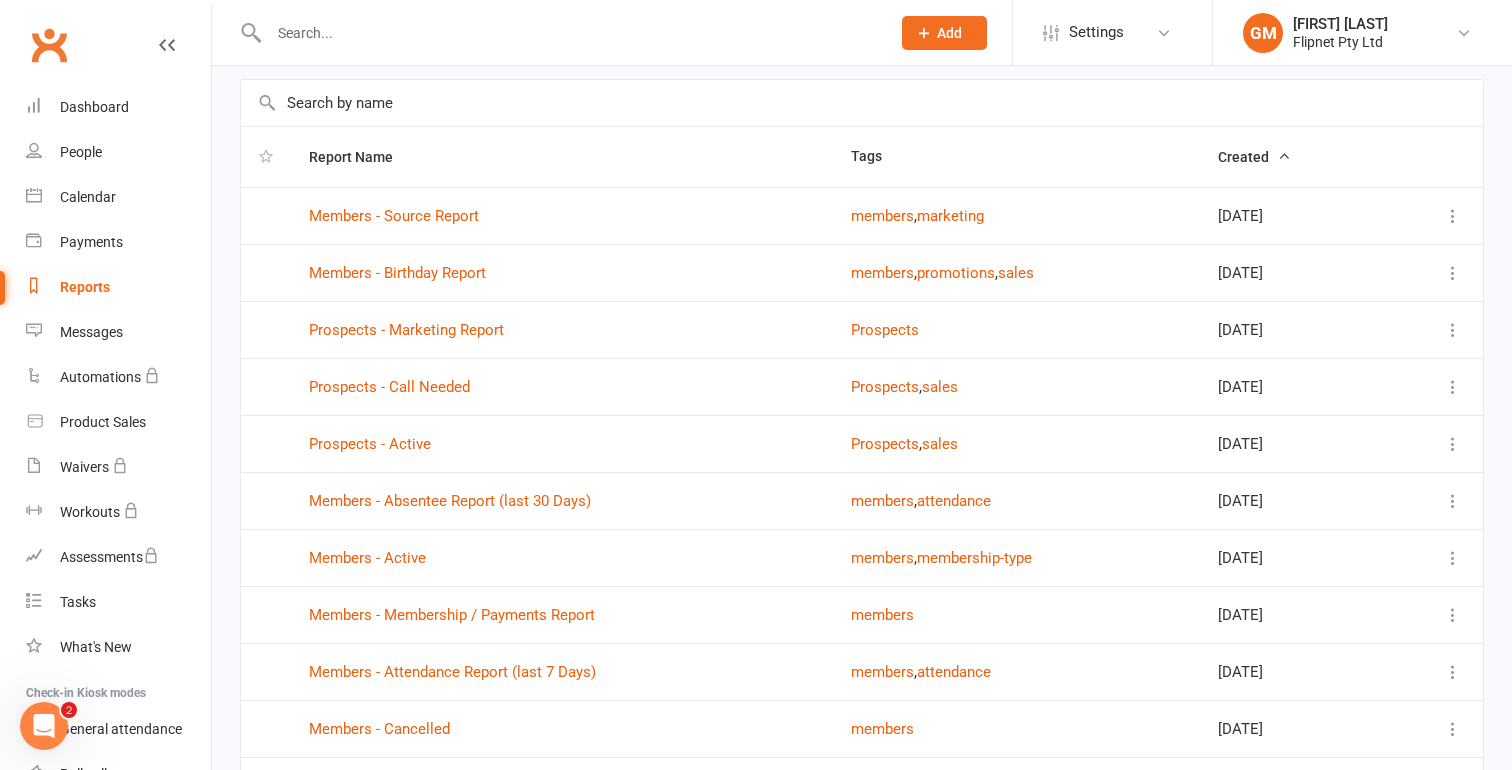 click on "Created" at bounding box center [1254, 157] 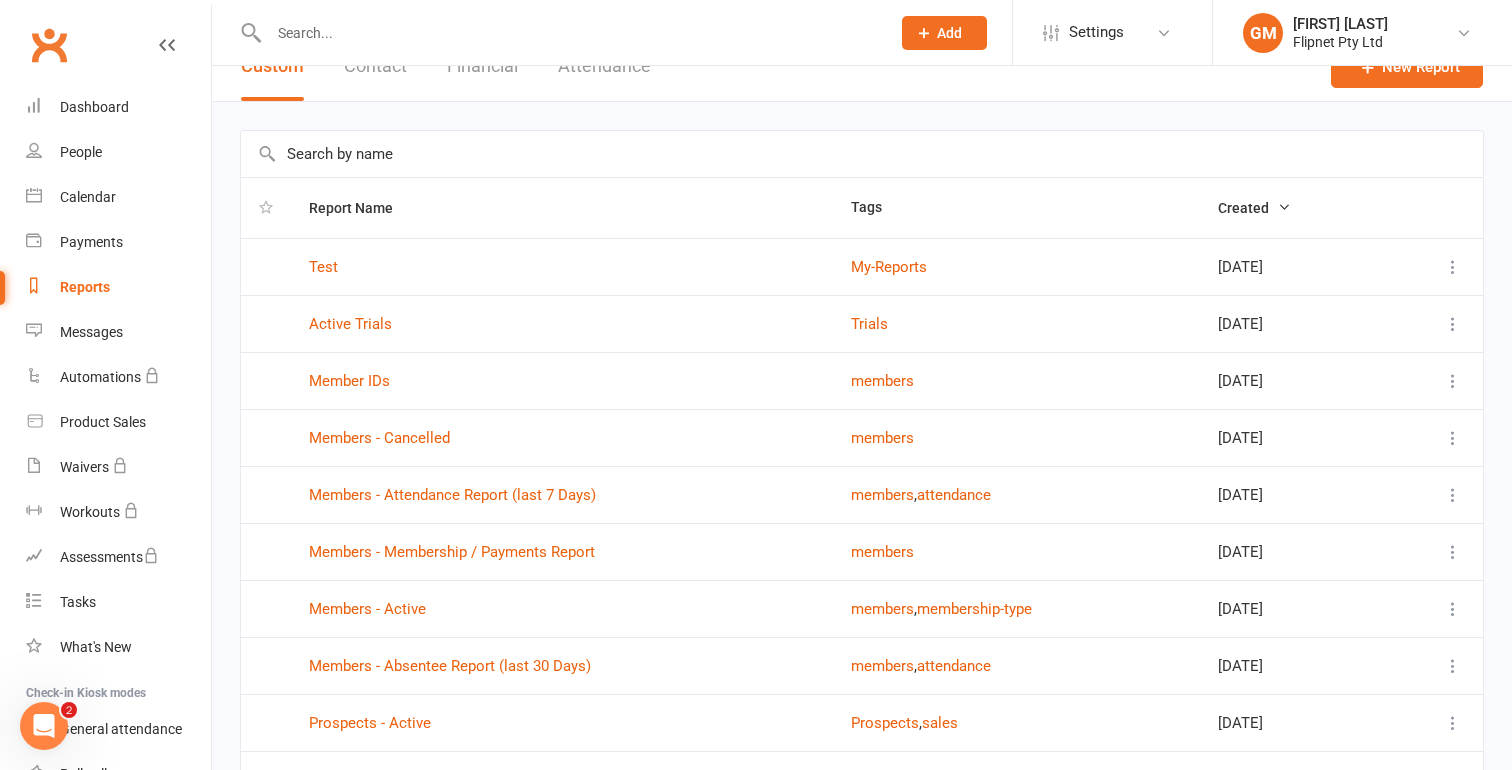scroll, scrollTop: 0, scrollLeft: 0, axis: both 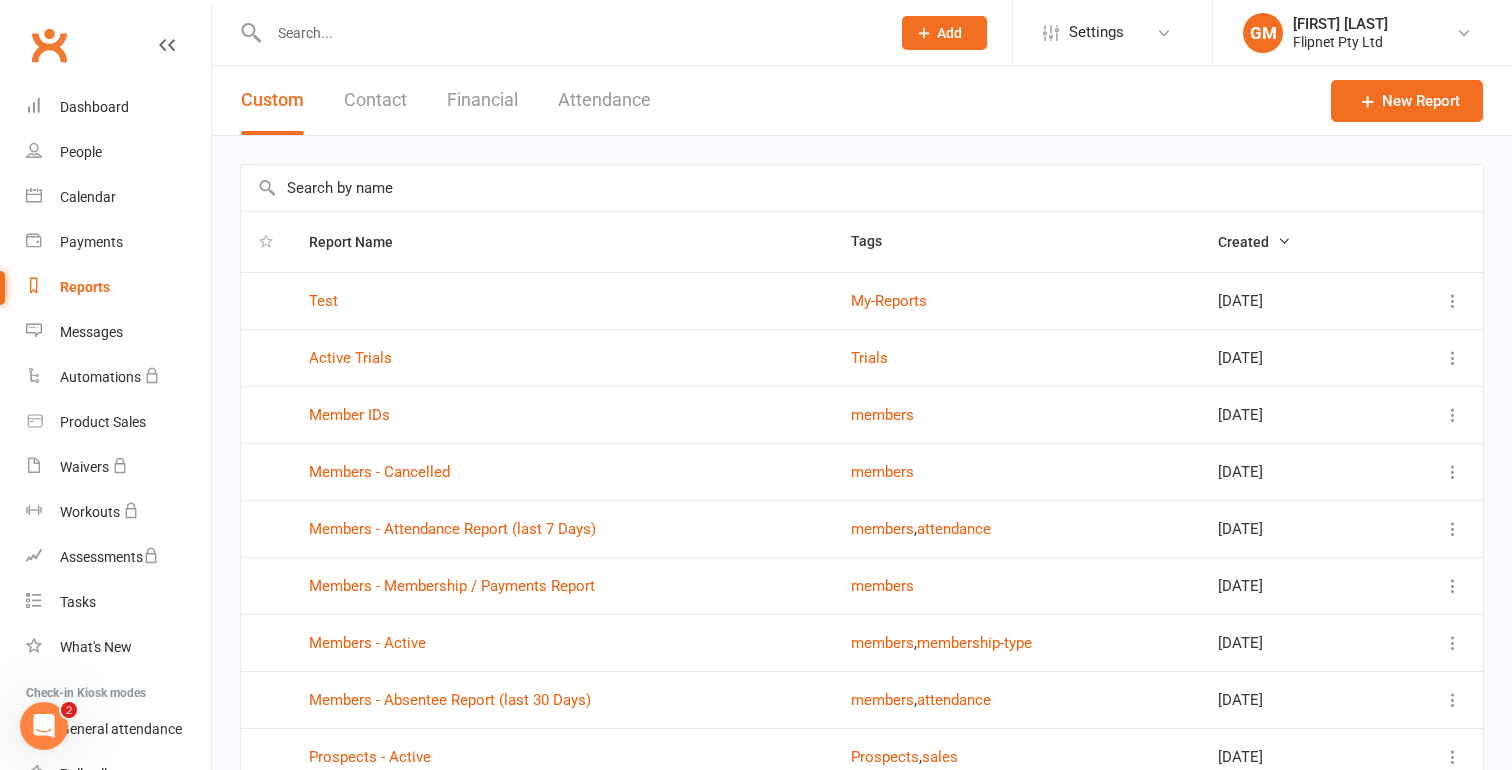type 